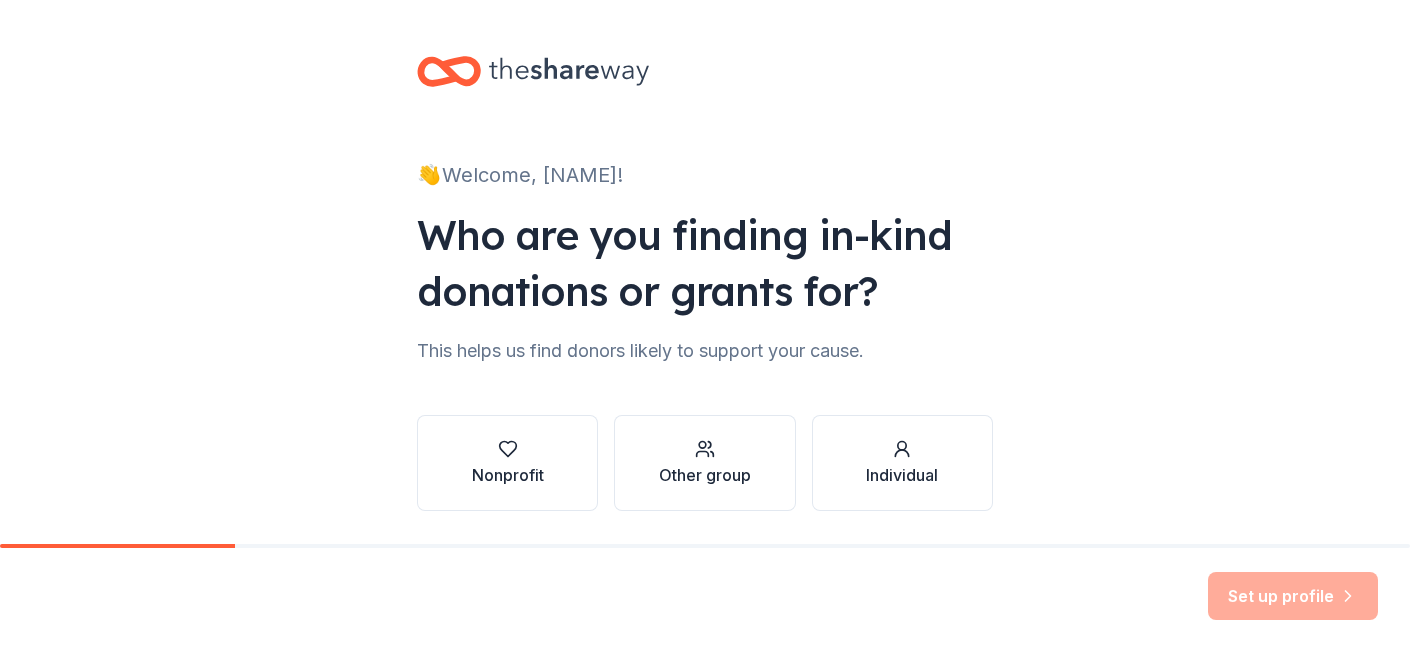 scroll, scrollTop: 0, scrollLeft: 0, axis: both 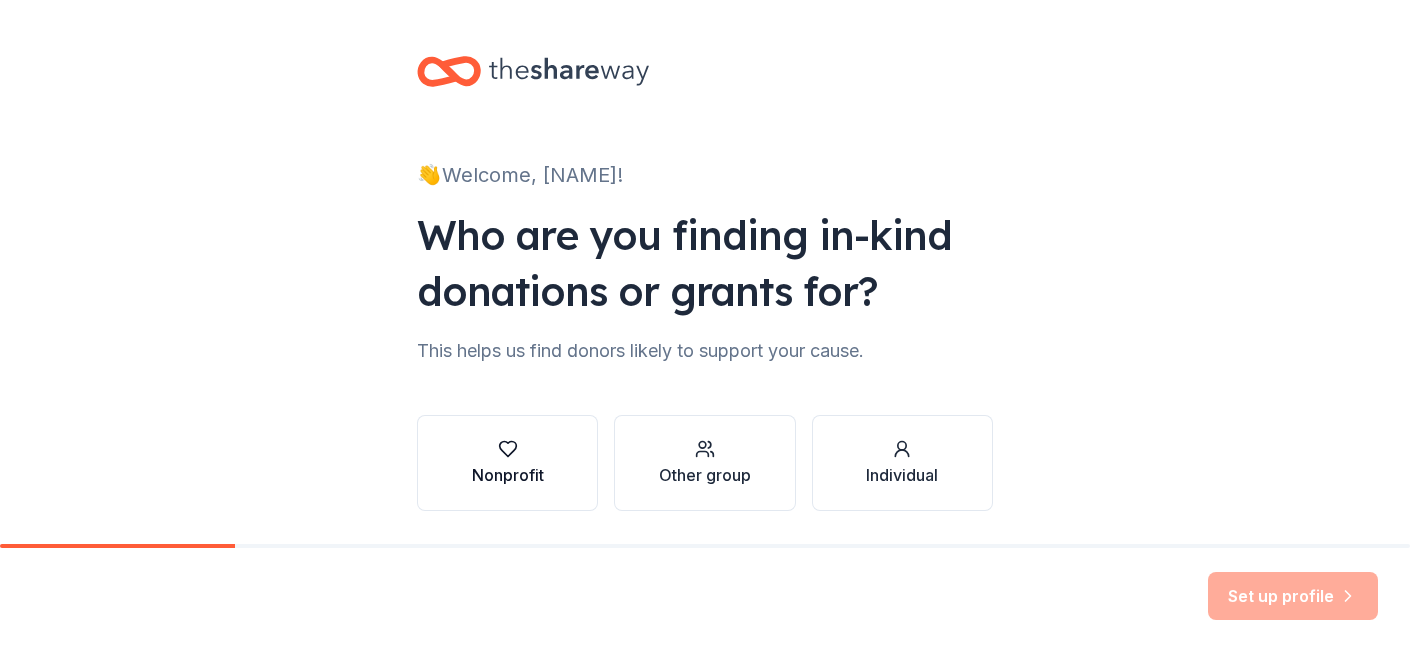 click 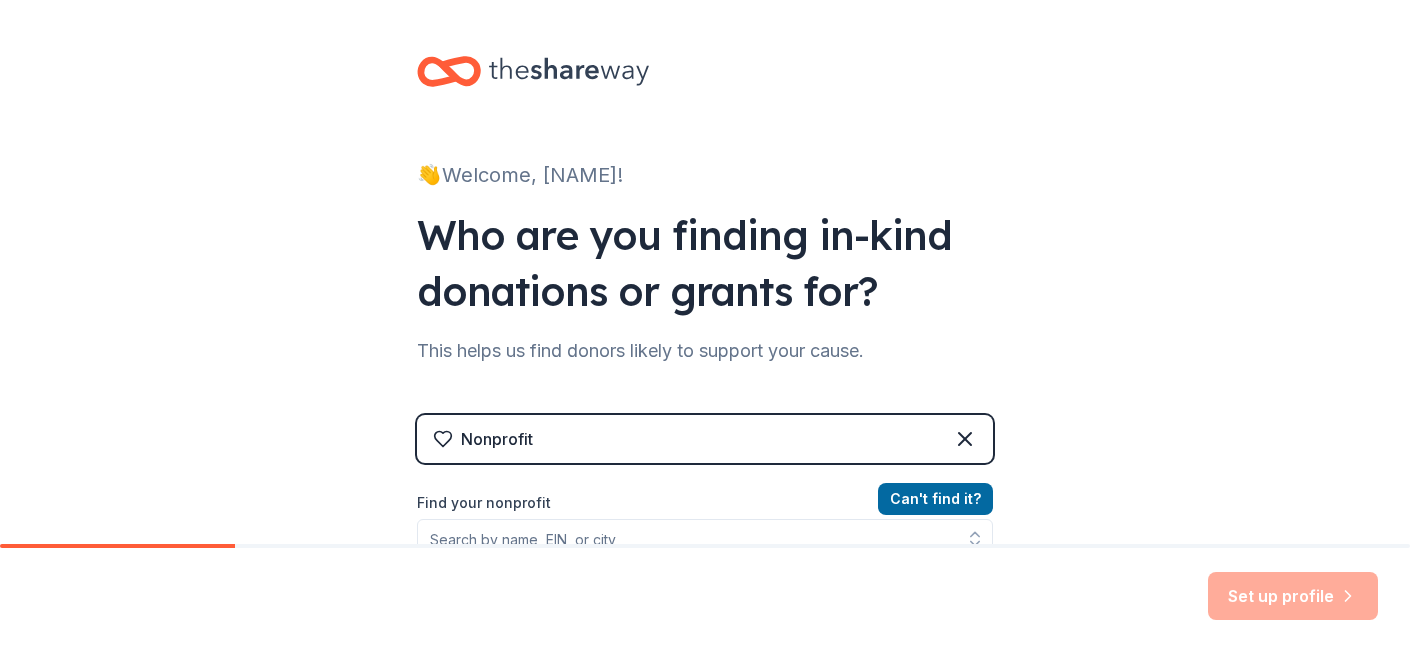 click on "👋 Welcome, [NAME]! Who are you finding in-kind donations or grants for? This helps us find donors likely to support your cause. Nonprofit Can ' t find it? Find your nonprofit" at bounding box center [705, 427] 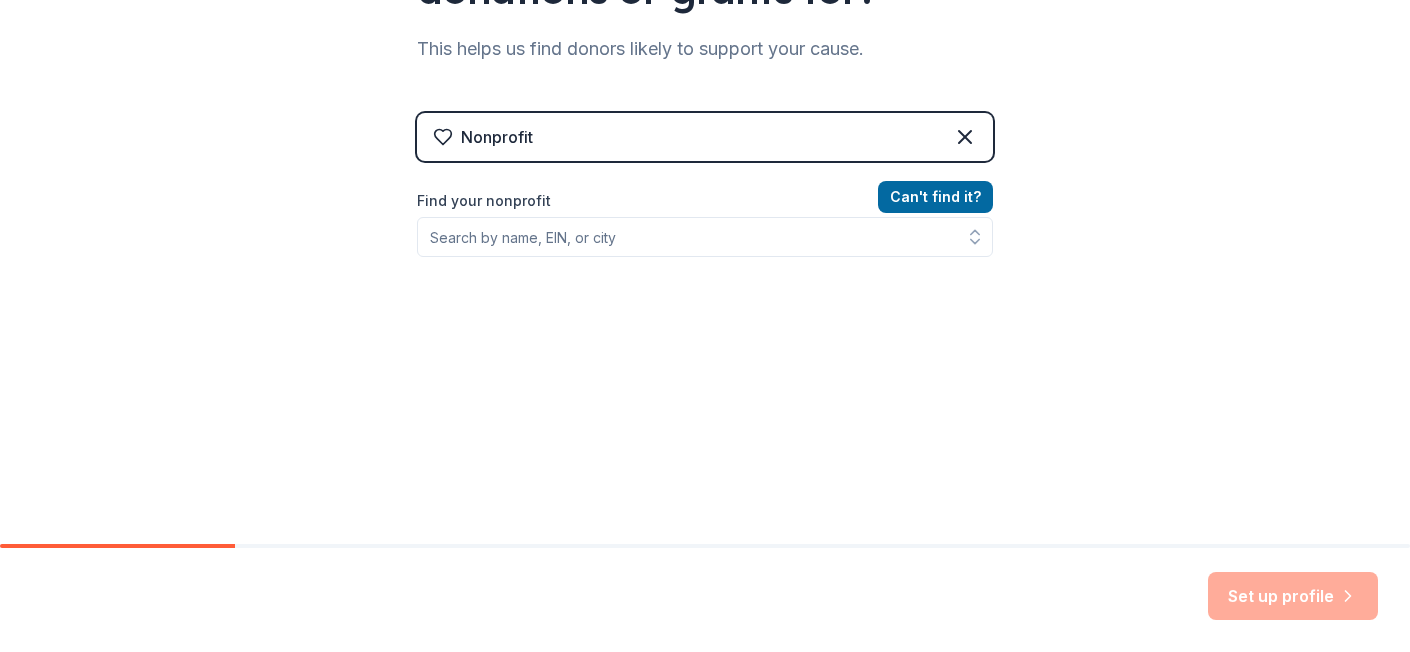 scroll, scrollTop: 317, scrollLeft: 0, axis: vertical 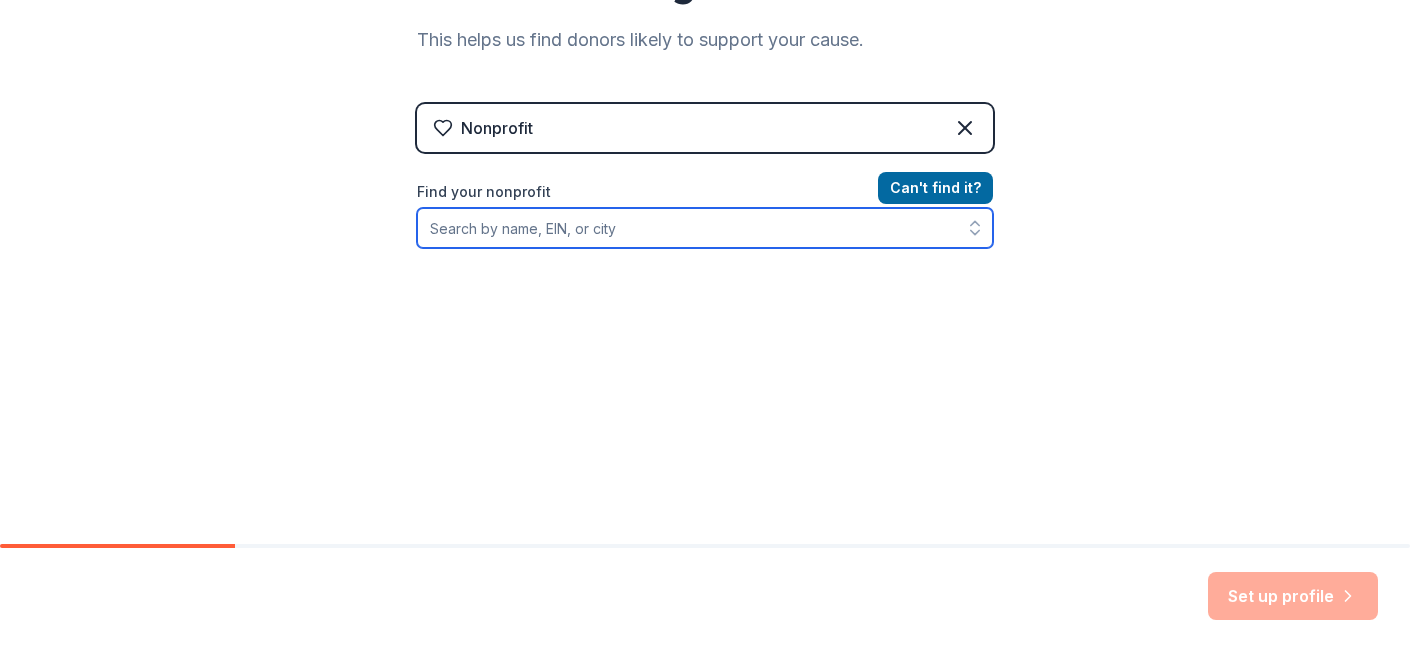 click on "Find your nonprofit" at bounding box center [705, 228] 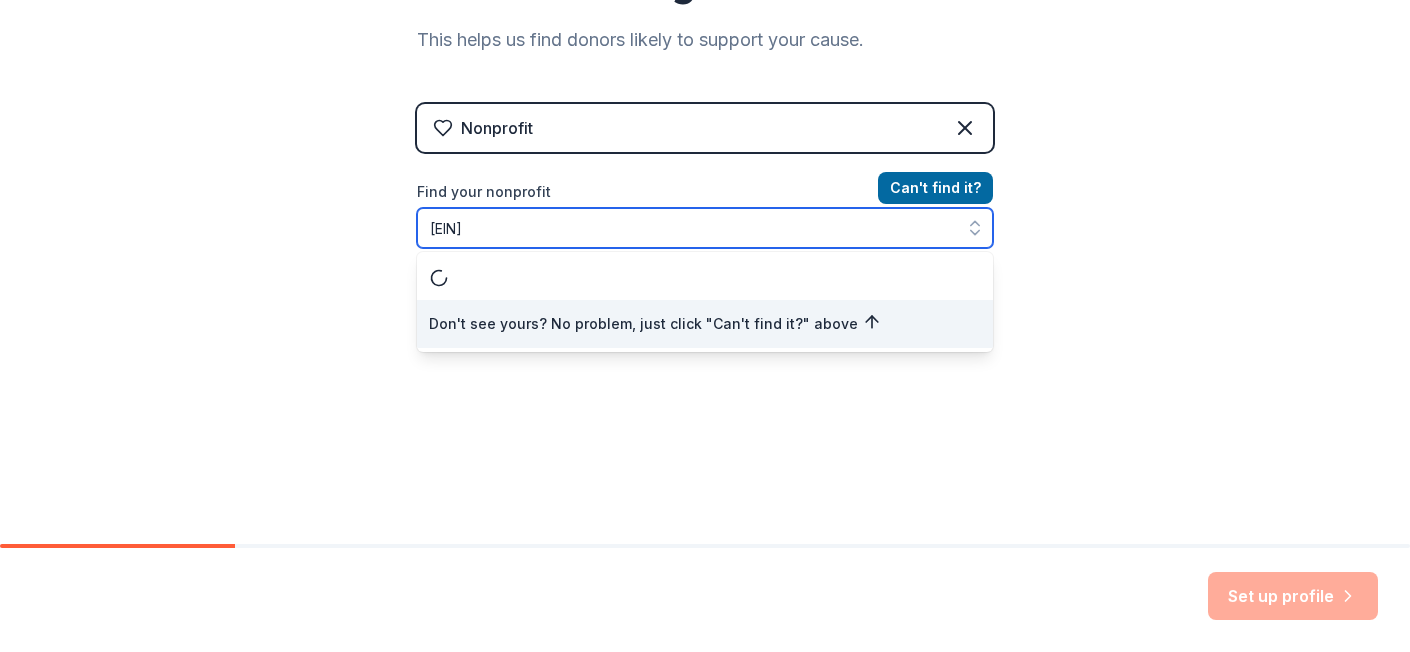 type on "[ACCOUNT_NUMBER]" 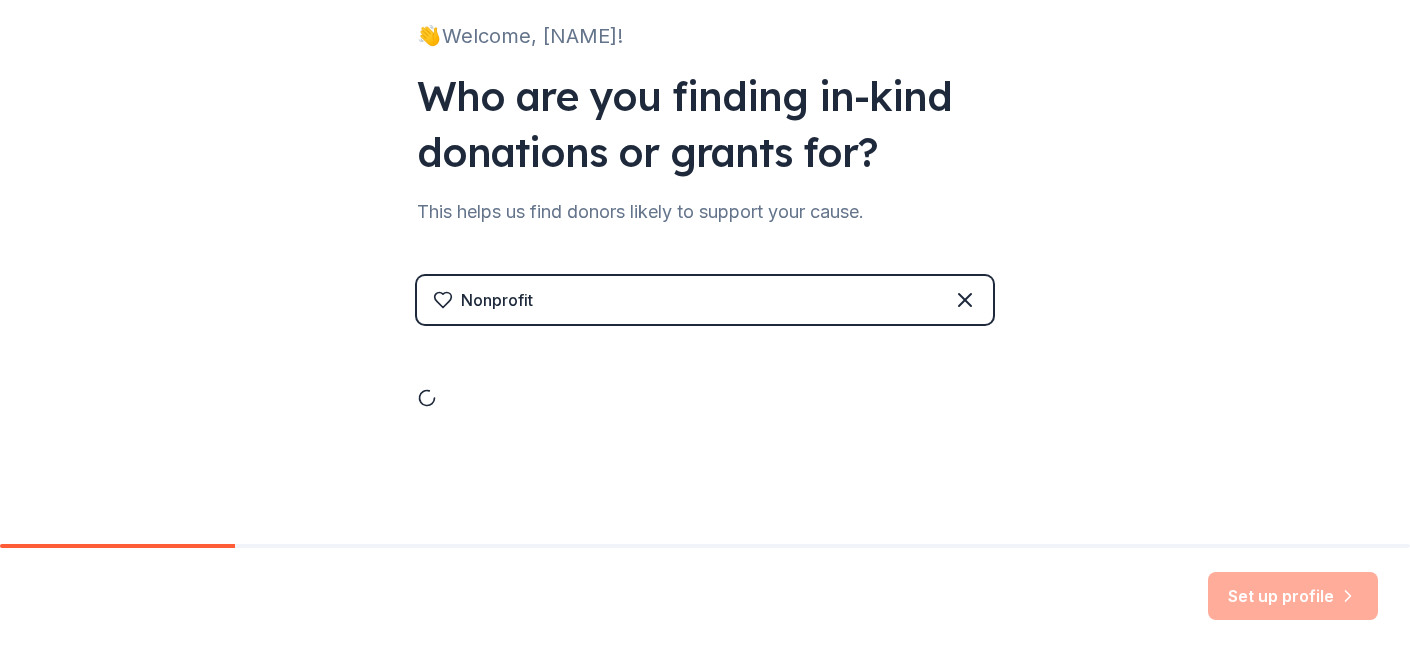 scroll, scrollTop: 139, scrollLeft: 0, axis: vertical 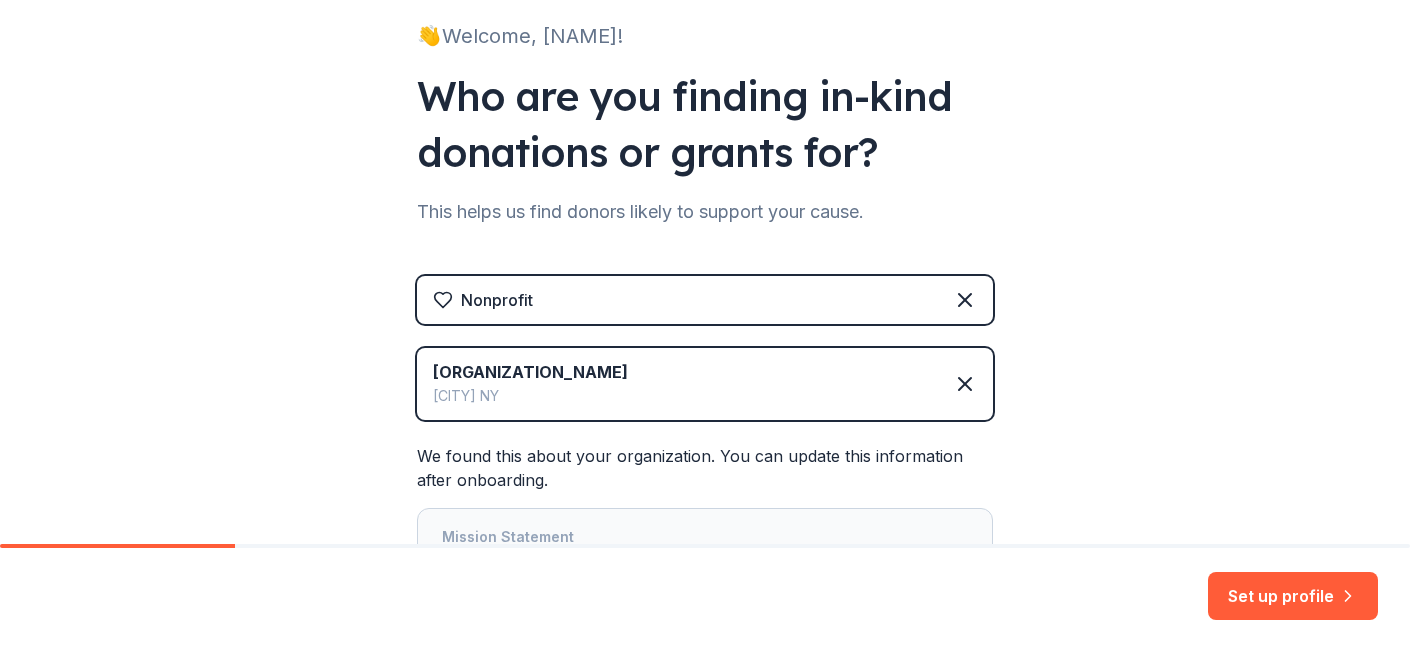click on "👋 Welcome, [FIRST_NAME]! Who are you finding in-kind donations or grants for? This helps us find donors likely to support your cause. Nonprofit [ORGANIZATION_NAME] [CITY] [STATE] We found this about your organization. You can update this information after onboarding. Mission Statement An organization focused on recreation, sports, leisure, or athletics. It received its nonprofit status in 2024." at bounding box center [705, 311] 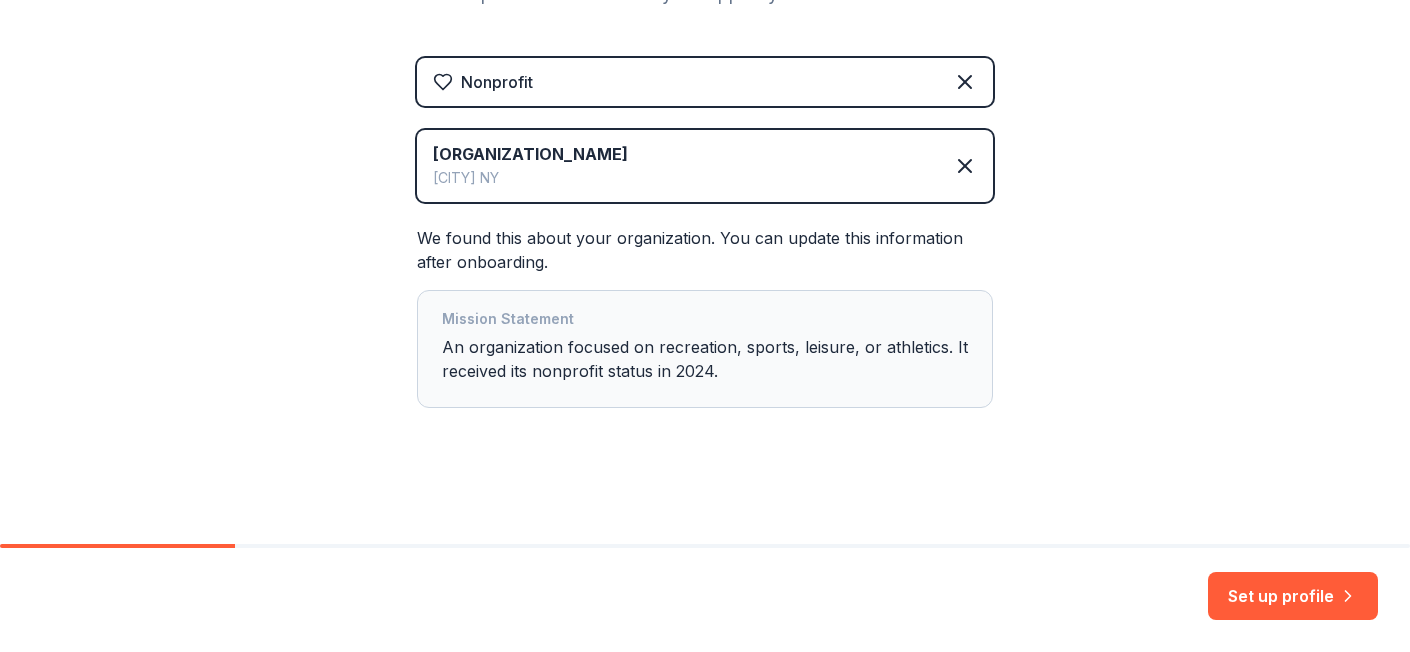scroll, scrollTop: 366, scrollLeft: 0, axis: vertical 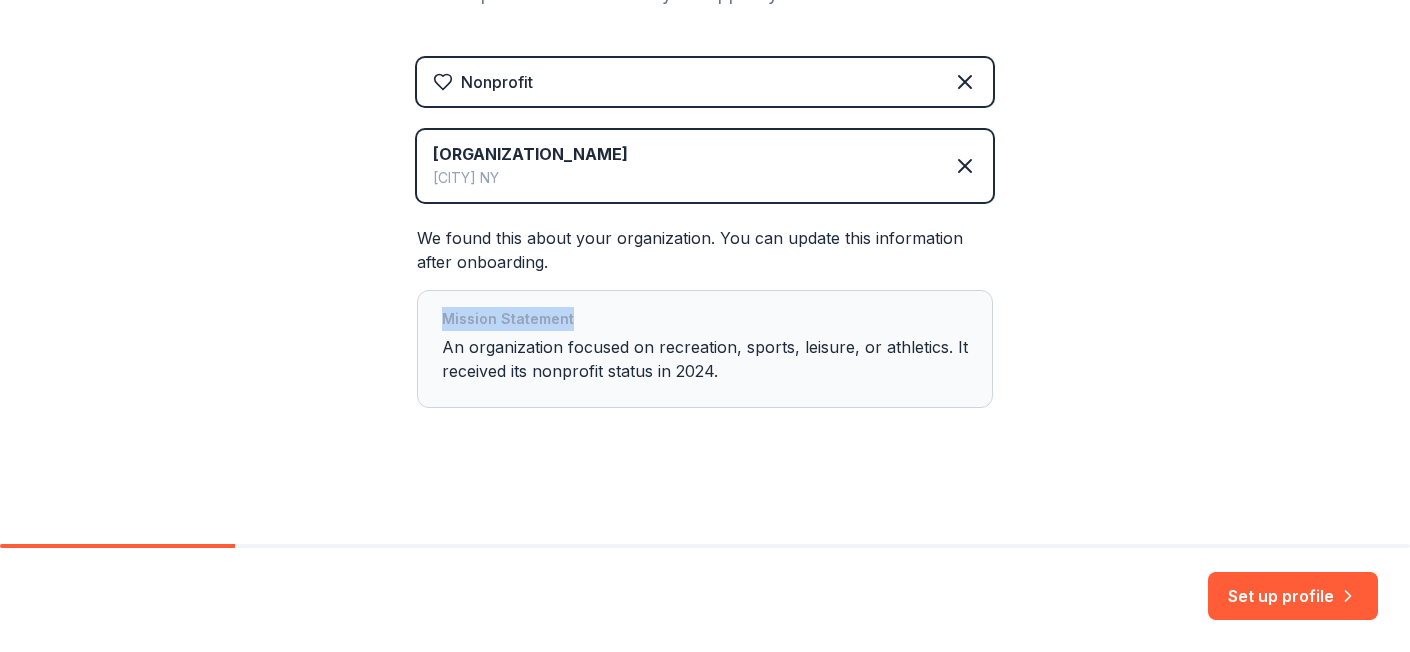 drag, startPoint x: 565, startPoint y: 309, endPoint x: 426, endPoint y: 320, distance: 139.43457 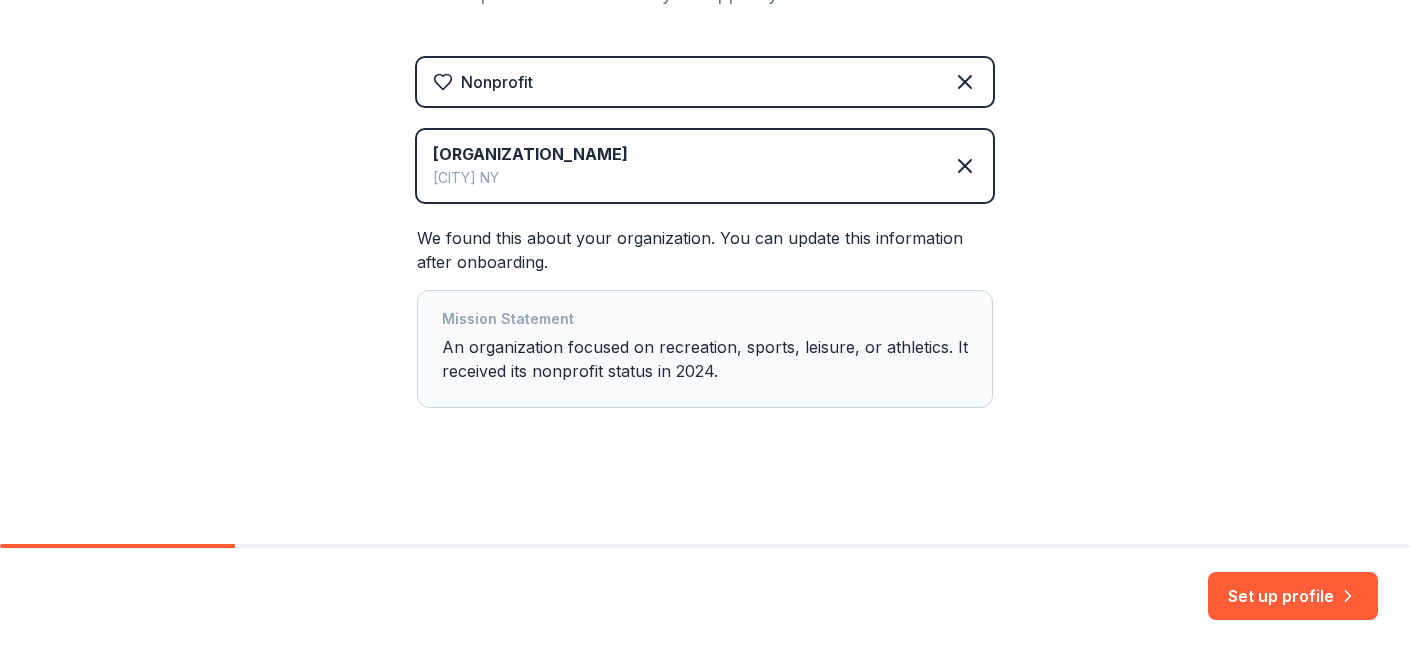 click on "Mission Statement An organization focused on recreation, sports, leisure, or athletics. It received its nonprofit status in 2024." at bounding box center [705, 349] 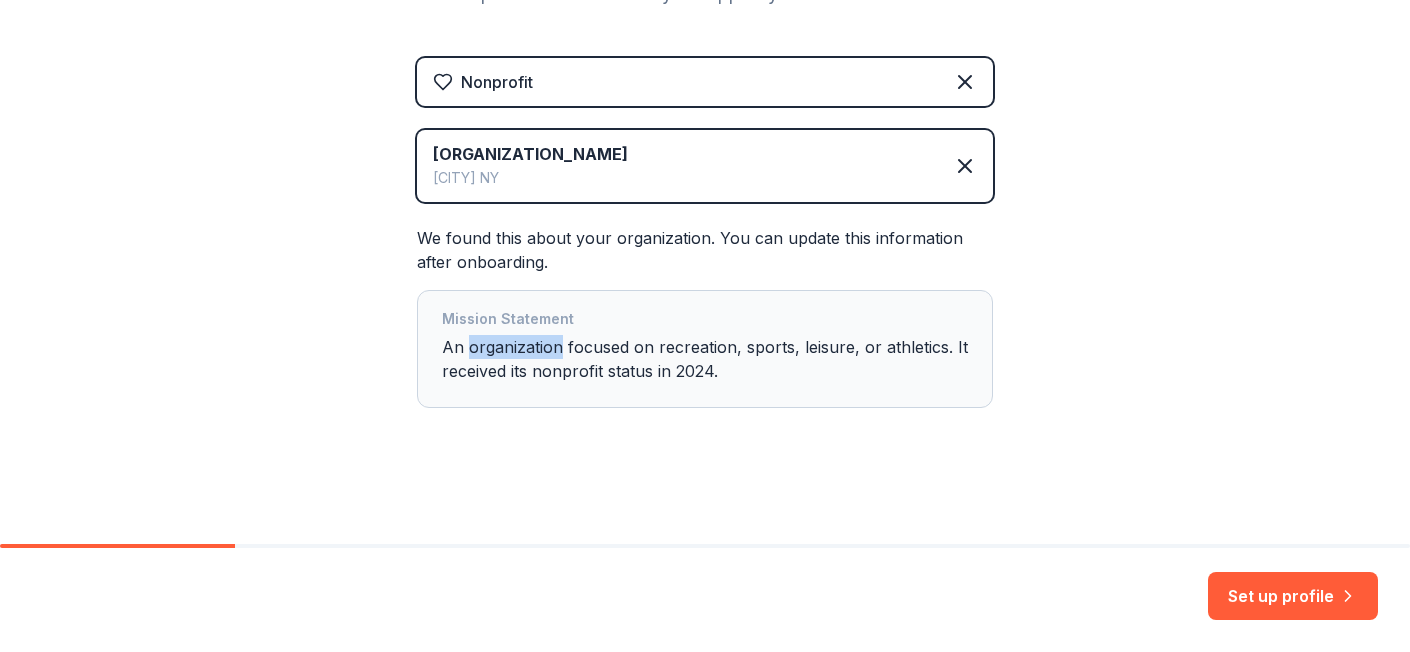 click on "Mission Statement An organization focused on recreation, sports, leisure, or athletics. It received its nonprofit status in 2024." at bounding box center [705, 349] 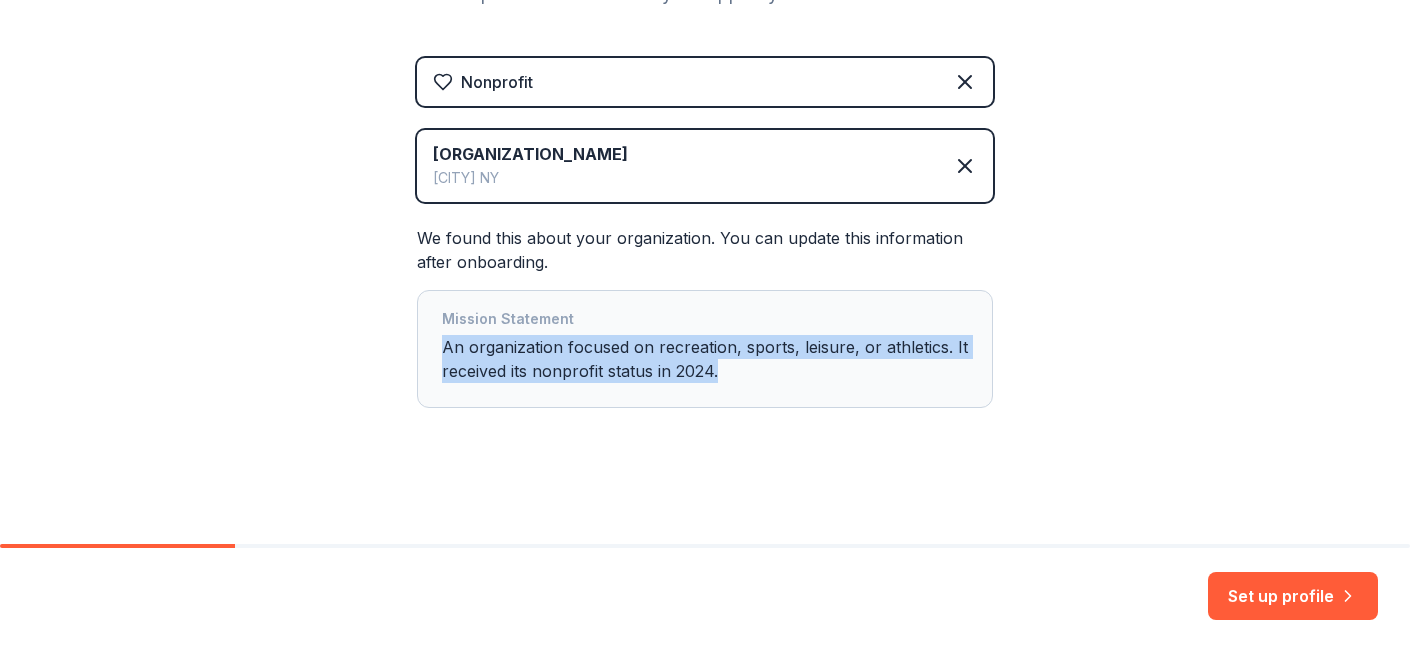 click on "Mission Statement An organization focused on recreation, sports, leisure, or athletics. It received its nonprofit status in 2024." at bounding box center (705, 349) 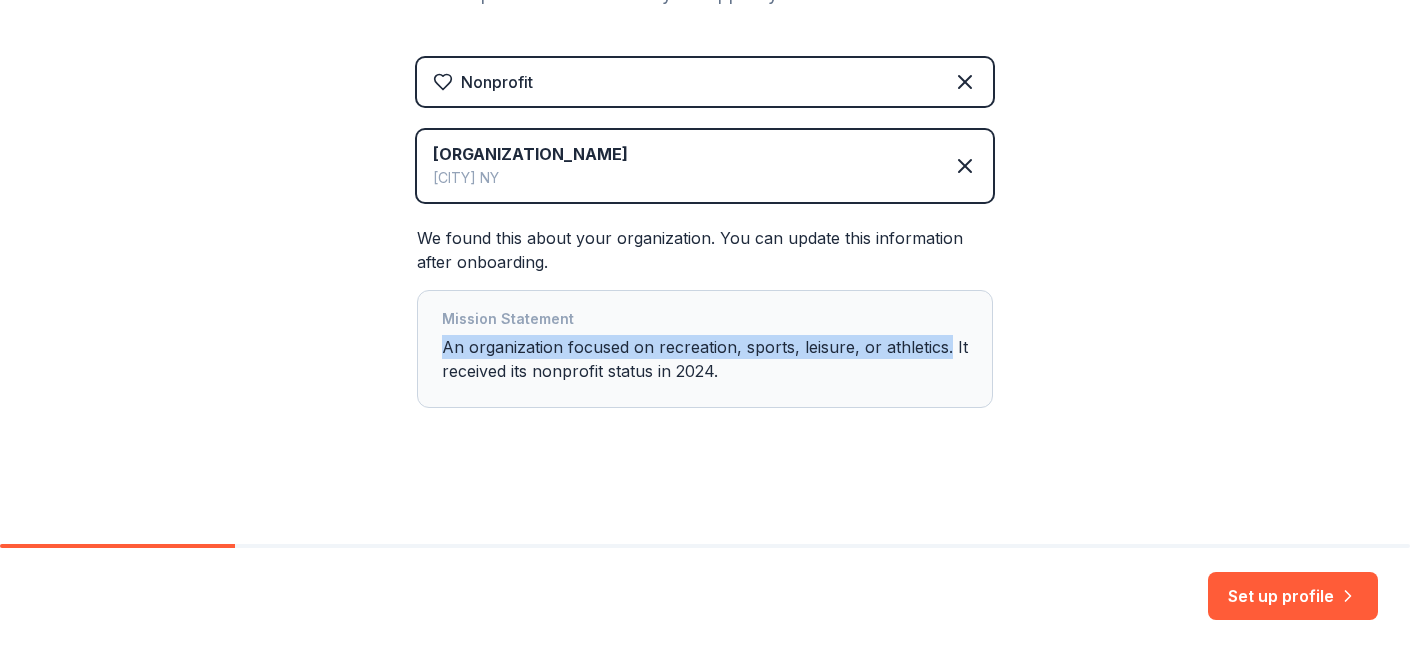 drag, startPoint x: 938, startPoint y: 349, endPoint x: 433, endPoint y: 339, distance: 505.099 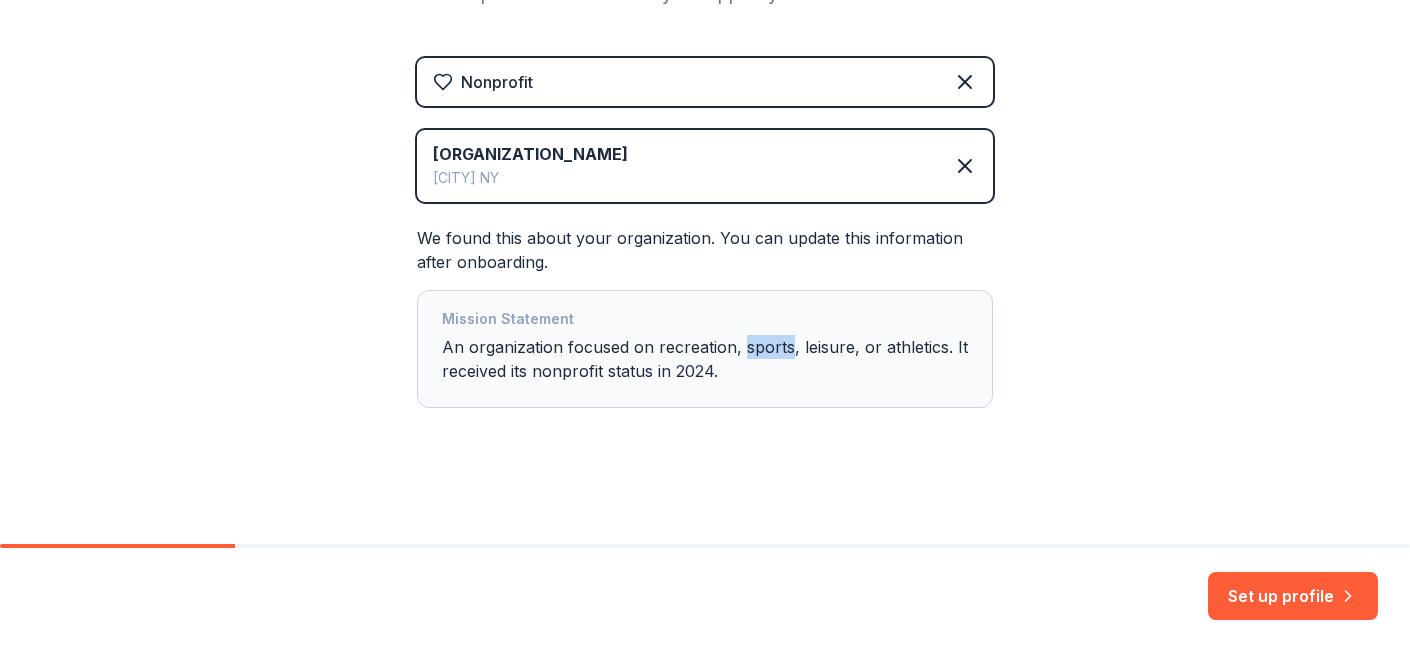 click on "Mission Statement An organization focused on recreation, sports, leisure, or athletics. It received its nonprofit status in 2024." at bounding box center (705, 349) 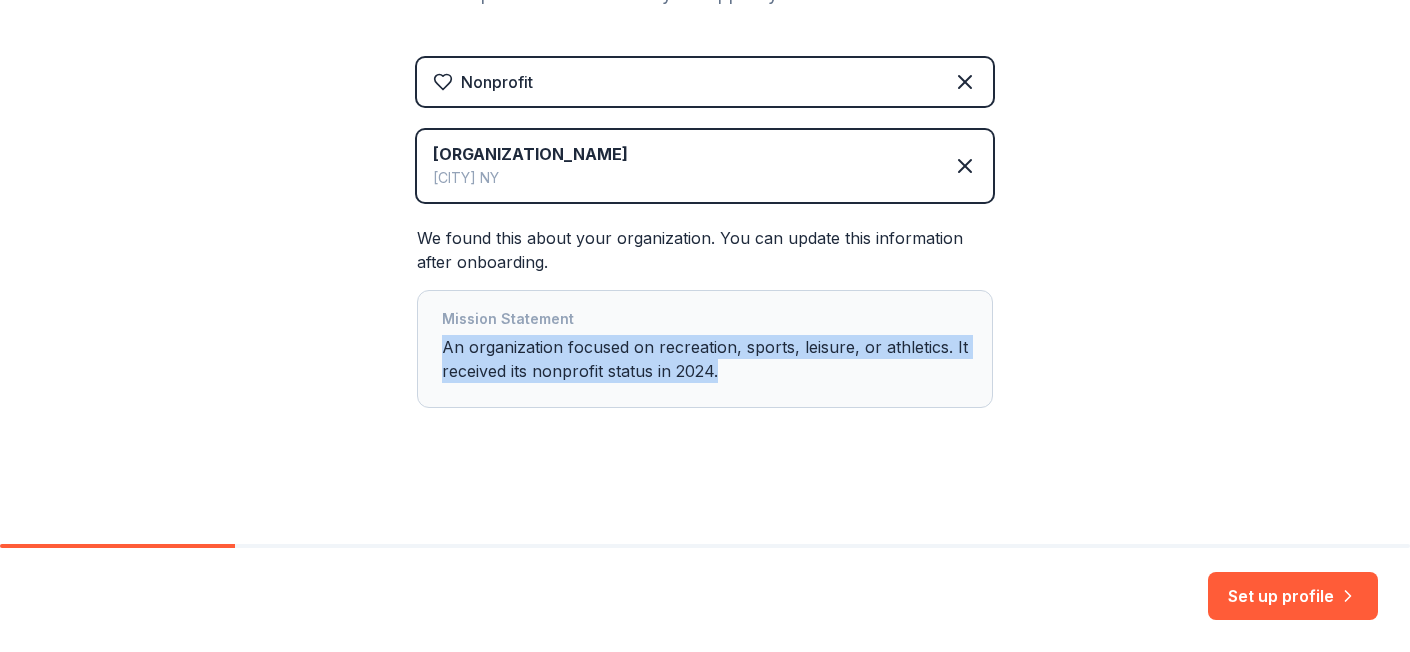 click on "Mission Statement An organization focused on recreation, sports, leisure, or athletics. It received its nonprofit status in 2024." at bounding box center [705, 349] 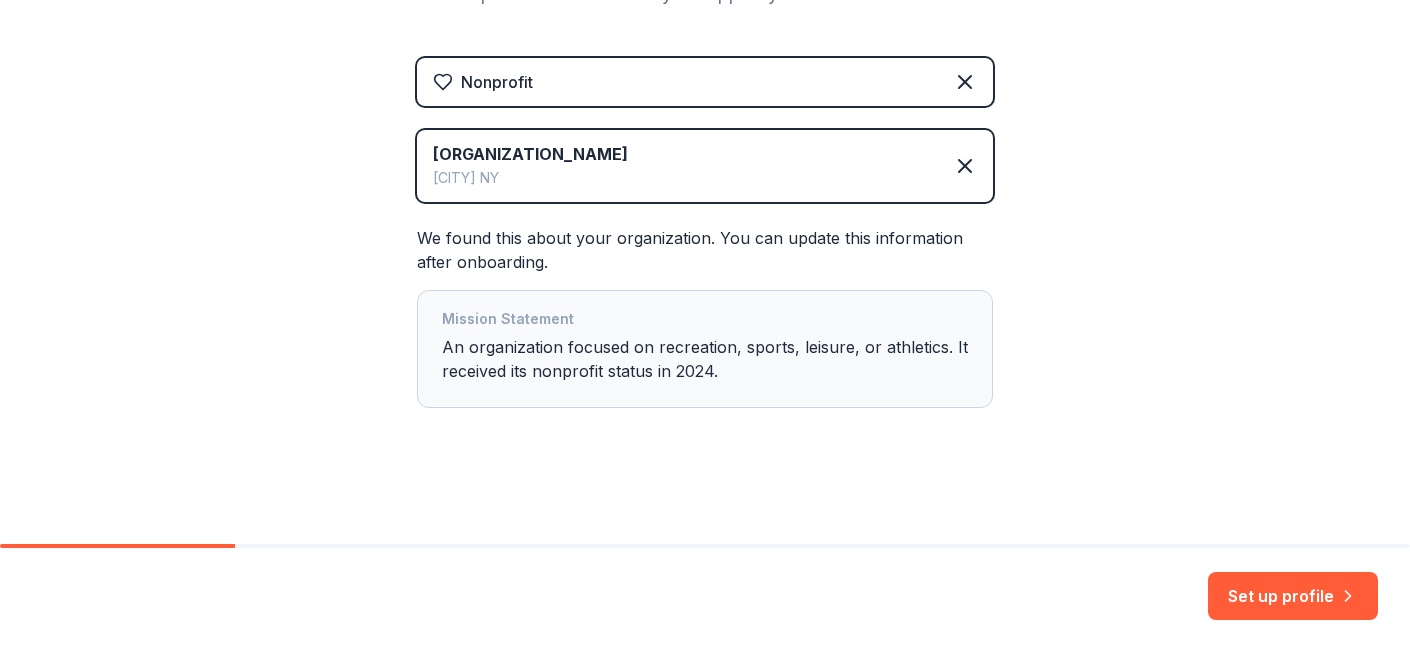 click on "Mission Statement" at bounding box center (705, 321) 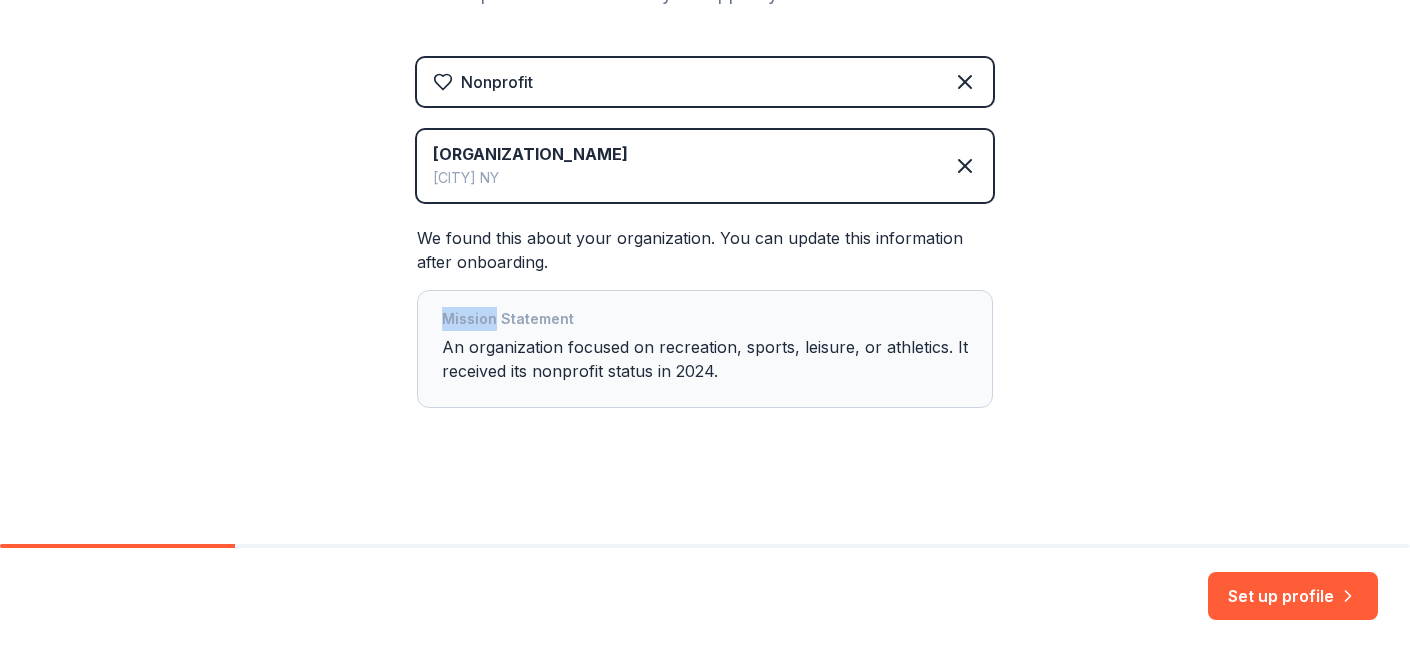 click on "Mission Statement" at bounding box center [705, 321] 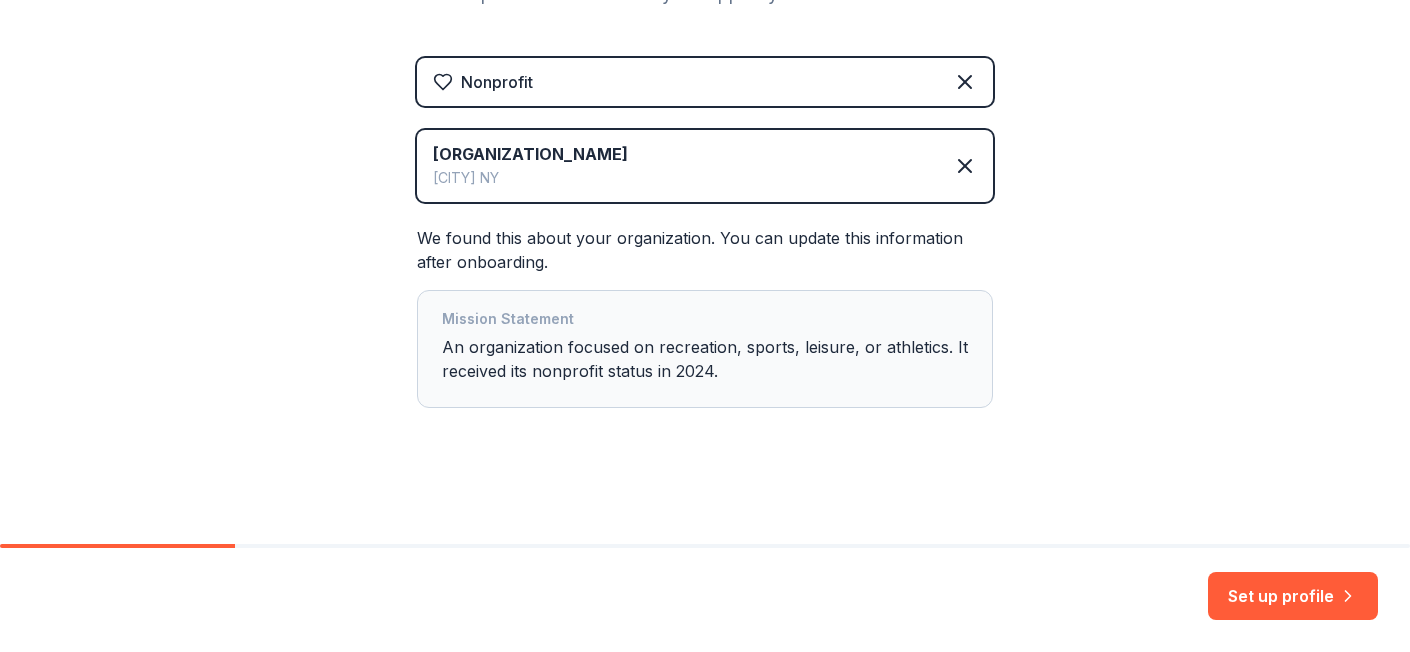 click on "Mission Statement An organization focused on recreation, sports, leisure, or athletics. It received its nonprofit status in 2024." at bounding box center (705, 349) 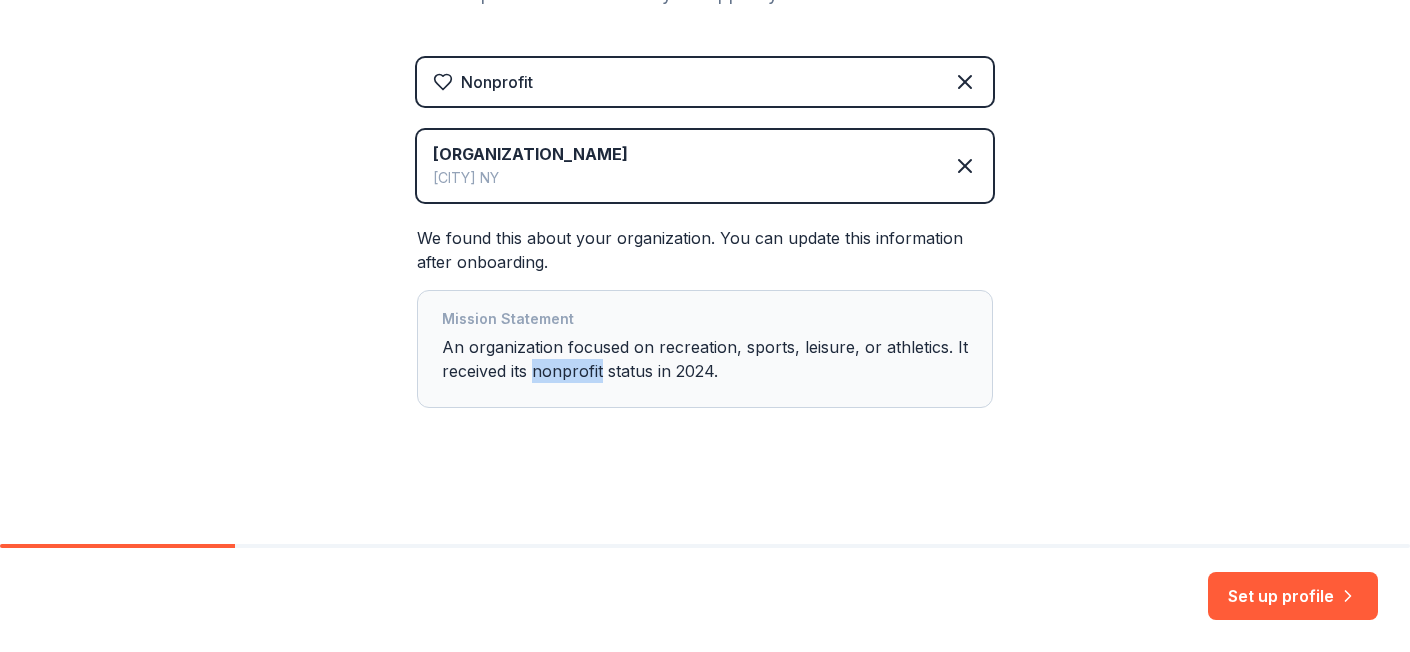 click on "Mission Statement An organization focused on recreation, sports, leisure, or athletics. It received its nonprofit status in 2024." at bounding box center (705, 349) 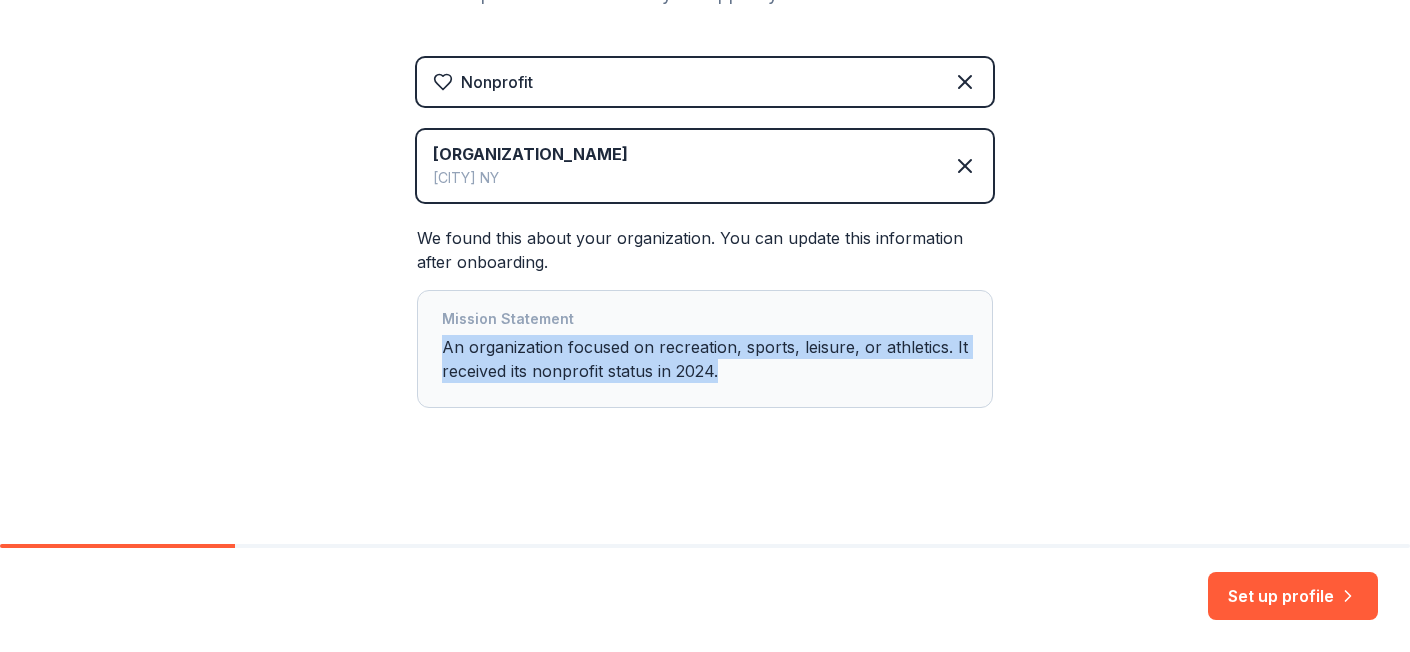 click on "Mission Statement An organization focused on recreation, sports, leisure, or athletics. It received its nonprofit status in 2024." at bounding box center (705, 349) 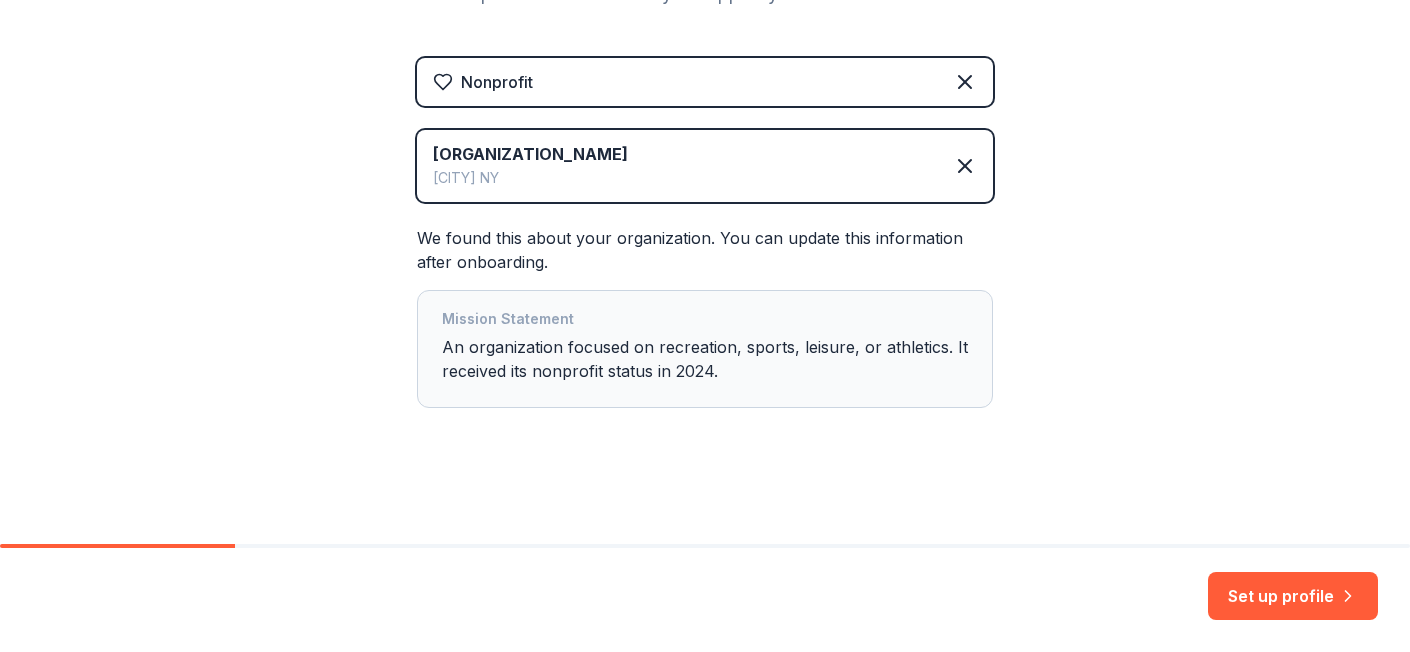 click on "Mission Statement An organization focused on recreation, sports, leisure, or athletics. It received its nonprofit status in 2024." at bounding box center (705, 349) 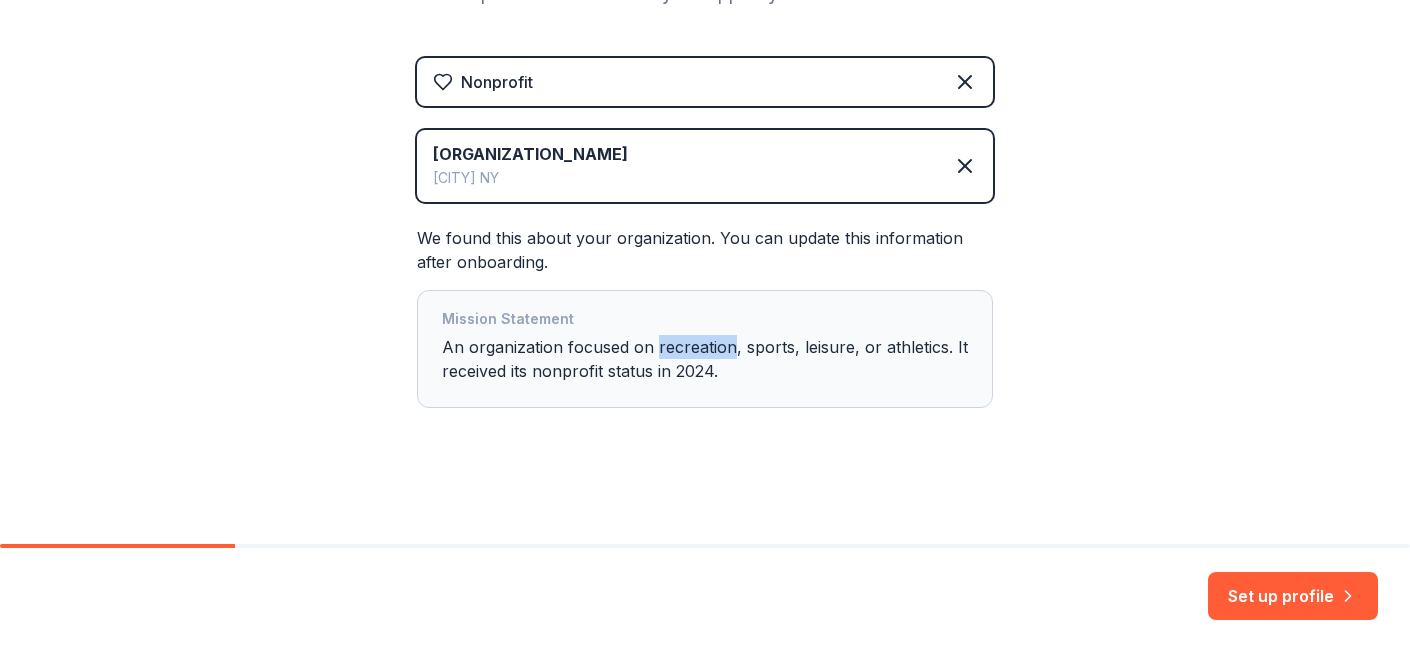 click on "Mission Statement An organization focused on recreation, sports, leisure, or athletics. It received its nonprofit status in 2024." at bounding box center [705, 349] 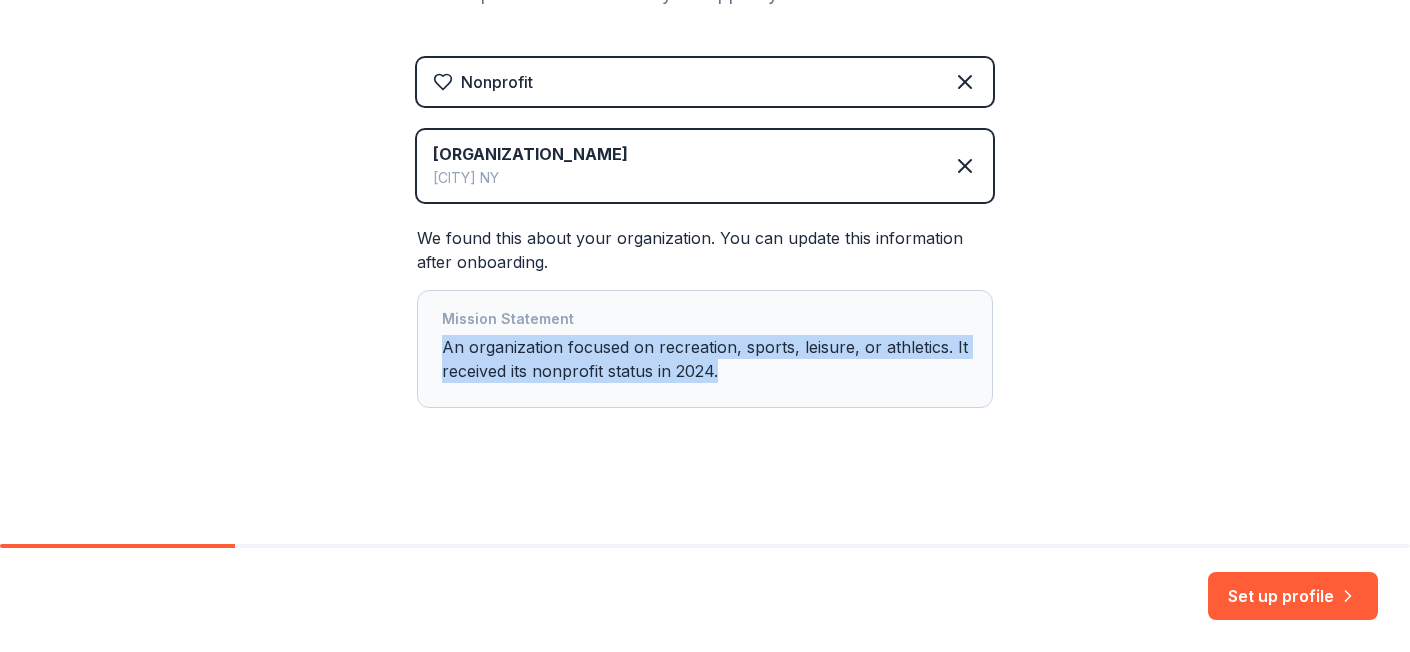 click on "Mission Statement An organization focused on recreation, sports, leisure, or athletics. It received its nonprofit status in 2024." at bounding box center (705, 349) 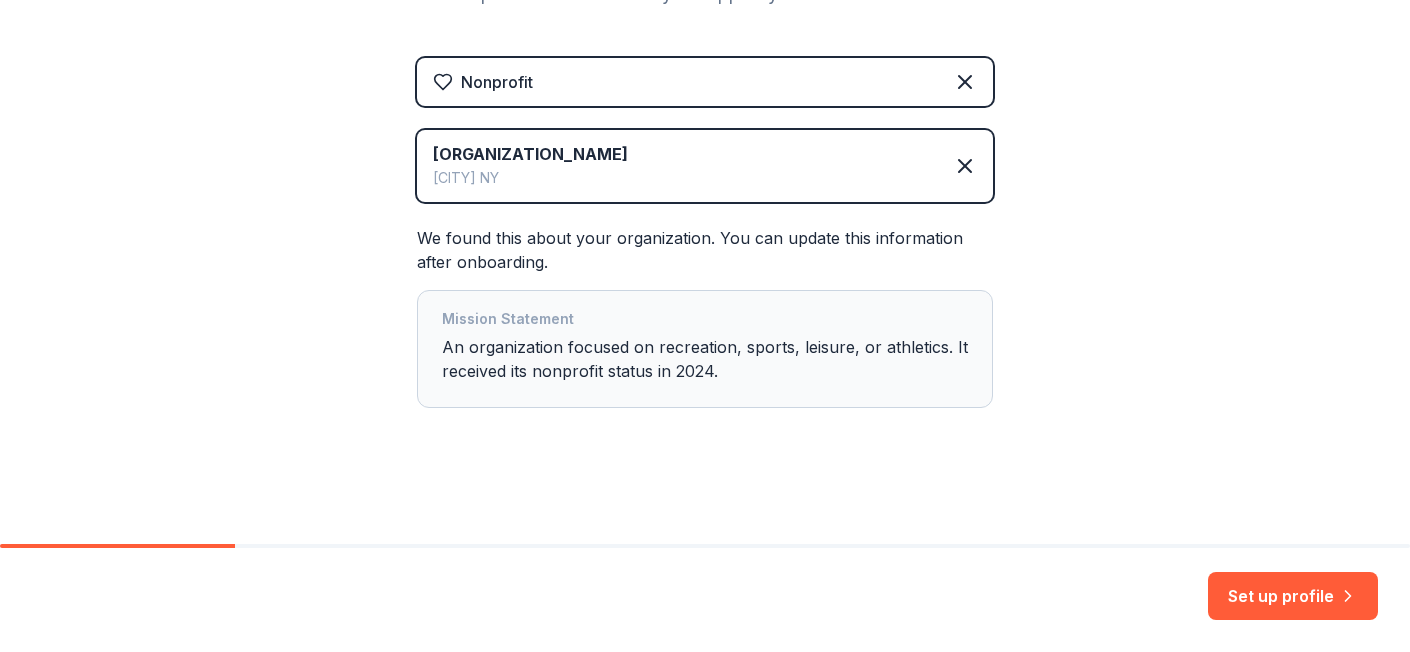 click on "Mission Statement" at bounding box center [705, 321] 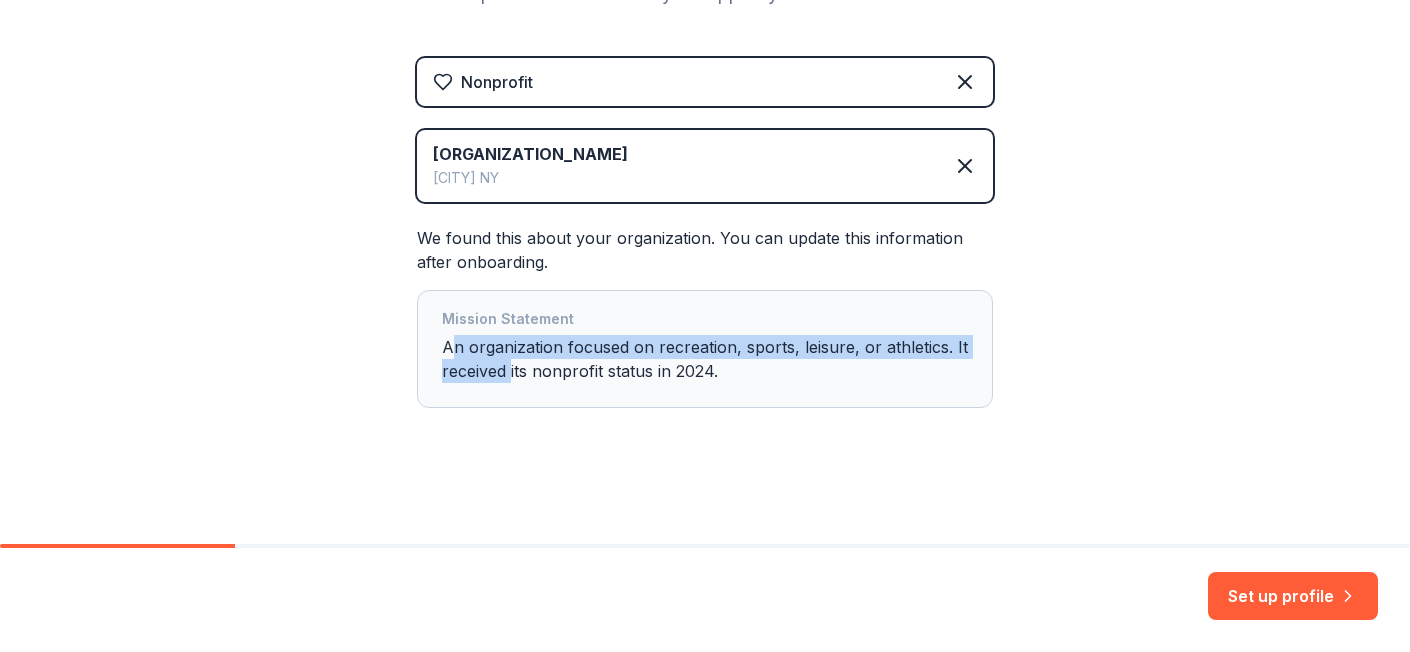 drag, startPoint x: 446, startPoint y: 341, endPoint x: 510, endPoint y: 363, distance: 67.6757 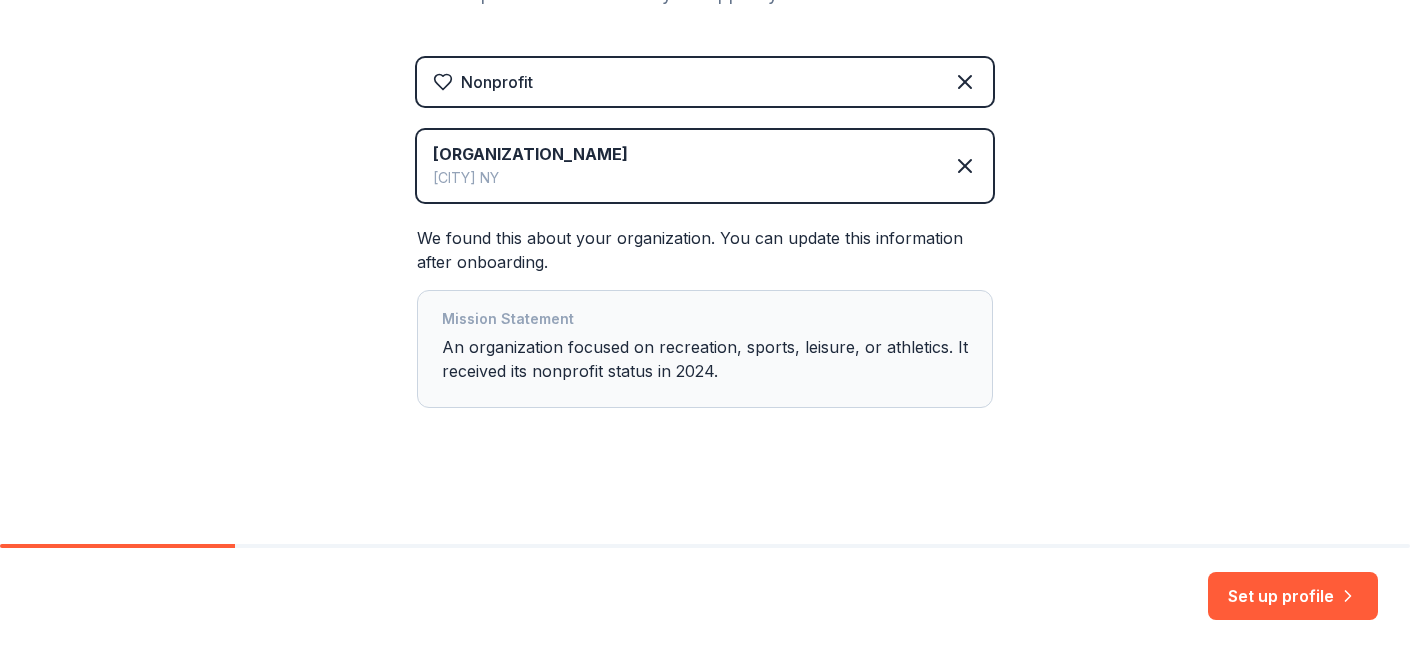 click on "Mission Statement An organization focused on recreation, sports, leisure, or athletics. It received its nonprofit status in 2024." at bounding box center (705, 349) 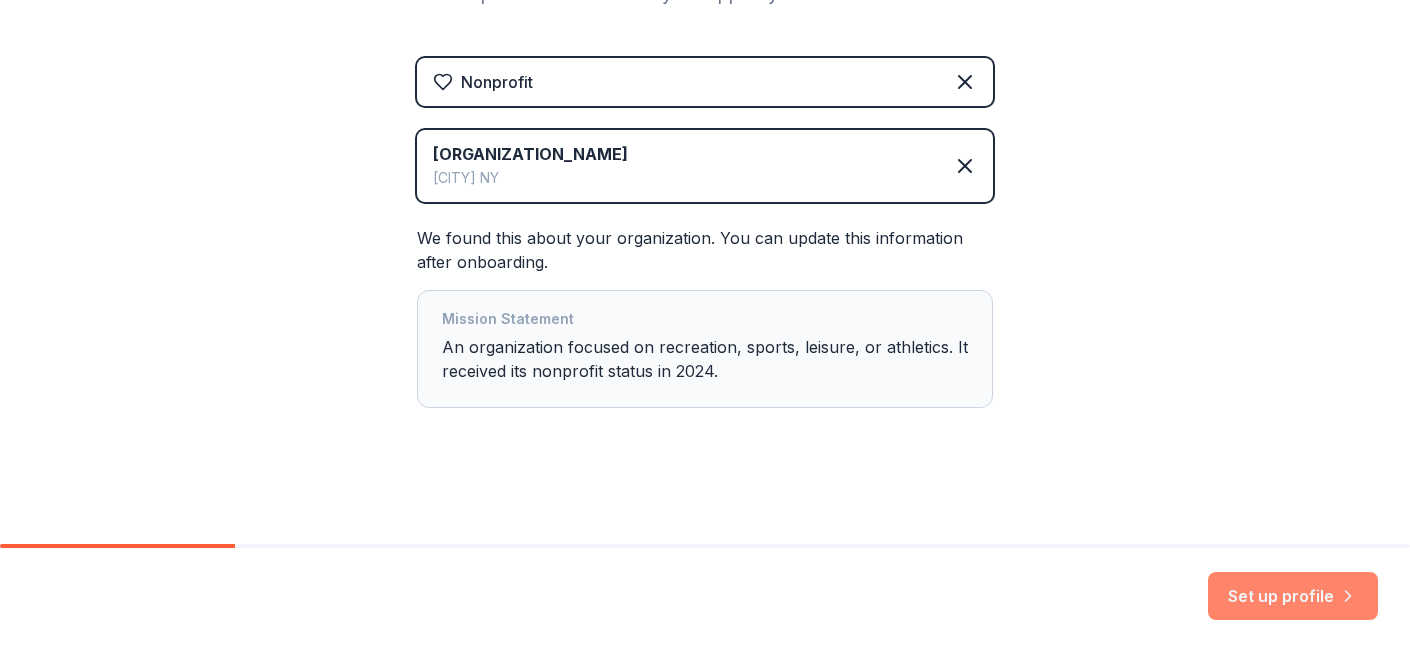 click on "Set up profile" at bounding box center (1293, 596) 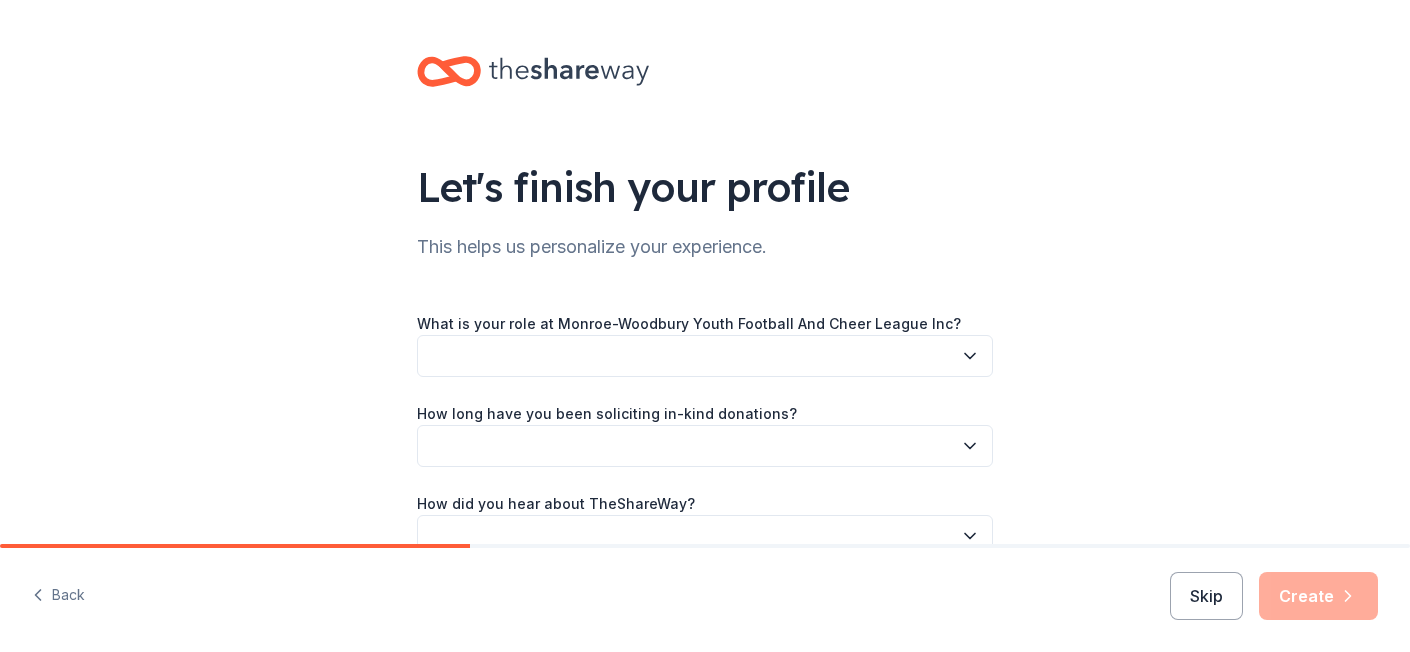 click at bounding box center [705, 356] 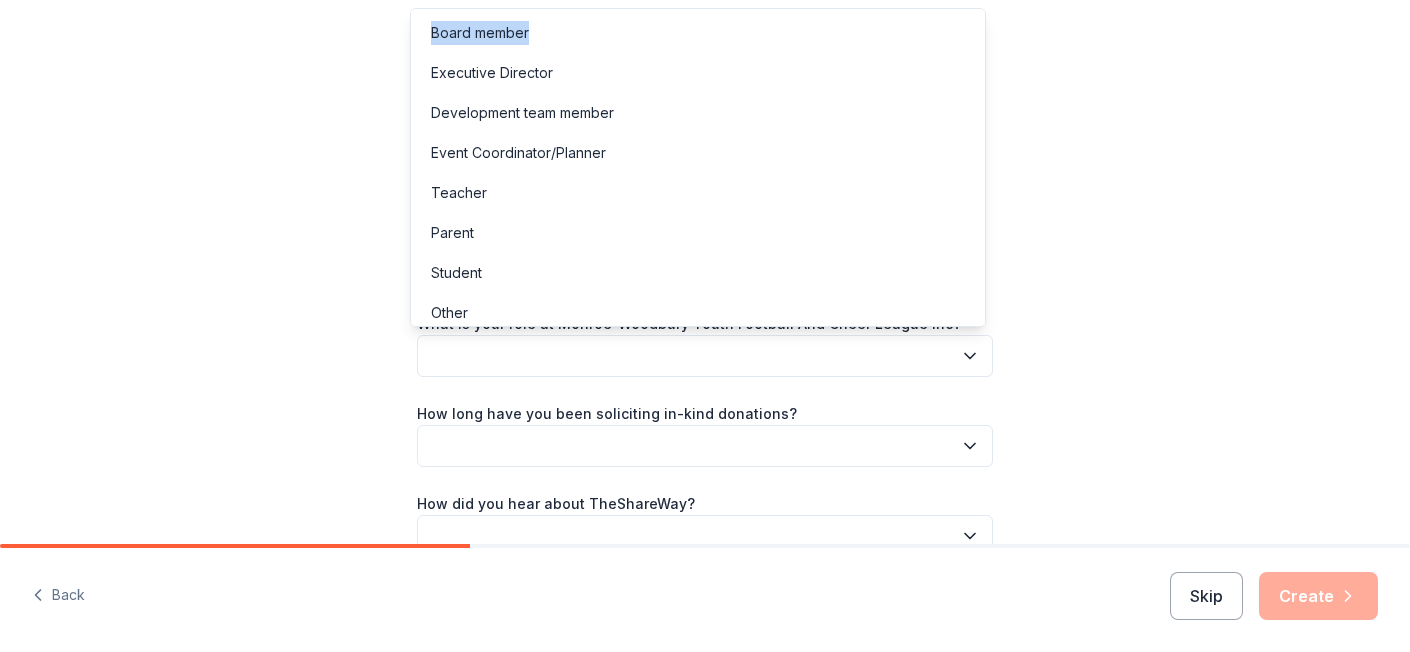 drag, startPoint x: 965, startPoint y: 22, endPoint x: 962, endPoint y: 10, distance: 12.369317 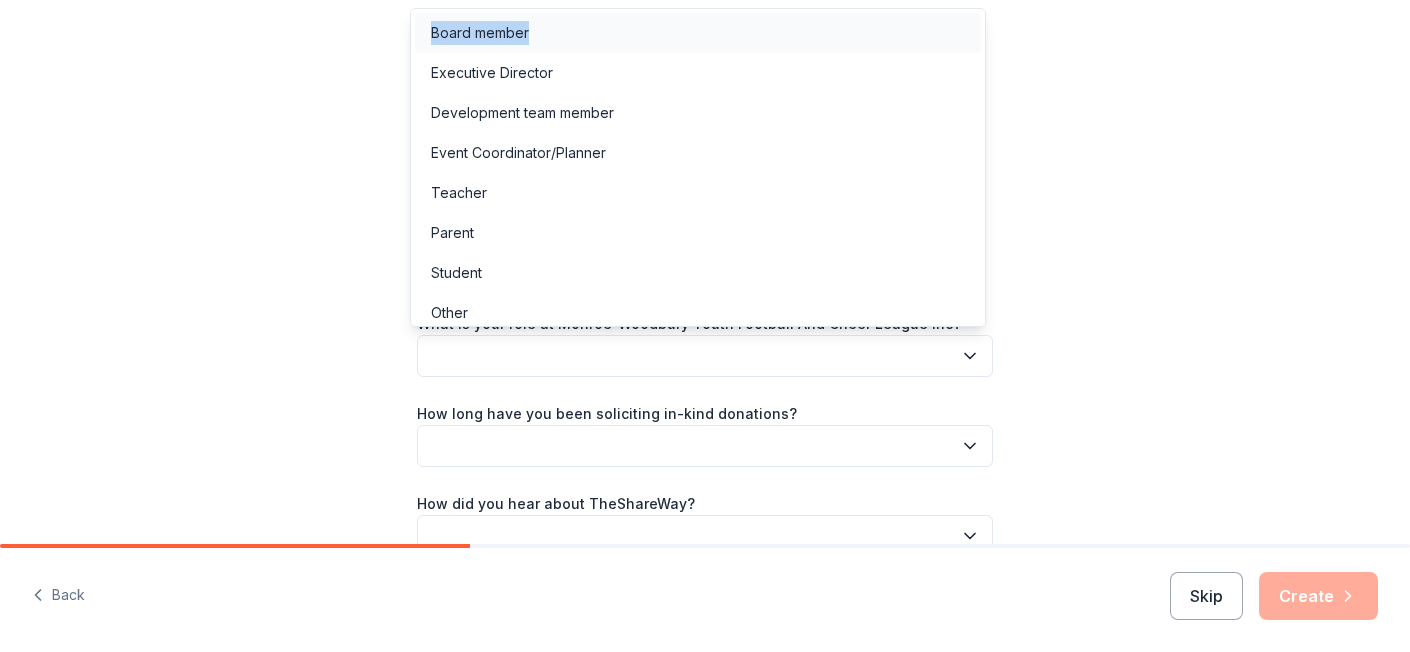 click on "Board member" at bounding box center [698, 33] 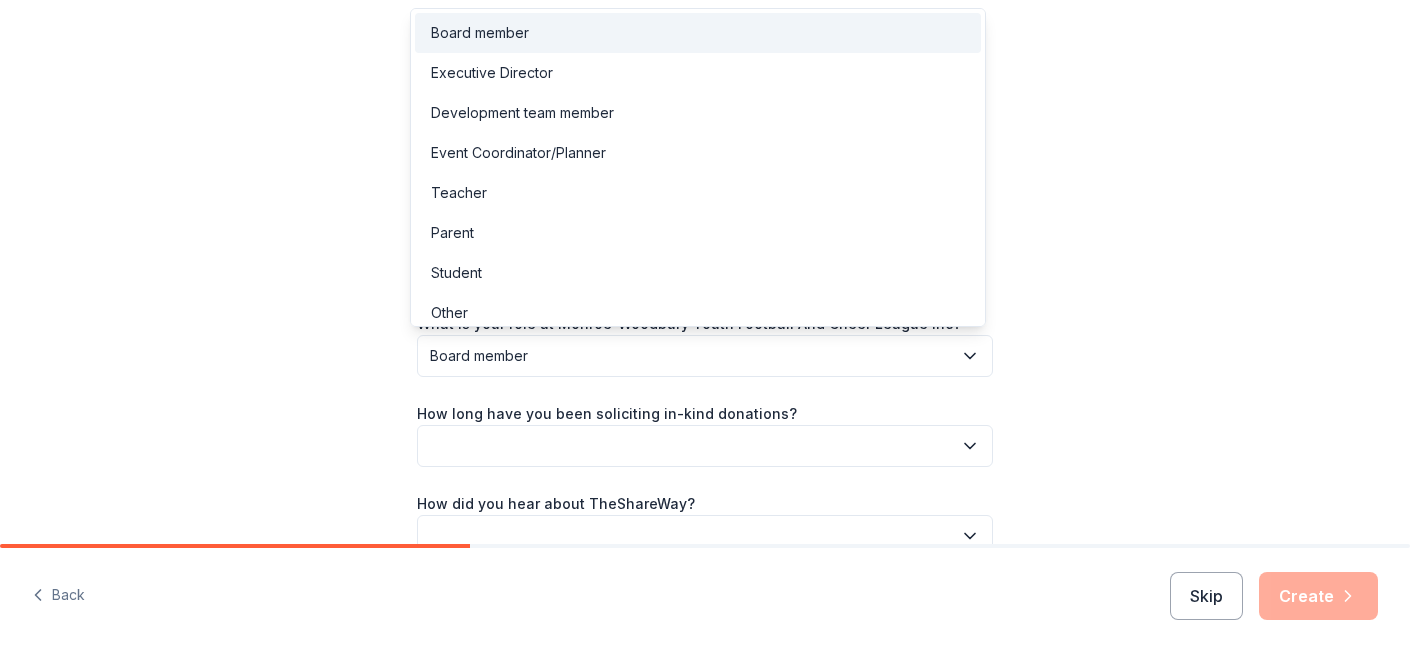 click on "Board member" at bounding box center (691, 356) 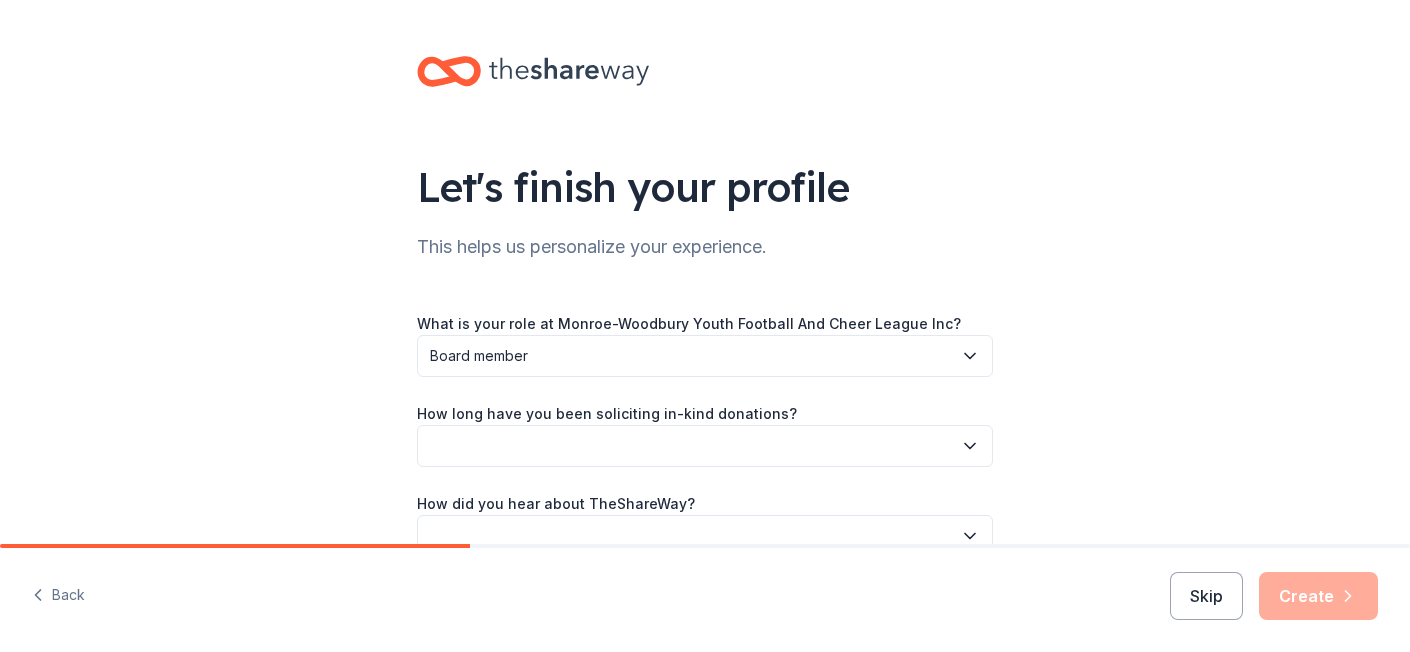 click at bounding box center (705, 446) 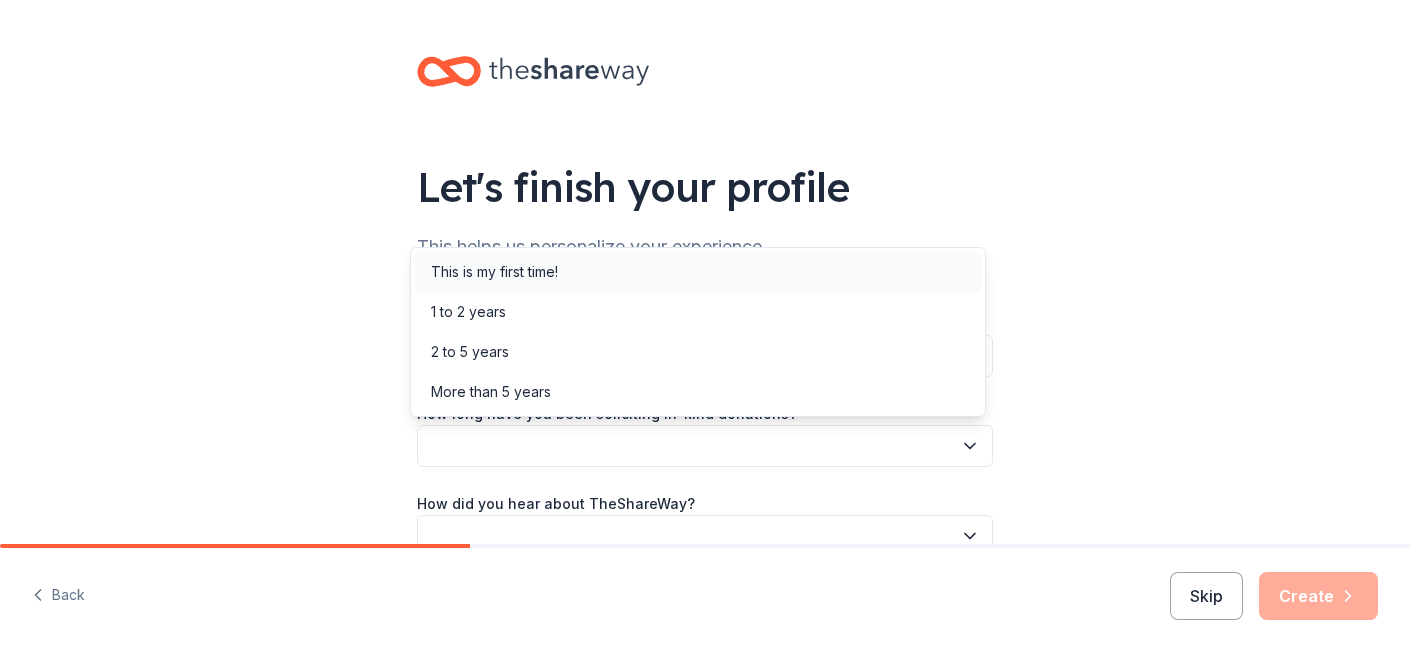 click on "This is my first time!" at bounding box center [698, 272] 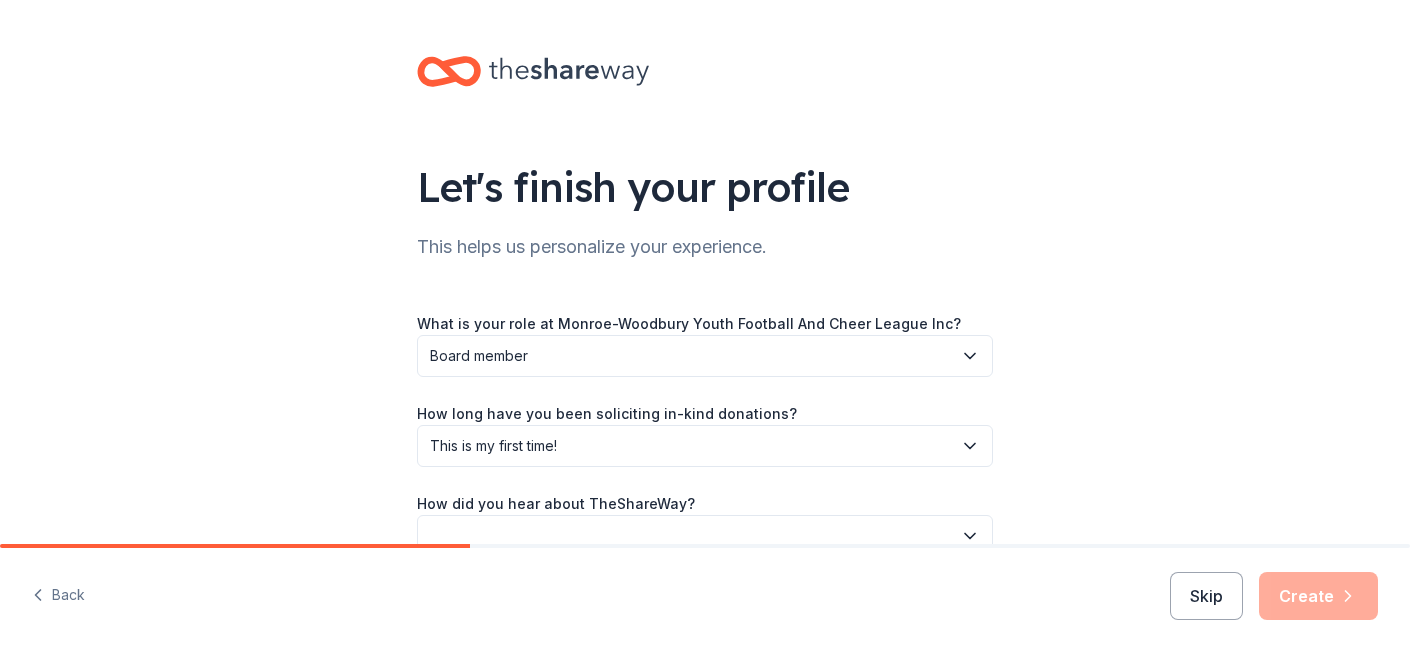 click on "Let's finish your profile This helps us personalize your experience. What is your role at Monroe-Woodbury Youth Football And Cheer League Inc? Board member How long have you been soliciting in-kind donations? This is my first time! How did you hear about TheShareWay?" at bounding box center [705, 326] 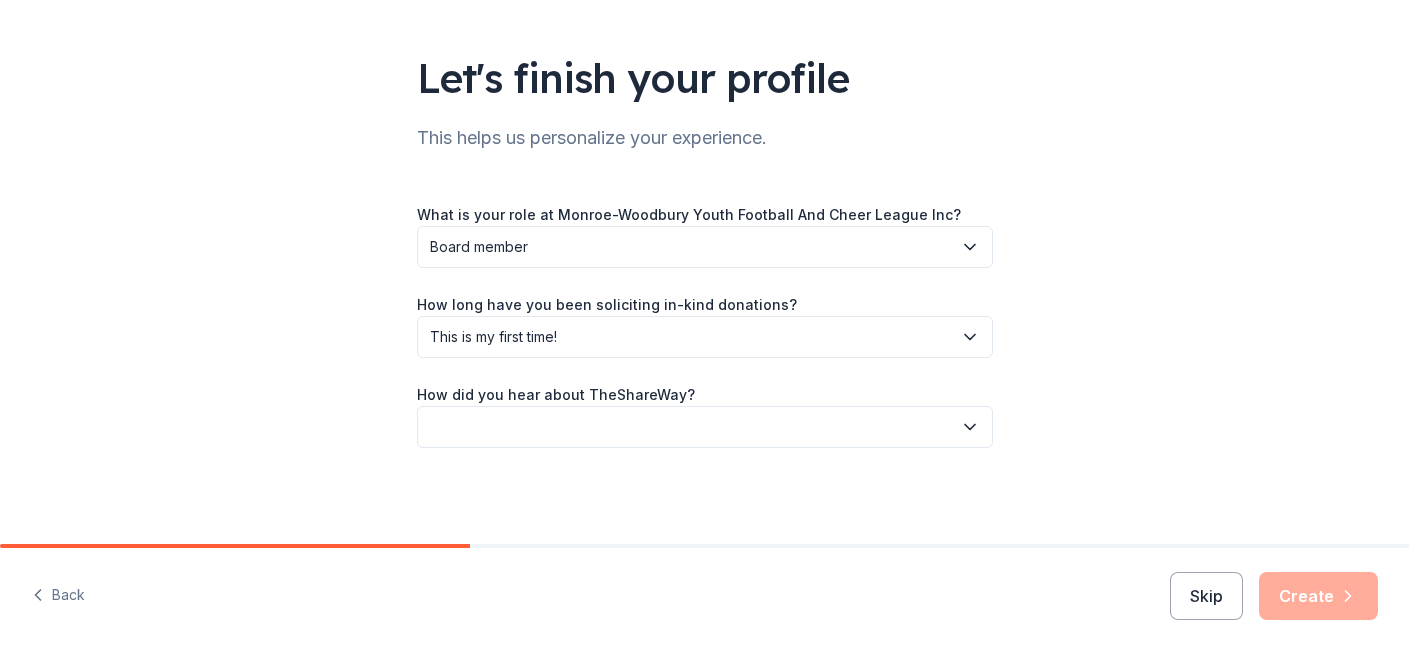scroll, scrollTop: 109, scrollLeft: 0, axis: vertical 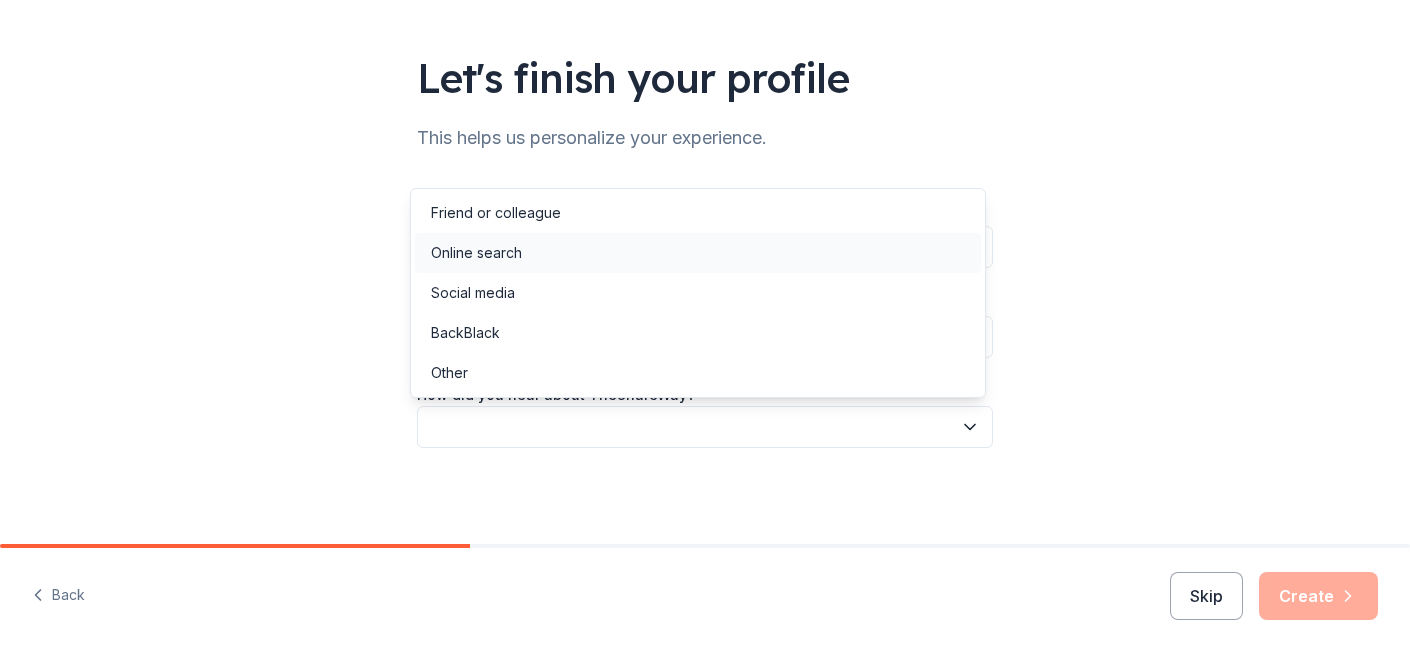 click on "Online search" at bounding box center [698, 253] 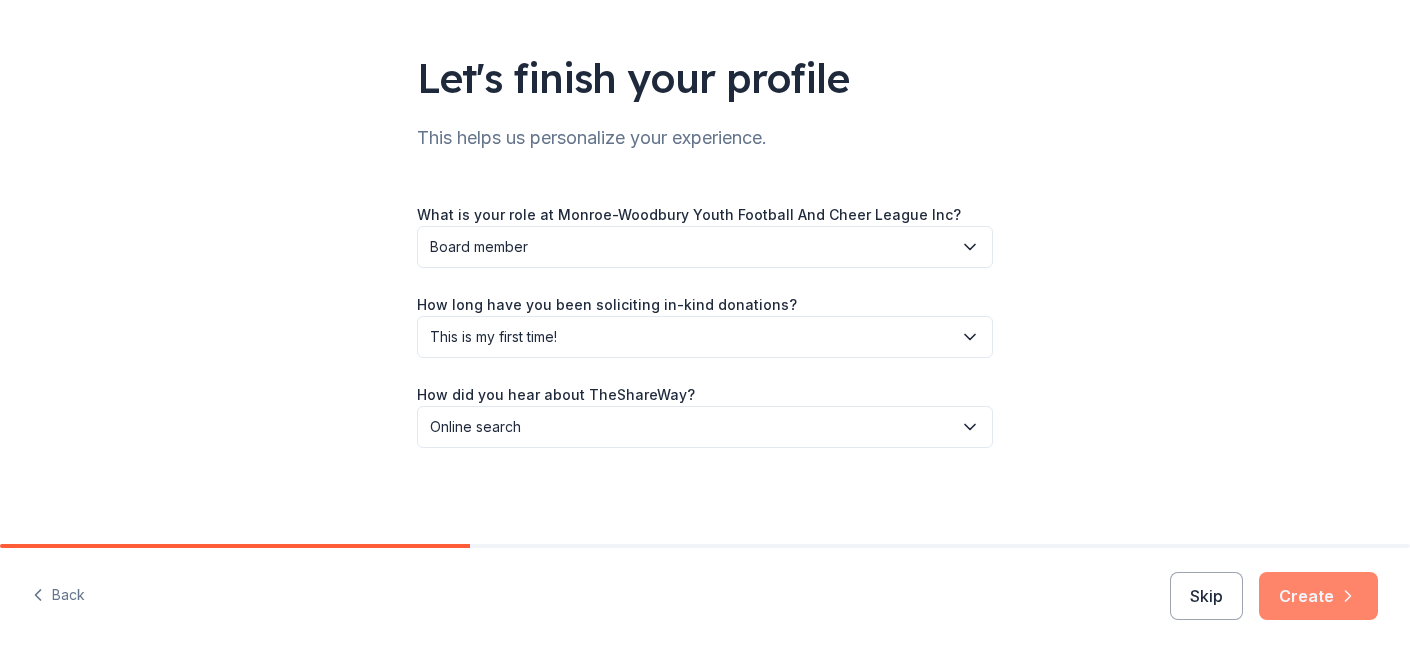 click on "Create" at bounding box center [1318, 596] 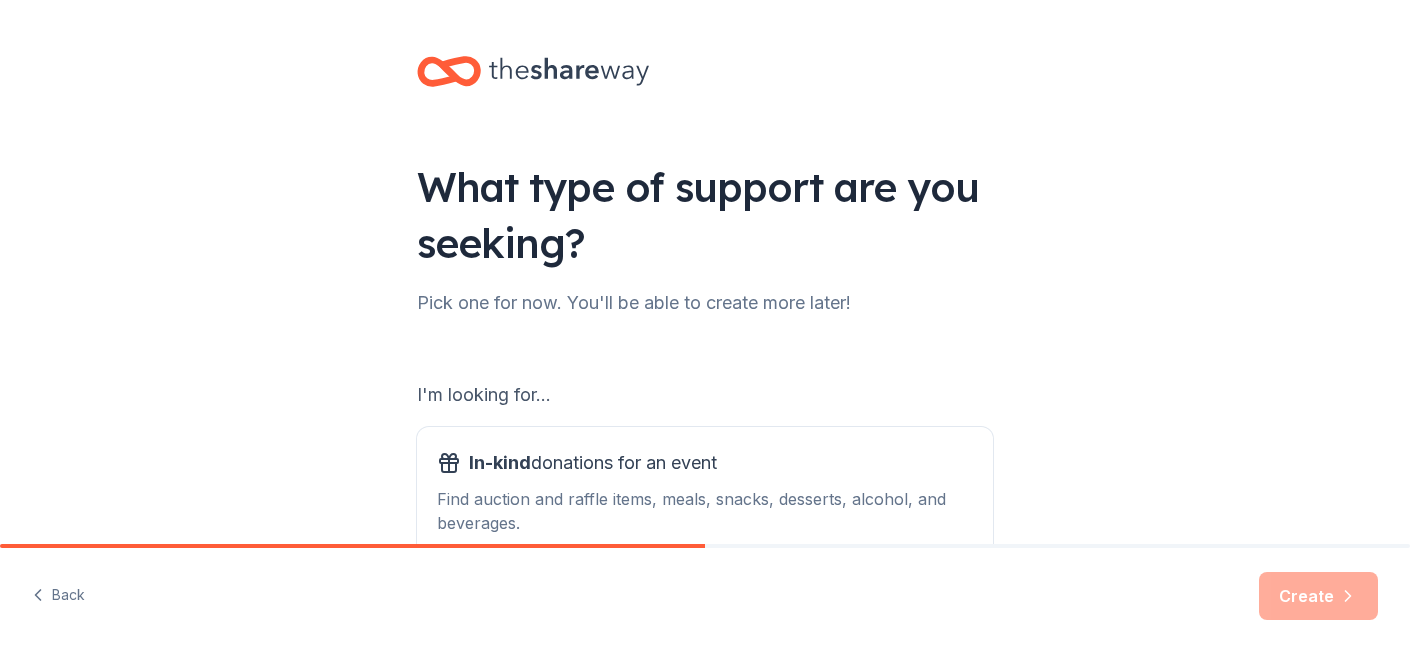click on "What type of support are you seeking? Pick one for now. You'll be able to create more later! I'm looking for...   In-kind  donations for an event Find auction and raffle items, meals, snacks, desserts, alcohol, and beverages.   Grants  for my nonprofits Find grants for projects & programming, general operations, capital, scholarship, research, and more." at bounding box center (705, 403) 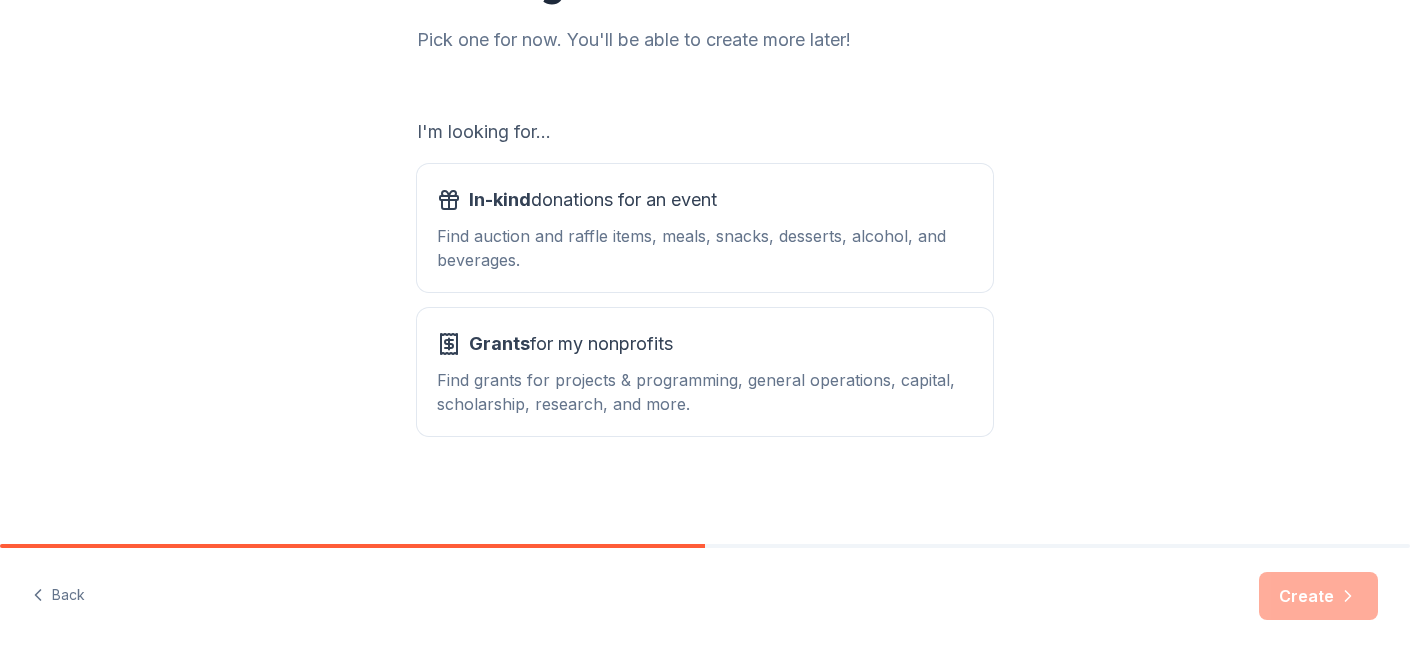 scroll, scrollTop: 263, scrollLeft: 0, axis: vertical 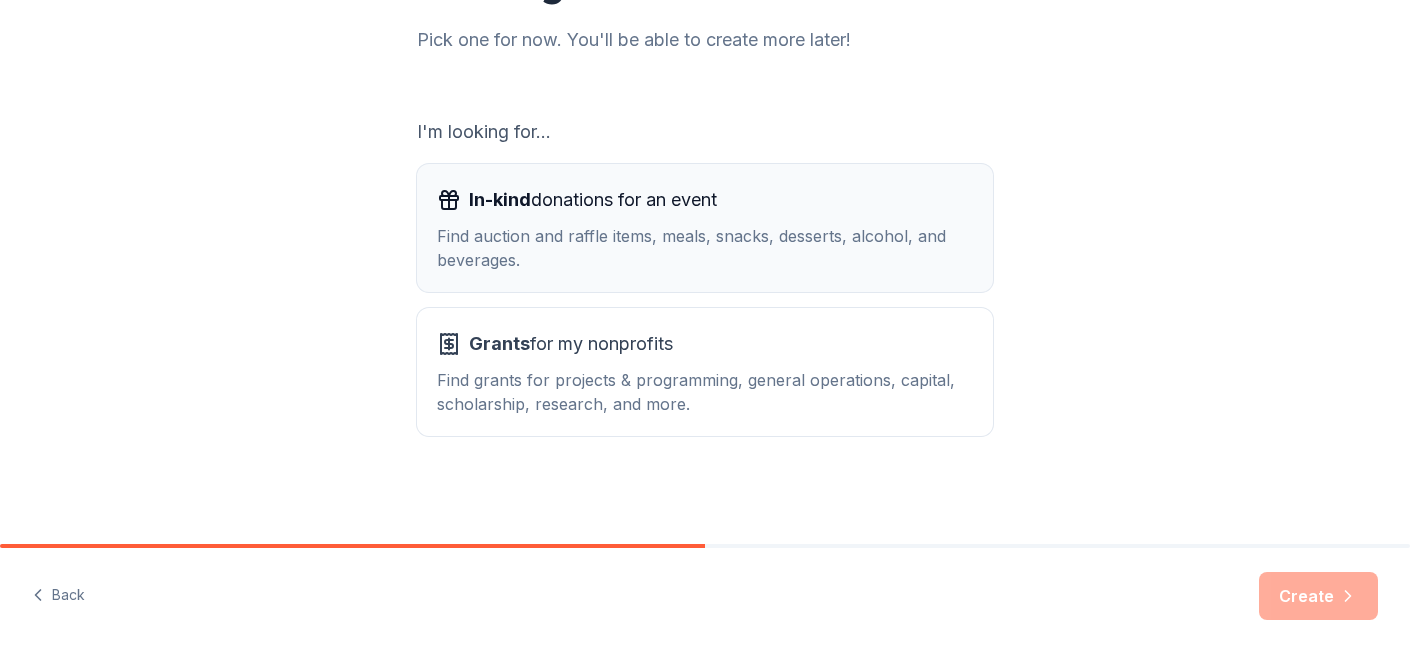 drag, startPoint x: 758, startPoint y: 198, endPoint x: 653, endPoint y: 173, distance: 107.935165 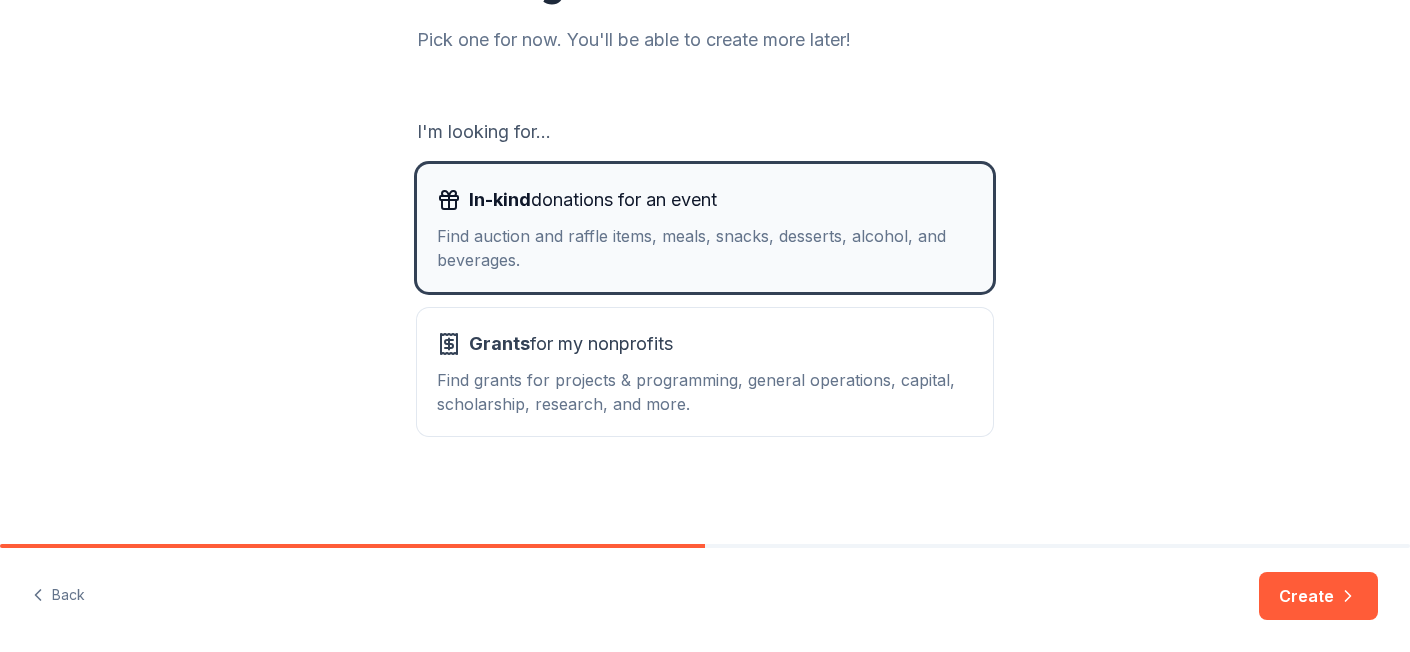 click on "Find auction and raffle items, meals, snacks, desserts, alcohol, and beverages." at bounding box center (705, 248) 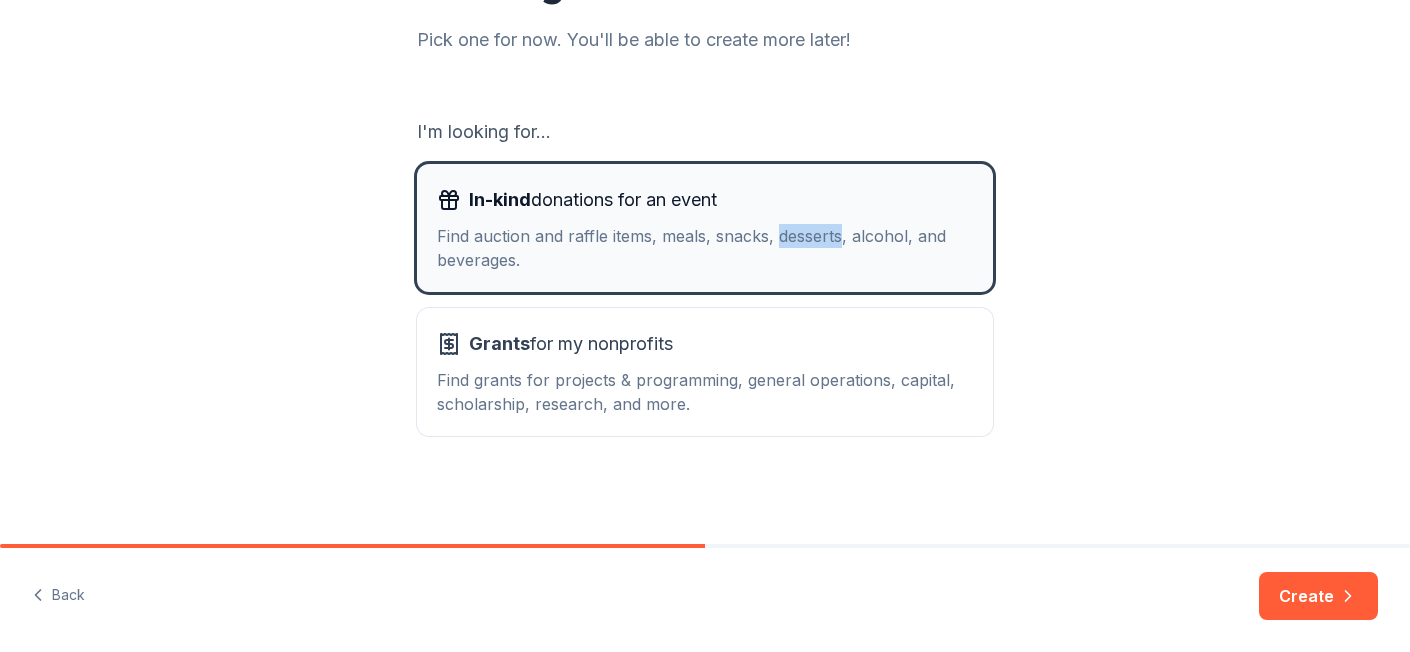 click on "Find auction and raffle items, meals, snacks, desserts, alcohol, and beverages." at bounding box center [705, 248] 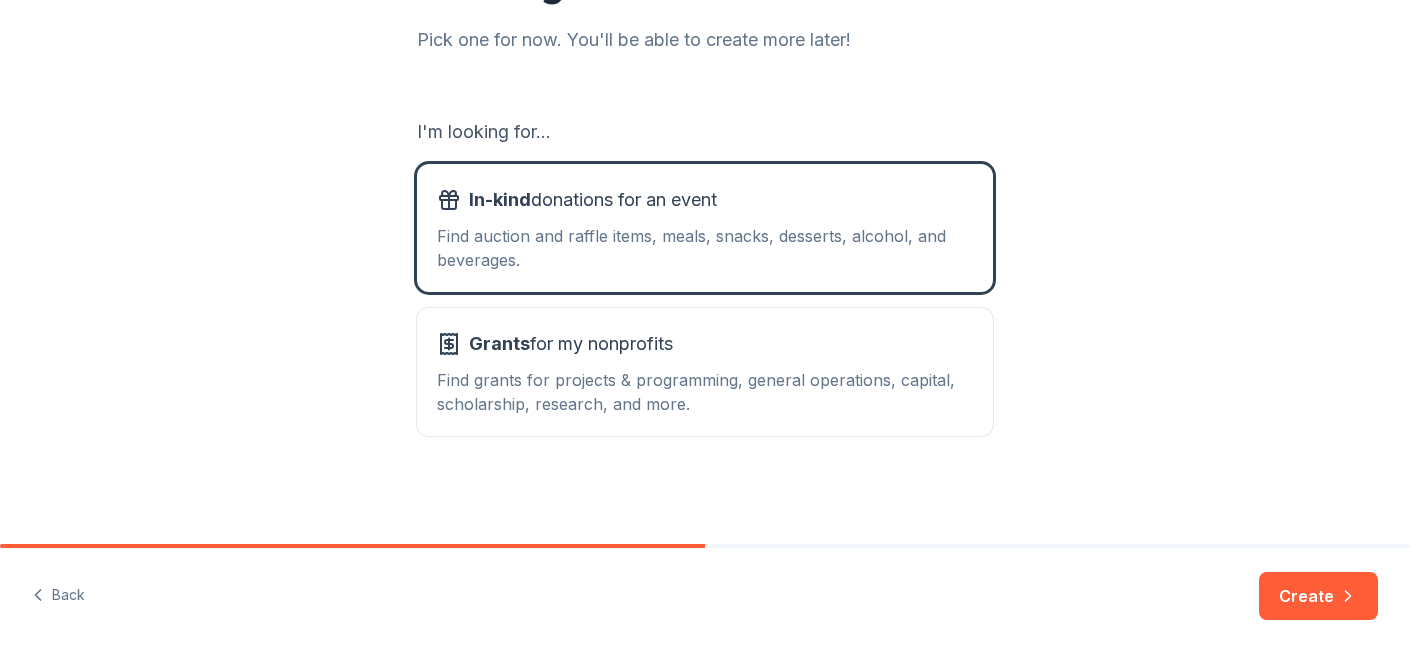 click on "What type of support are you seeking? Pick one for now. You'll be able to create more later! I'm looking for...   In-kind  donations for an event Find auction and raffle items, meals, snacks, desserts, alcohol, and beverages.   Grants  for my nonprofits Find grants for projects & programming, general operations, capital, scholarship, research, and more." at bounding box center [705, 140] 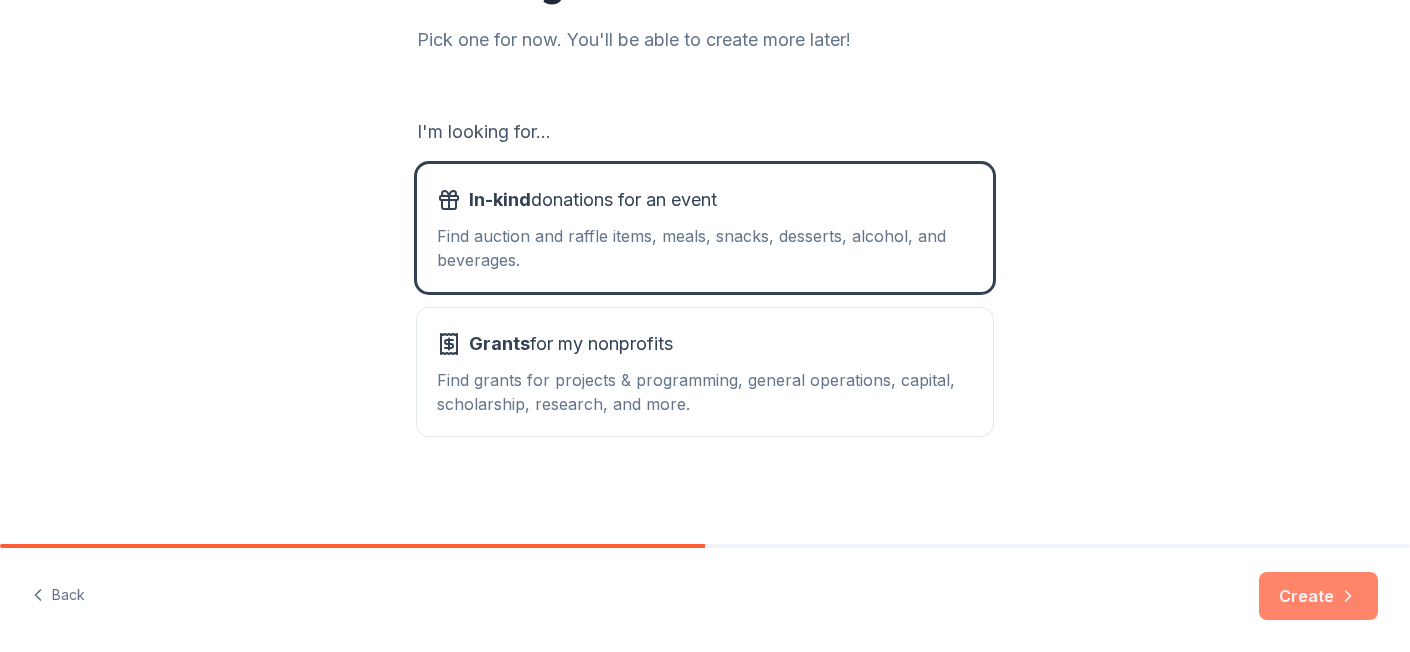 click on "Create" at bounding box center [1318, 596] 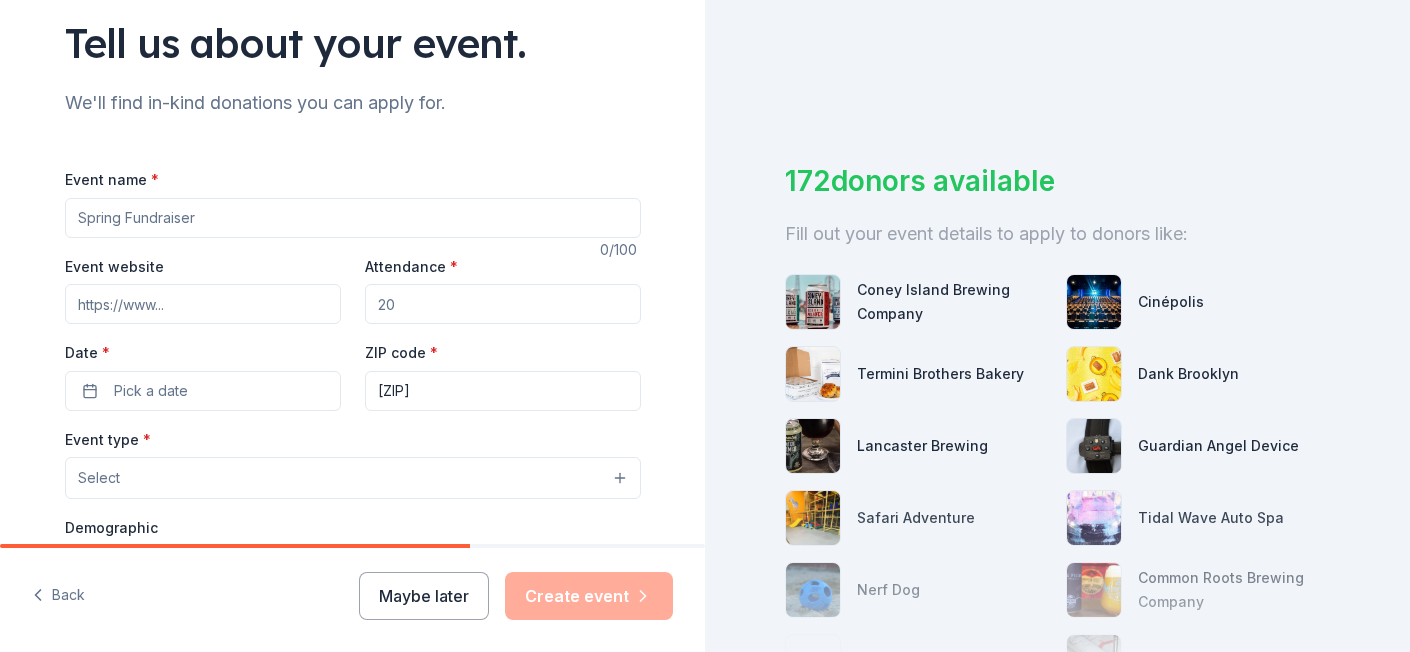 scroll, scrollTop: 156, scrollLeft: 0, axis: vertical 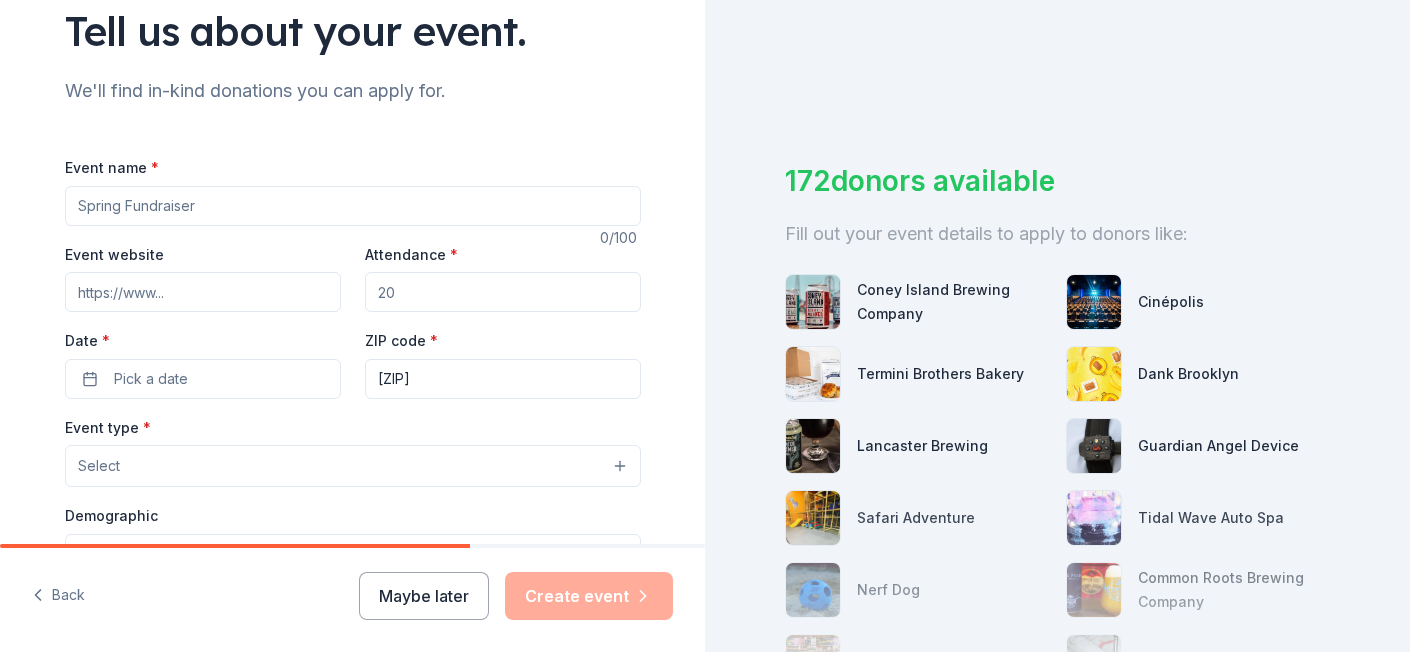 click on "Event name *" at bounding box center (353, 206) 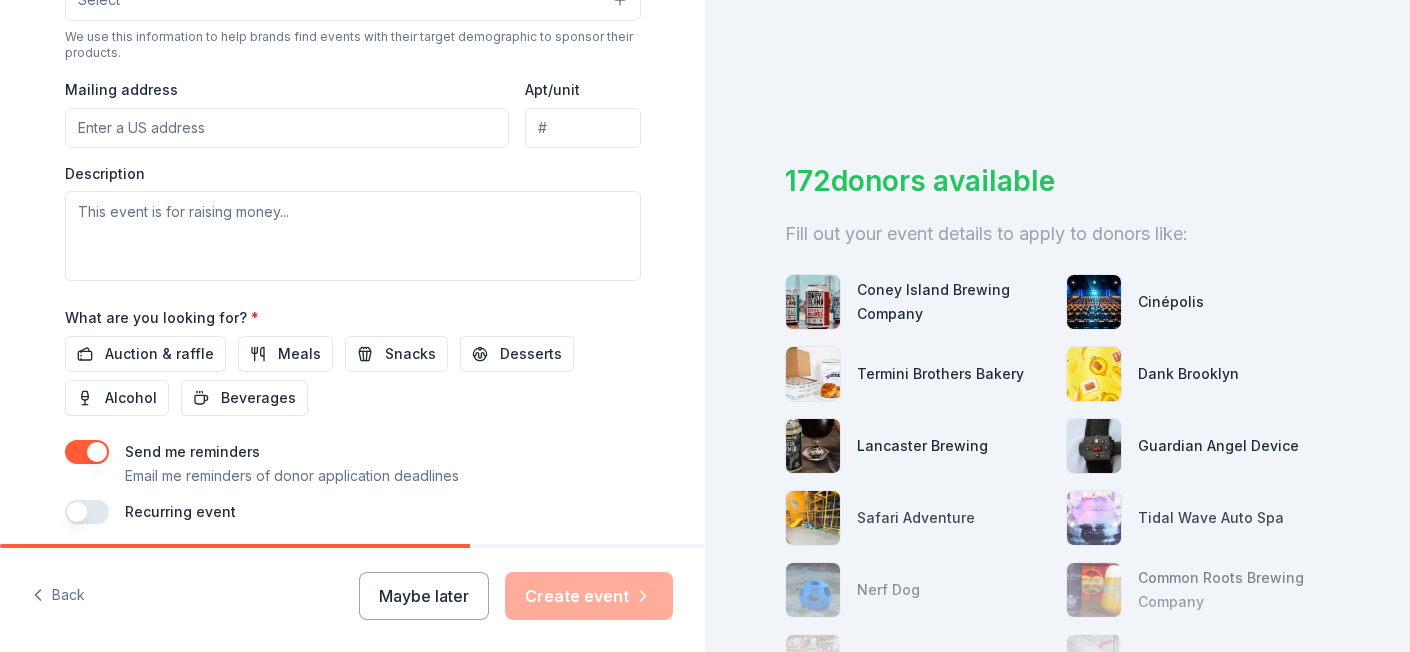 scroll, scrollTop: 716, scrollLeft: 0, axis: vertical 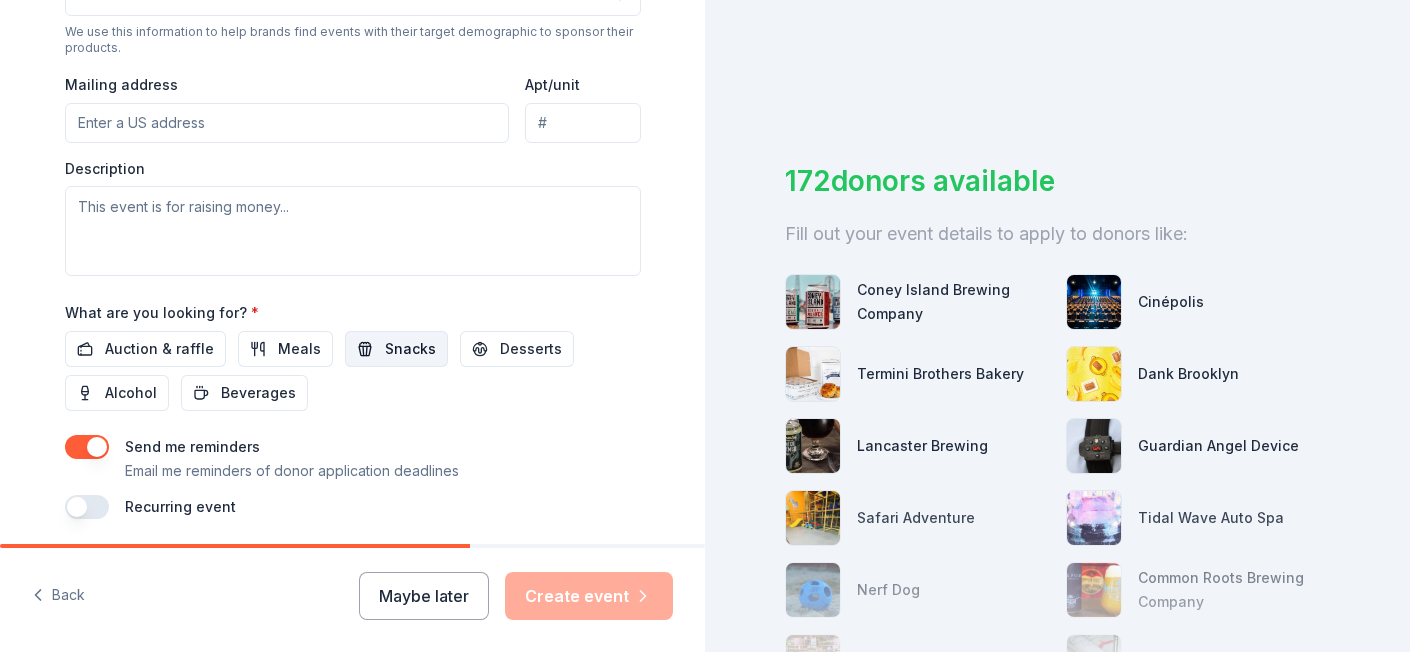 type on "150" 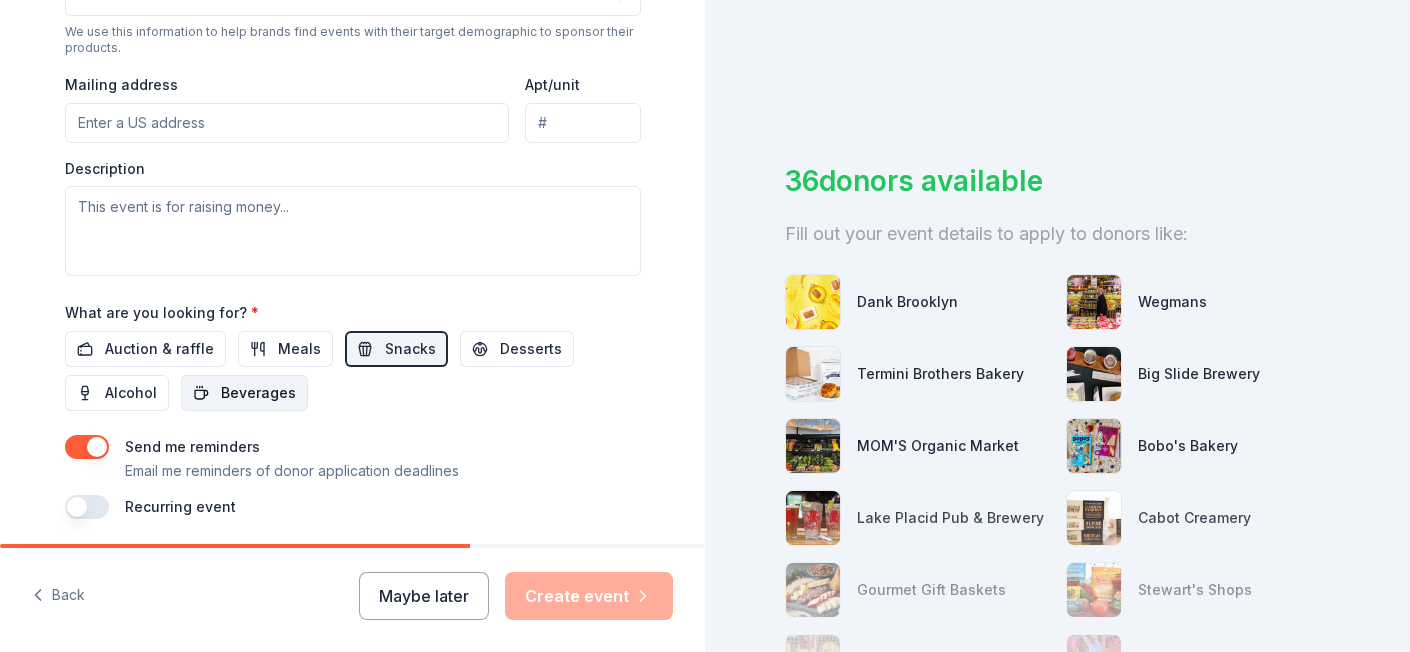click on "Beverages" at bounding box center (258, 393) 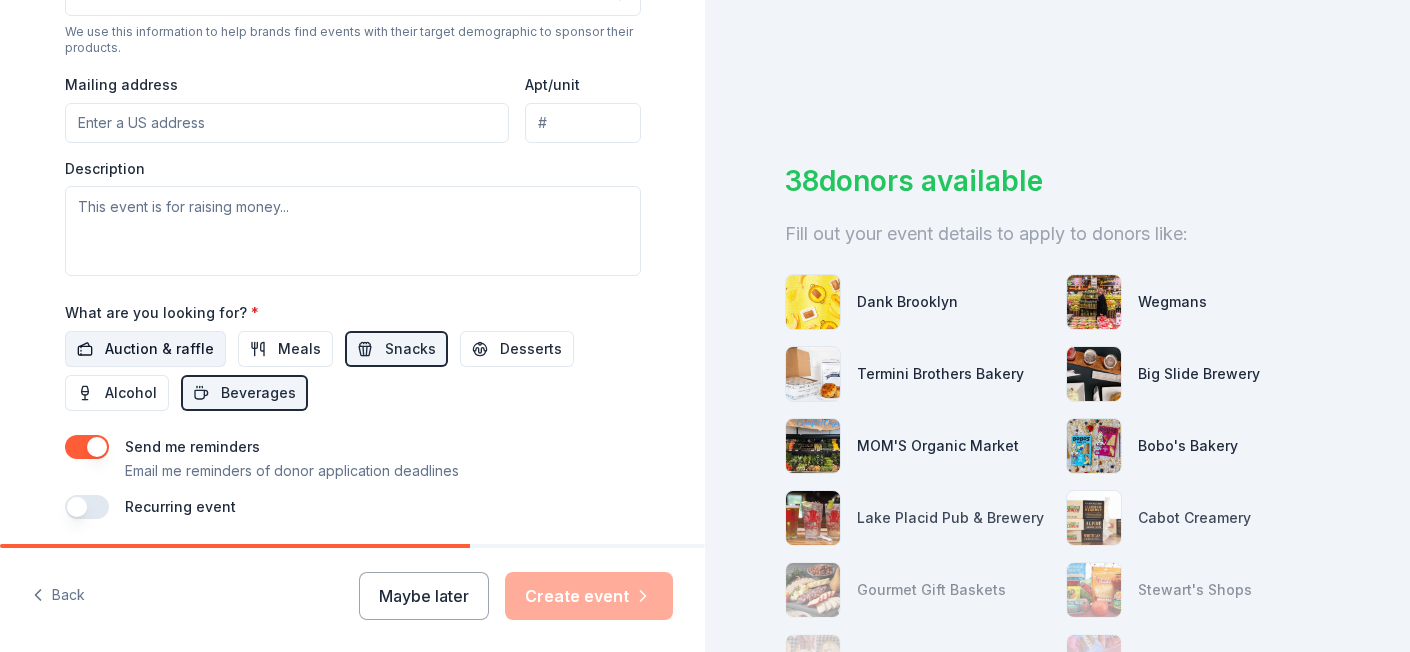 click on "Auction & raffle" at bounding box center [159, 349] 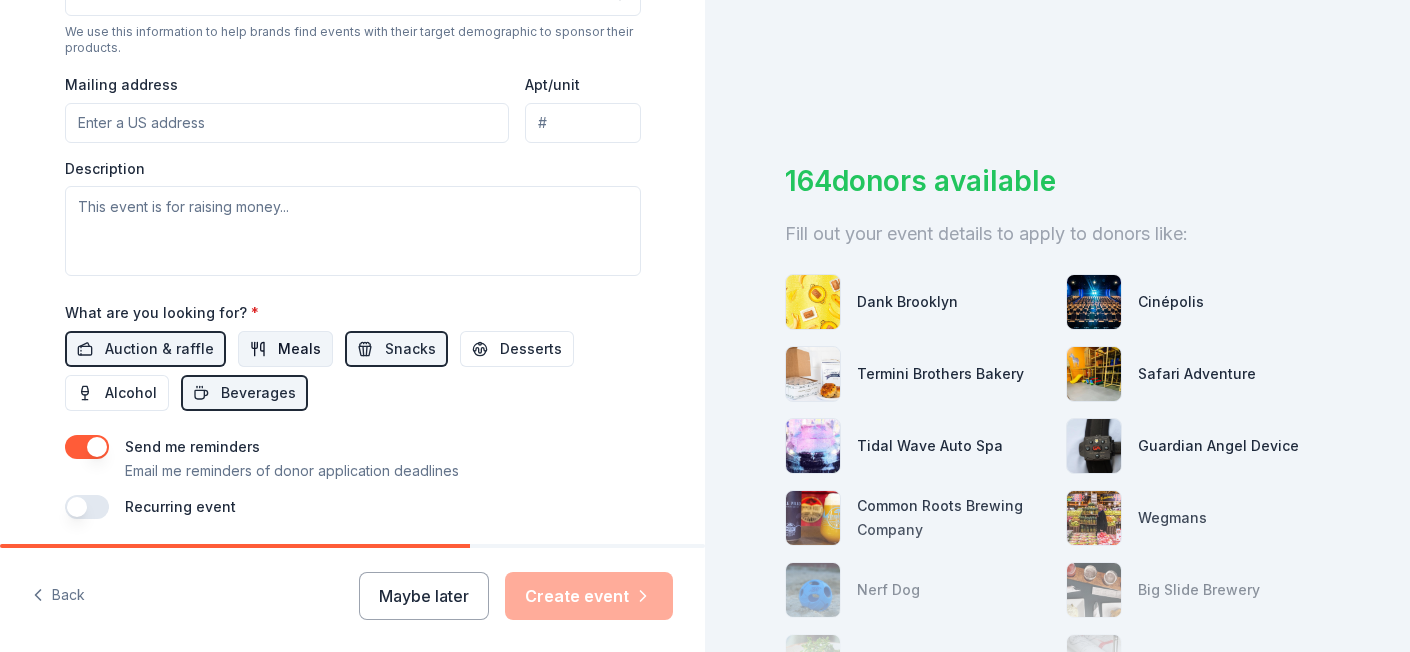 click on "Meals" at bounding box center (285, 349) 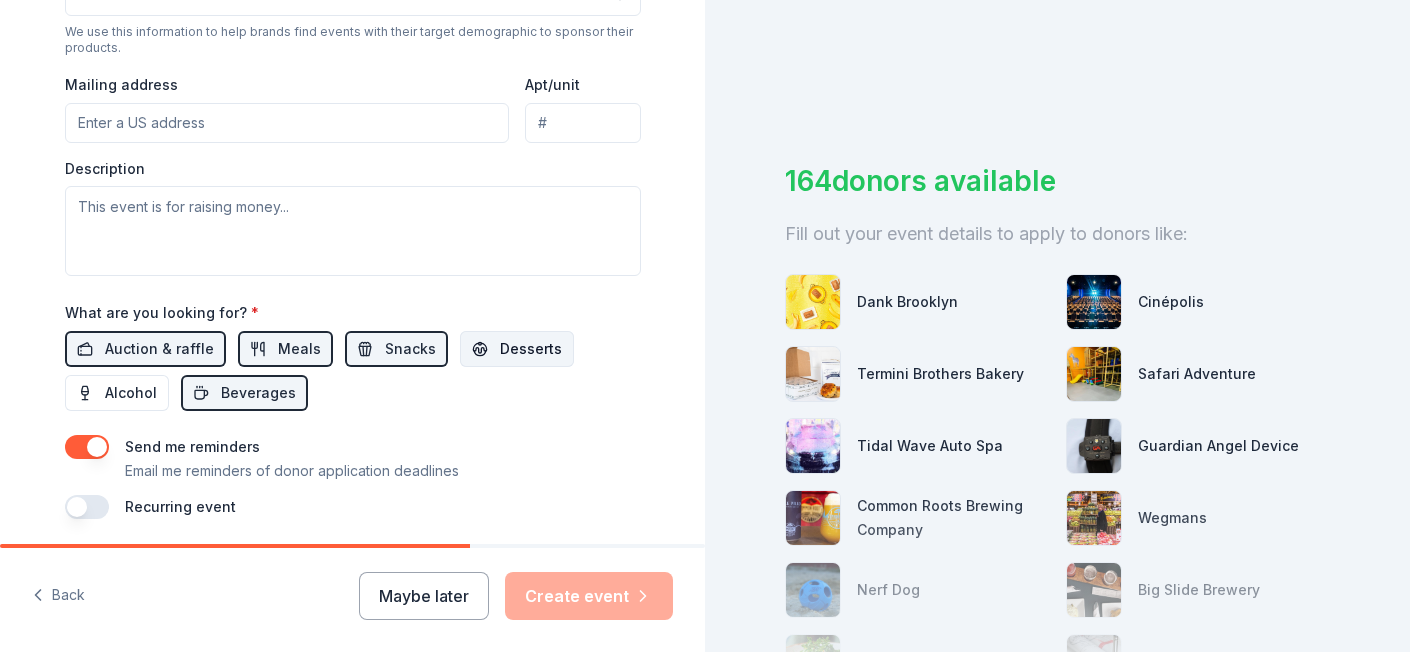 click on "Desserts" at bounding box center [517, 349] 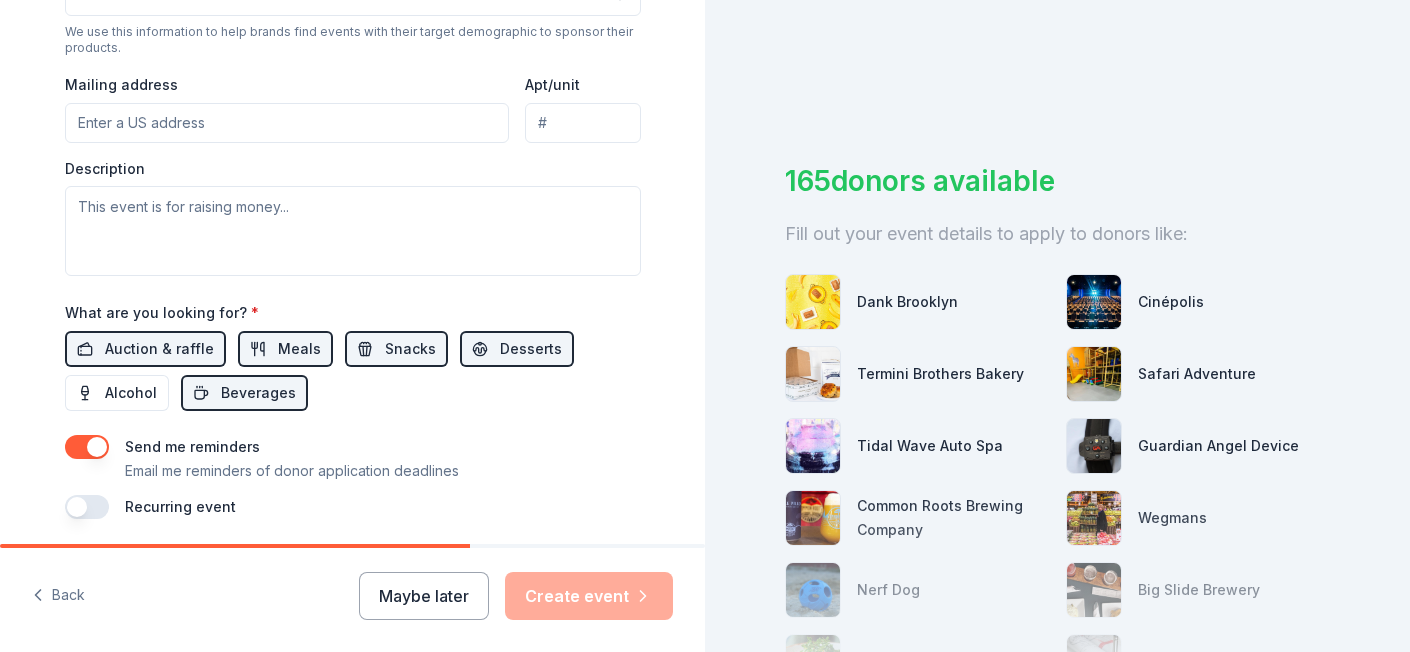 click at bounding box center (87, 507) 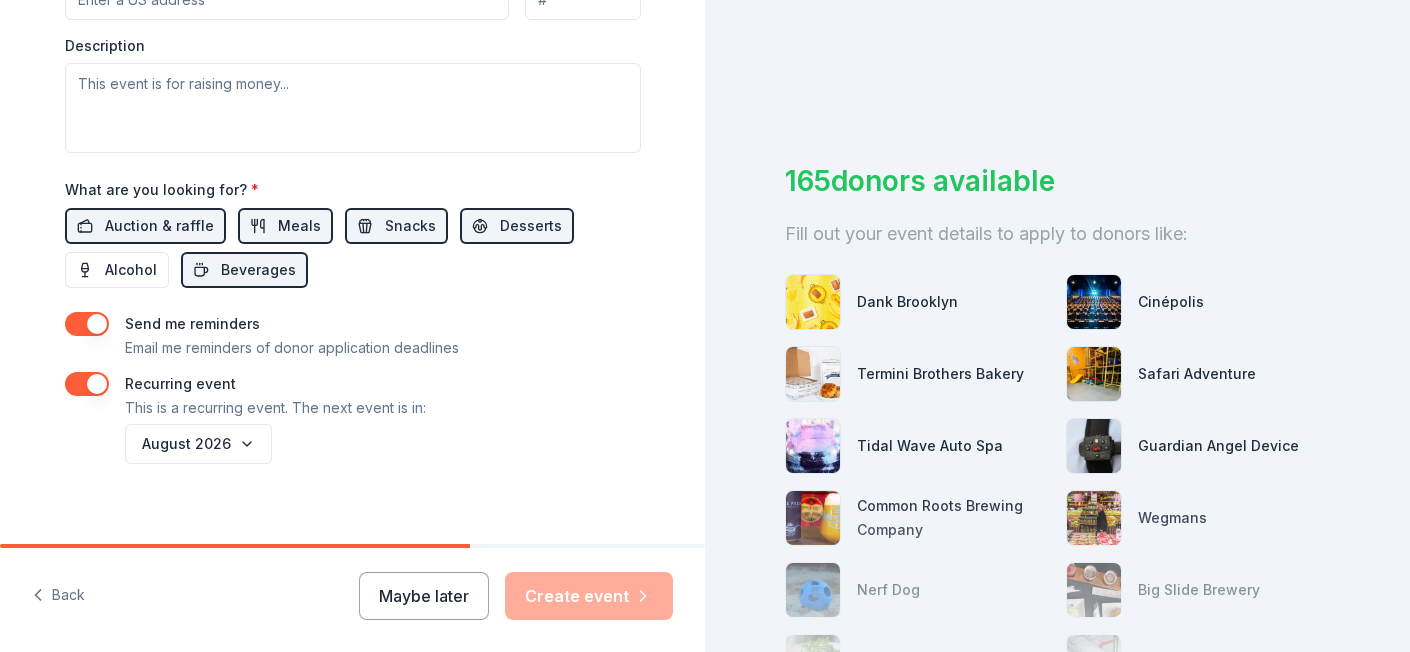 scroll, scrollTop: 854, scrollLeft: 0, axis: vertical 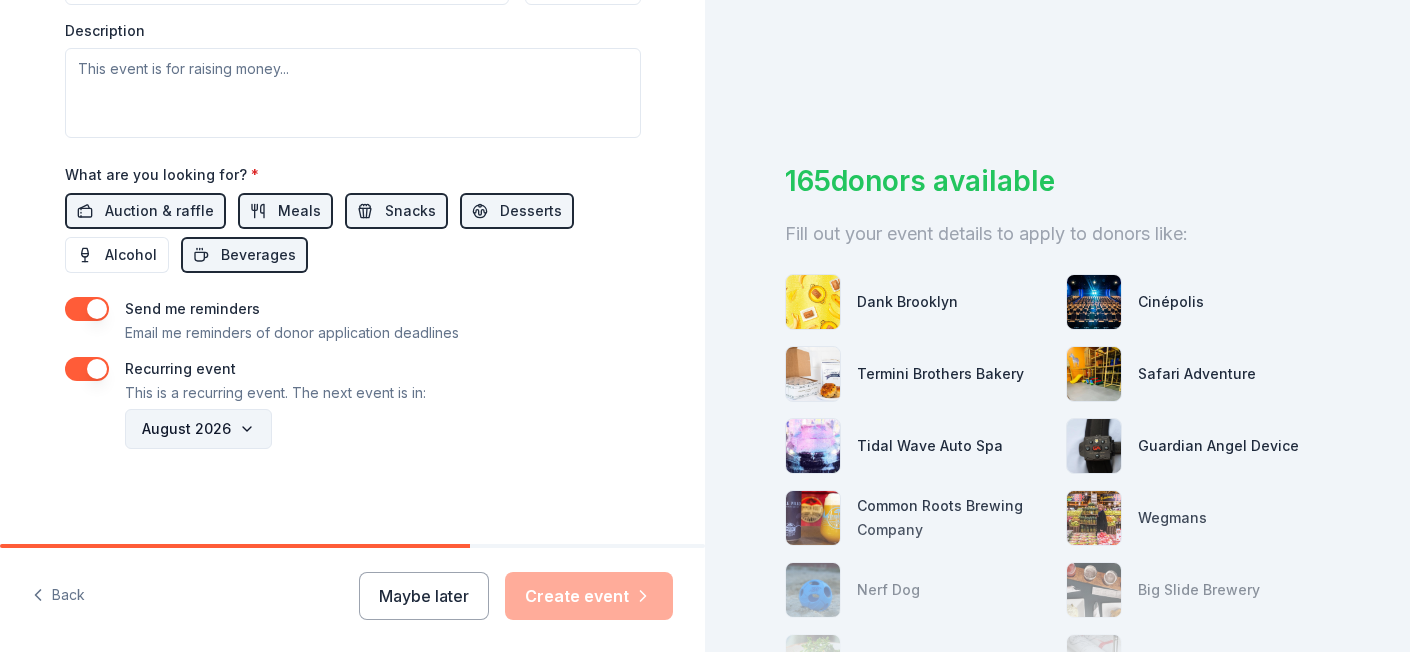 click on "August 2026" at bounding box center [198, 429] 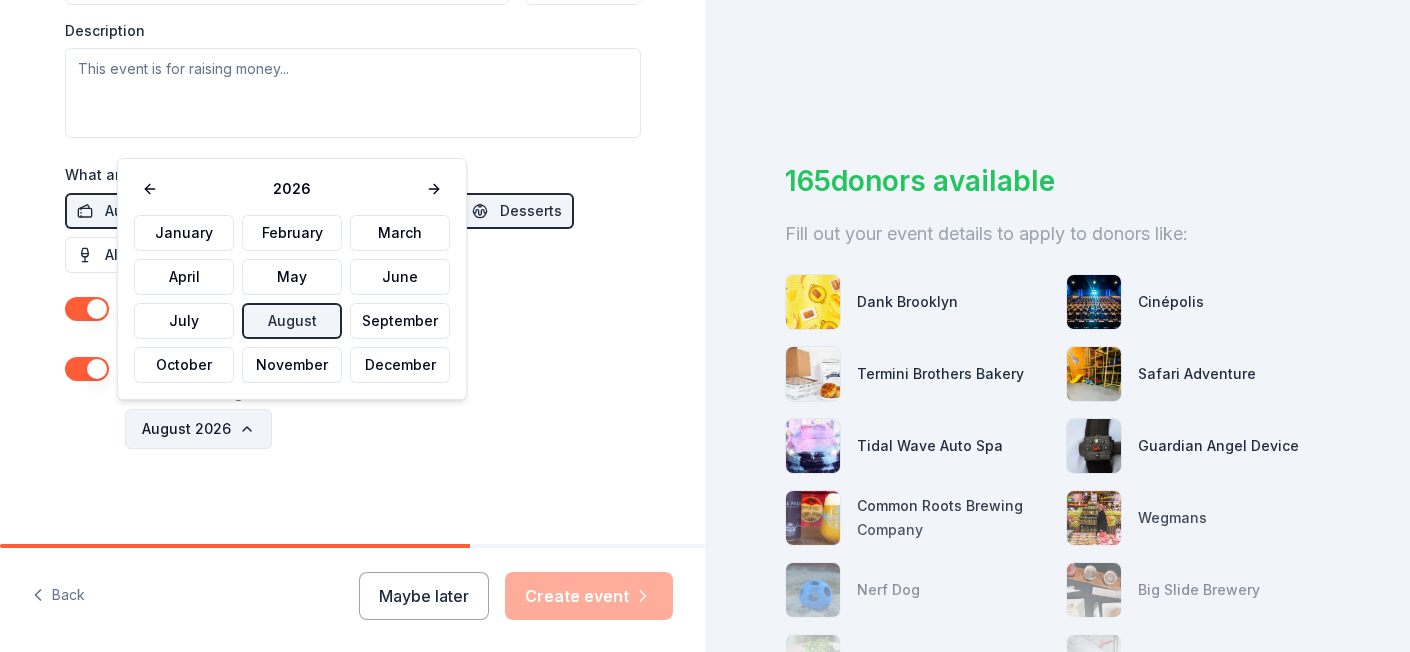 click on "August 2026" at bounding box center (198, 429) 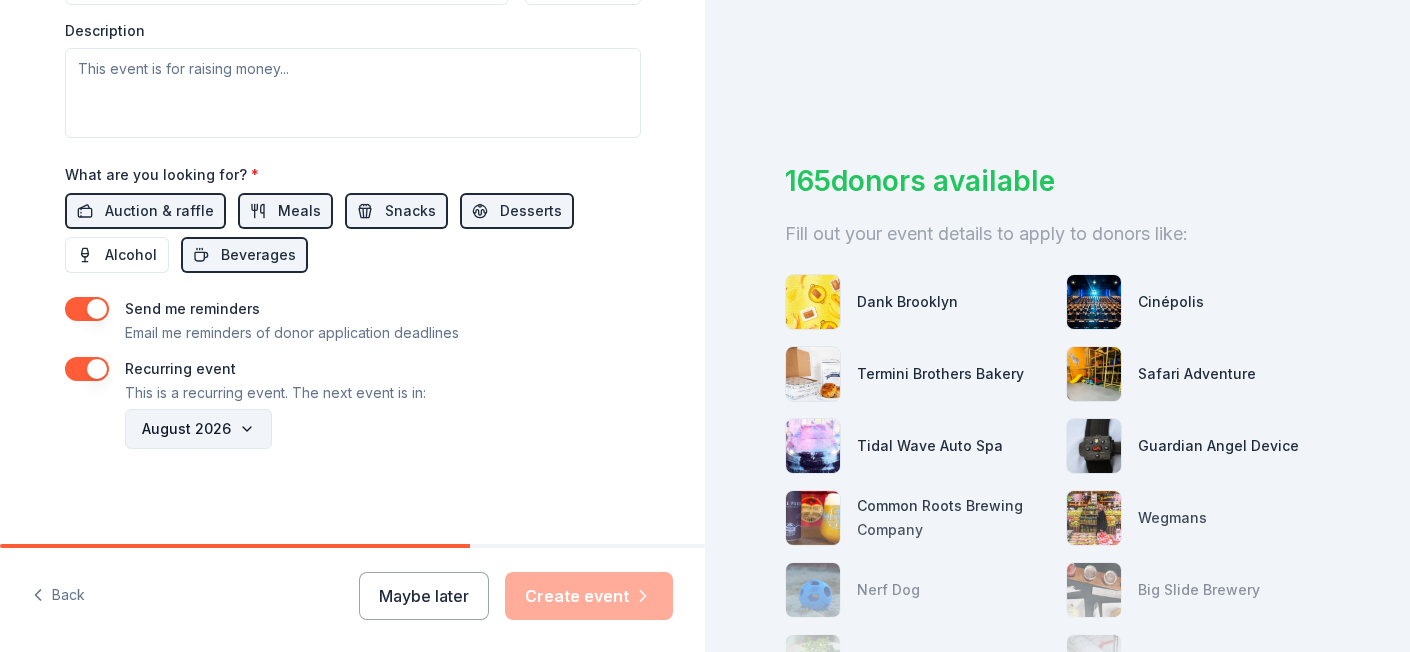 click on "August 2026" at bounding box center (198, 429) 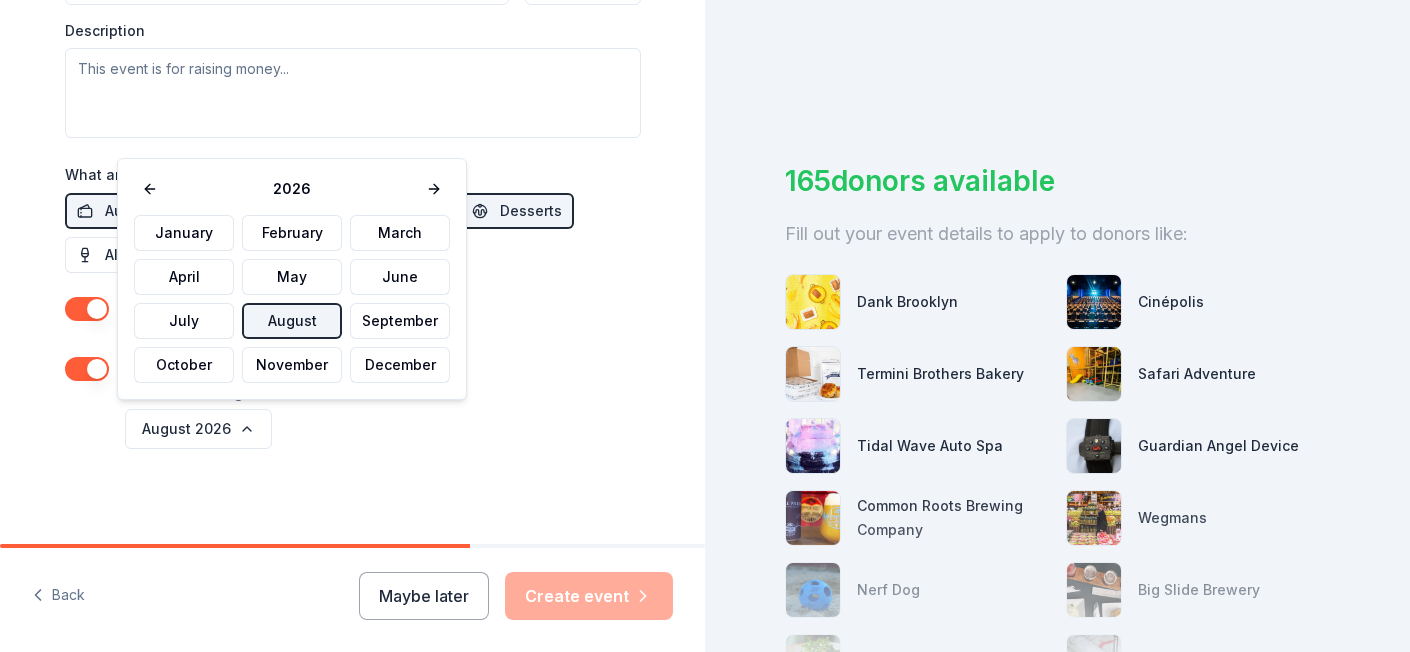 click on "August" at bounding box center [292, 321] 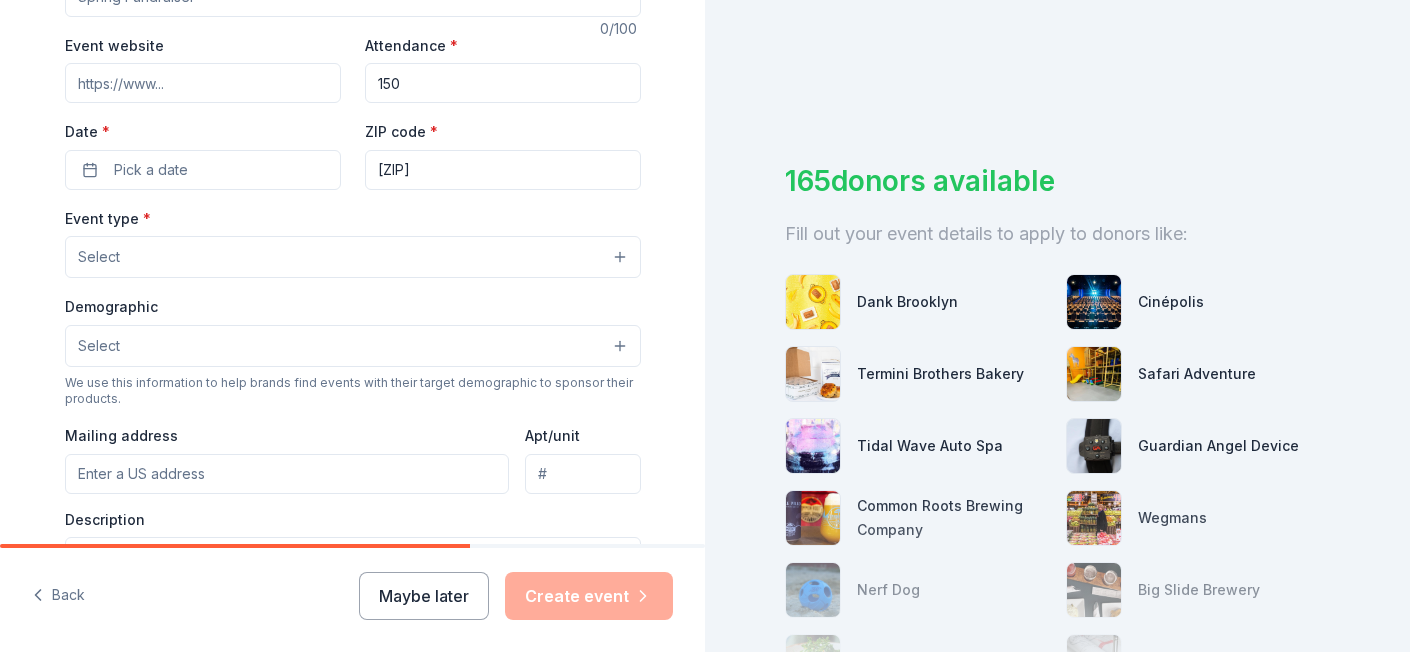 scroll, scrollTop: 360, scrollLeft: 0, axis: vertical 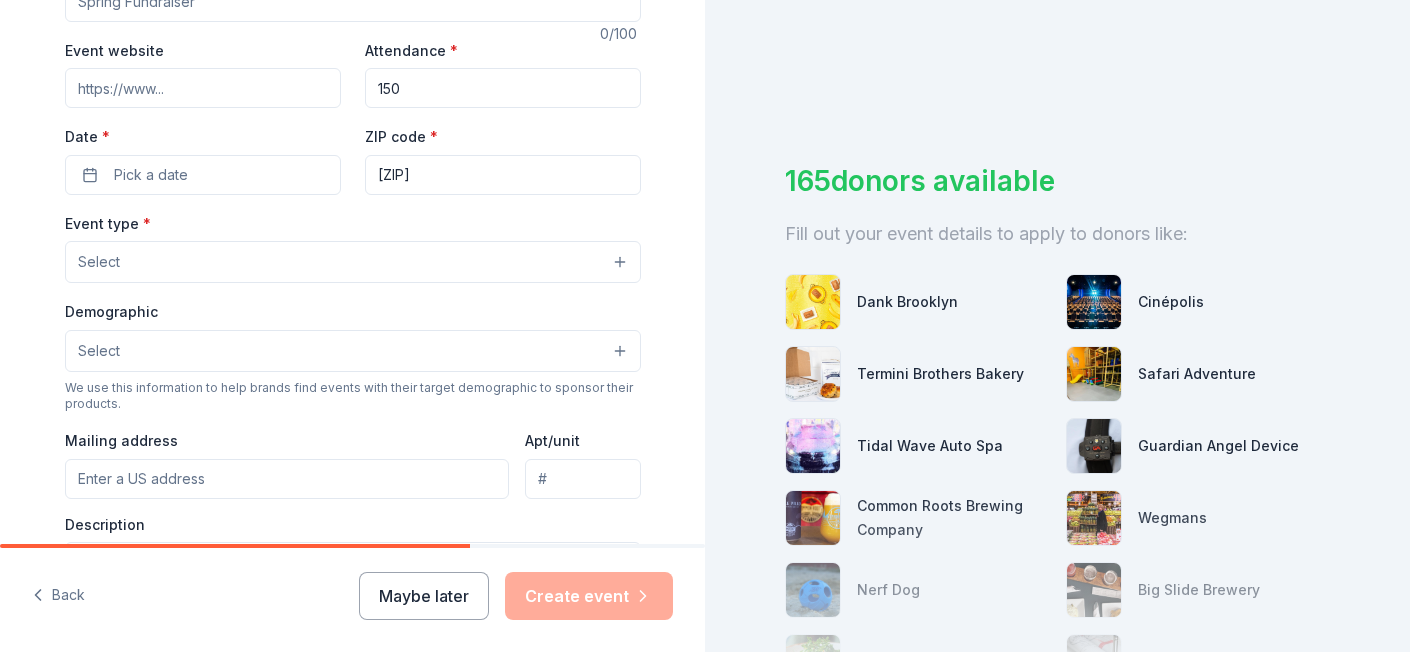 click on "Select" at bounding box center (353, 262) 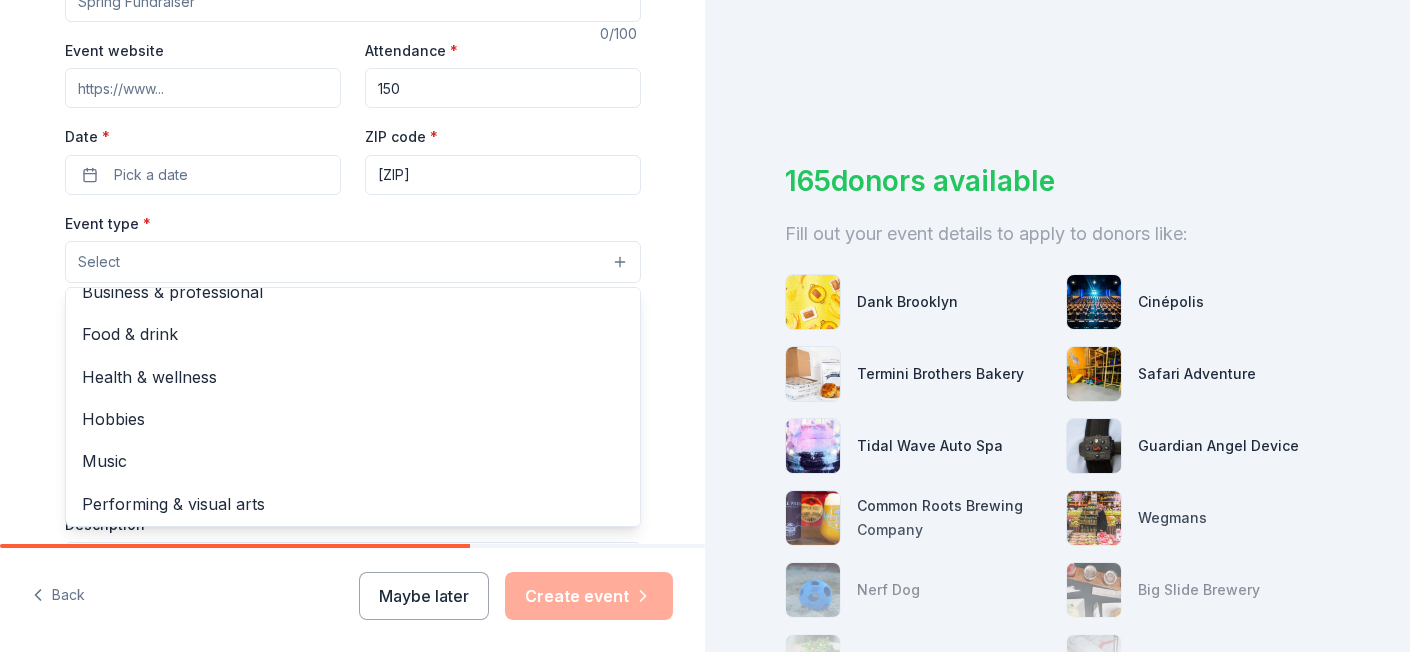 scroll, scrollTop: 0, scrollLeft: 0, axis: both 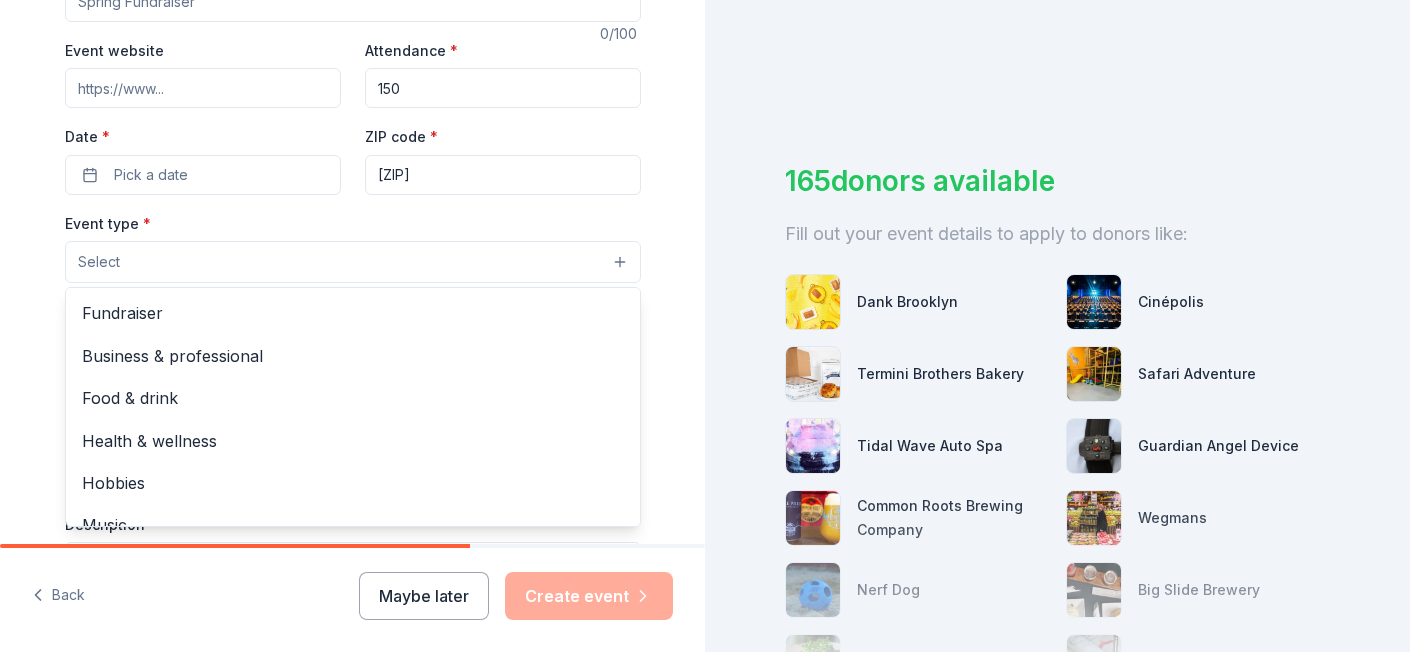 click on "Event name * 0 /100 Event website Attendance * 150 Date * Pick a date ZIP code * [ZIP] Event type * Select Fundraiser Business & professional Food & drink Health & wellness Hobbies Music Performing & visual arts Demographic Select We use this information to help brands find events with their target demographic to sponsor their products. Mailing address Apt/unit Description What are you looking for? * Auction & raffle Meals Snacks Desserts Alcohol Beverages Send me reminders Email me reminders of donor application deadlines Recurring event This is a recurring event. The next event is in: August 2026" at bounding box center (353, 449) 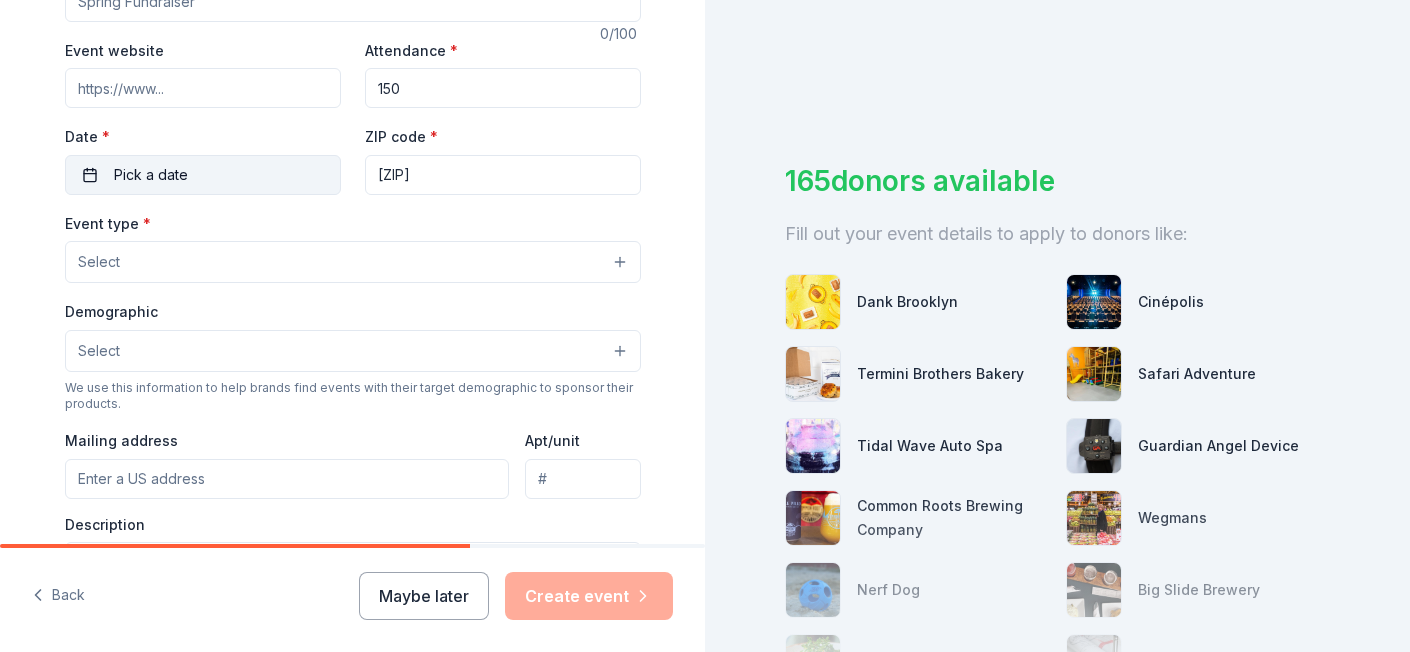 click on "Pick a date" at bounding box center [203, 175] 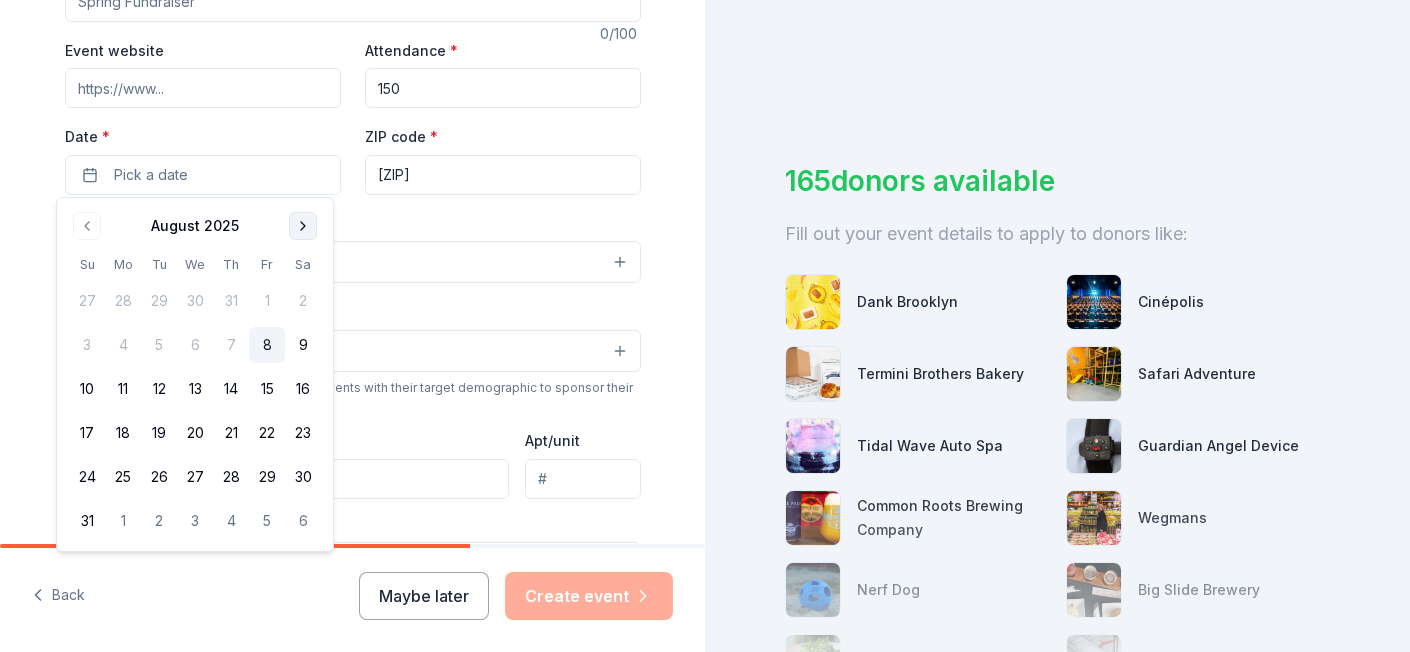 click at bounding box center (303, 226) 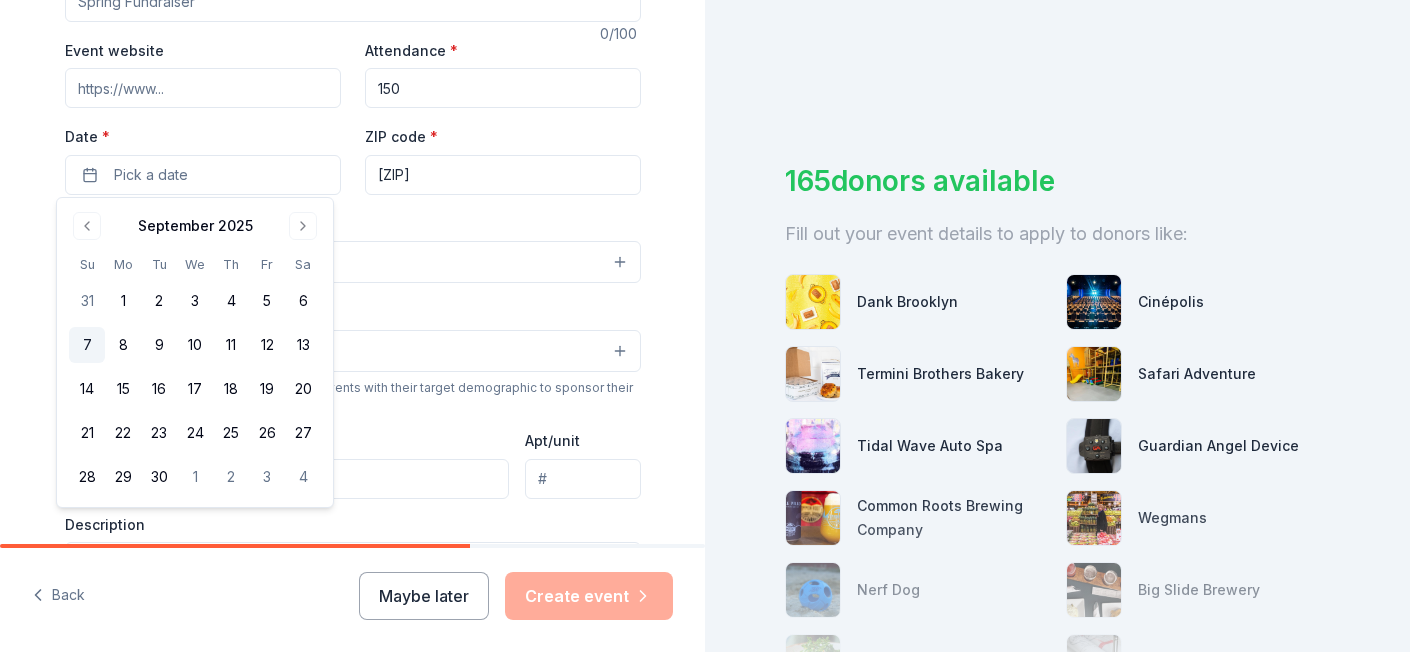 click on "7" at bounding box center (87, 345) 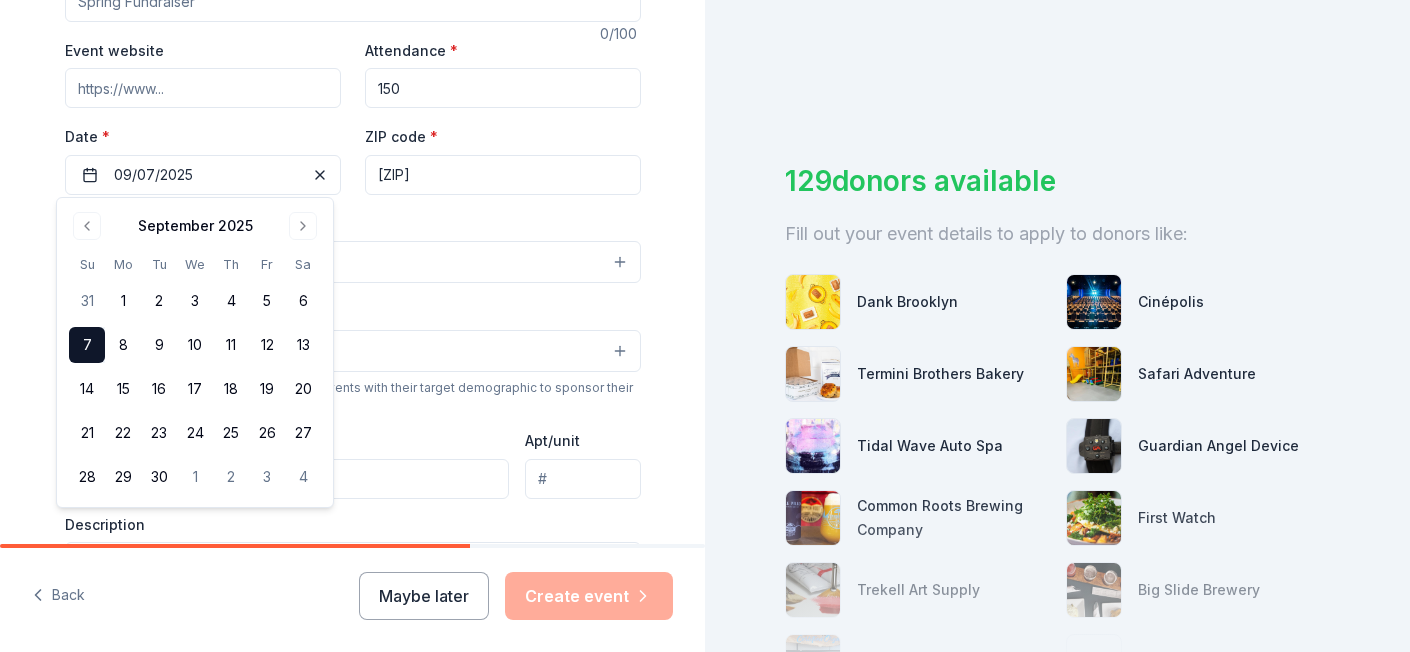 click on "Tell us about your event. We'll find in-kind donations you can apply for. Event name * 0 /100 Event website Attendance * 150 Date * 09/07/2025 ZIP code * [ZIP] Event type * Select Demographic Select We use this information to help brands find events with their target demographic to sponsor their products. Mailing address Apt/unit Description What are you looking for? * Auction & raffle Meals Snacks Desserts Alcohol Beverages Send me reminders Email me reminders of donor application deadlines Recurring event This is a recurring event. The next event is in: August 2026" at bounding box center (353, 341) 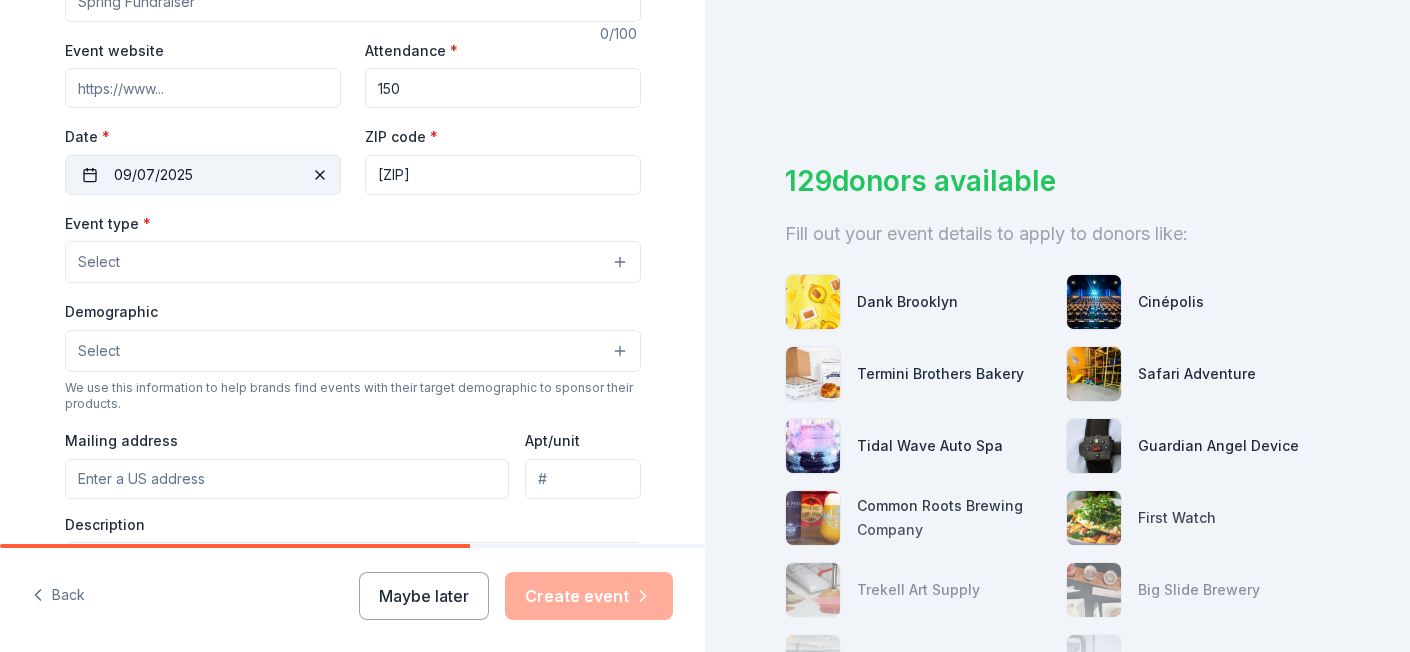 click on "09/07/2025" at bounding box center (203, 175) 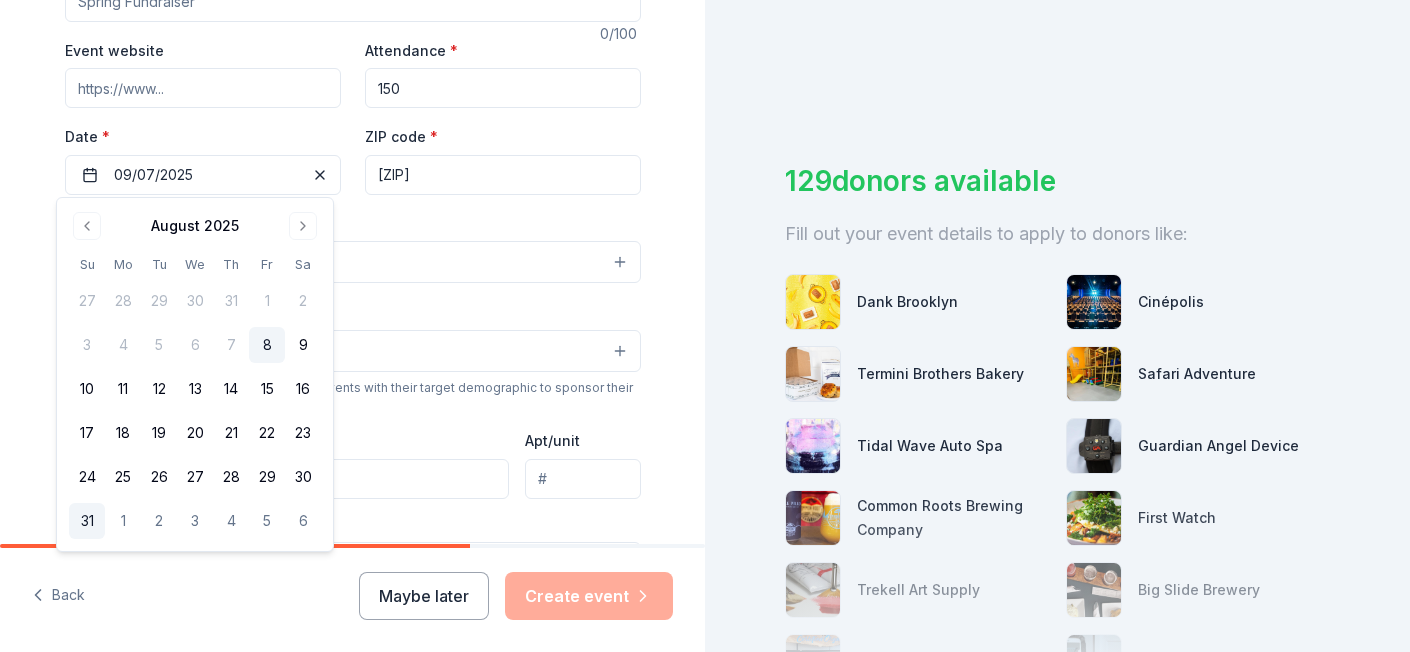 click on "31" at bounding box center [87, 521] 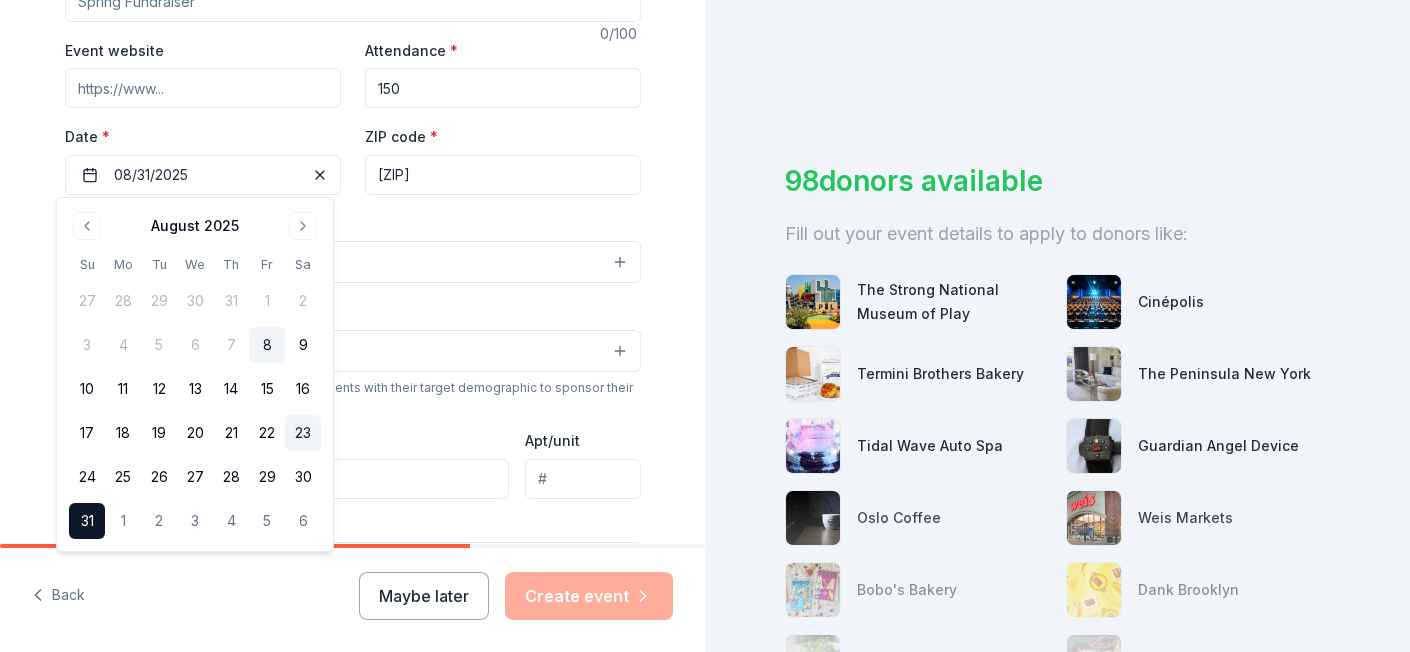 click on "23" at bounding box center (303, 433) 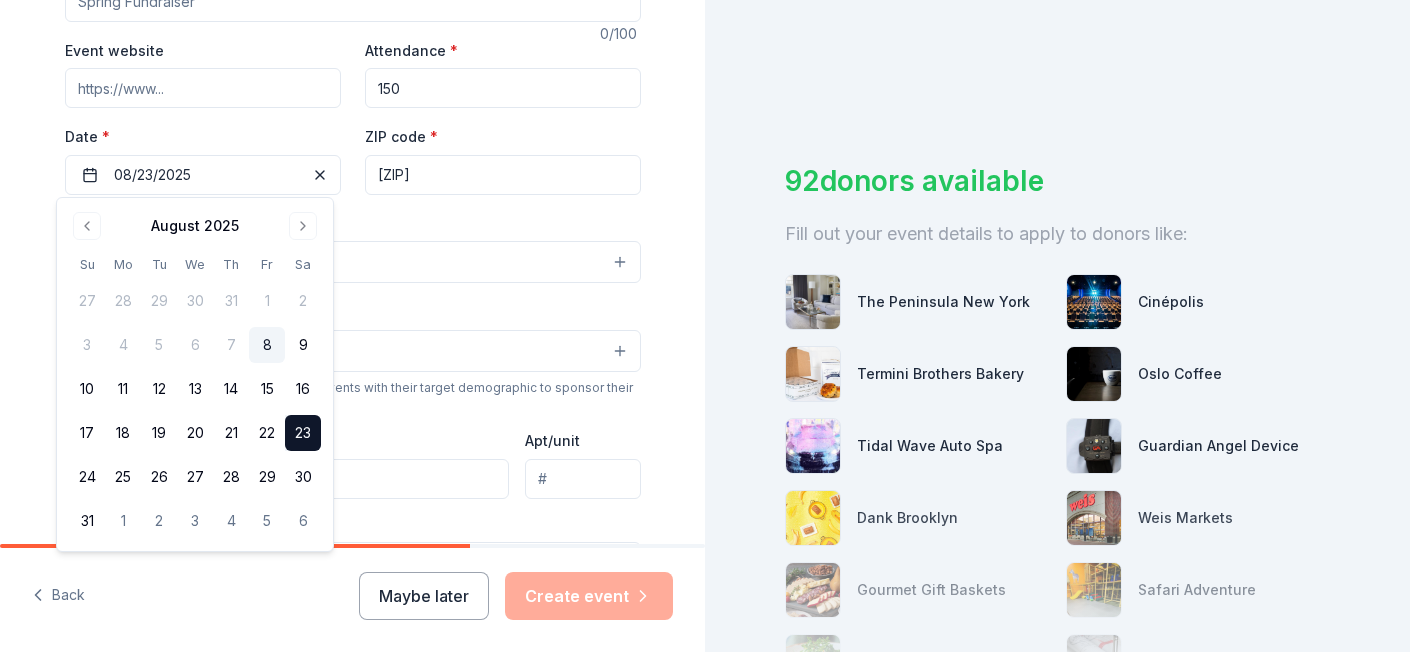 click on "Tell us about your event. We'll find in-kind donations you can apply for. Event name * 0 /100 Event website Attendance * 150 Date * 08/23/2025 ZIP code * 10926 Event type * Select Demographic Select We use this information to help brands find events with their target demographic to sponsor their products. Mailing address Apt/unit Description What are you looking for? * Auction & raffle Meals Snacks Desserts Alcohol Beverages Send me reminders Email me reminders of donor application deadlines Recurring event This is a recurring event. The next event is in: August 2026" at bounding box center [353, 341] 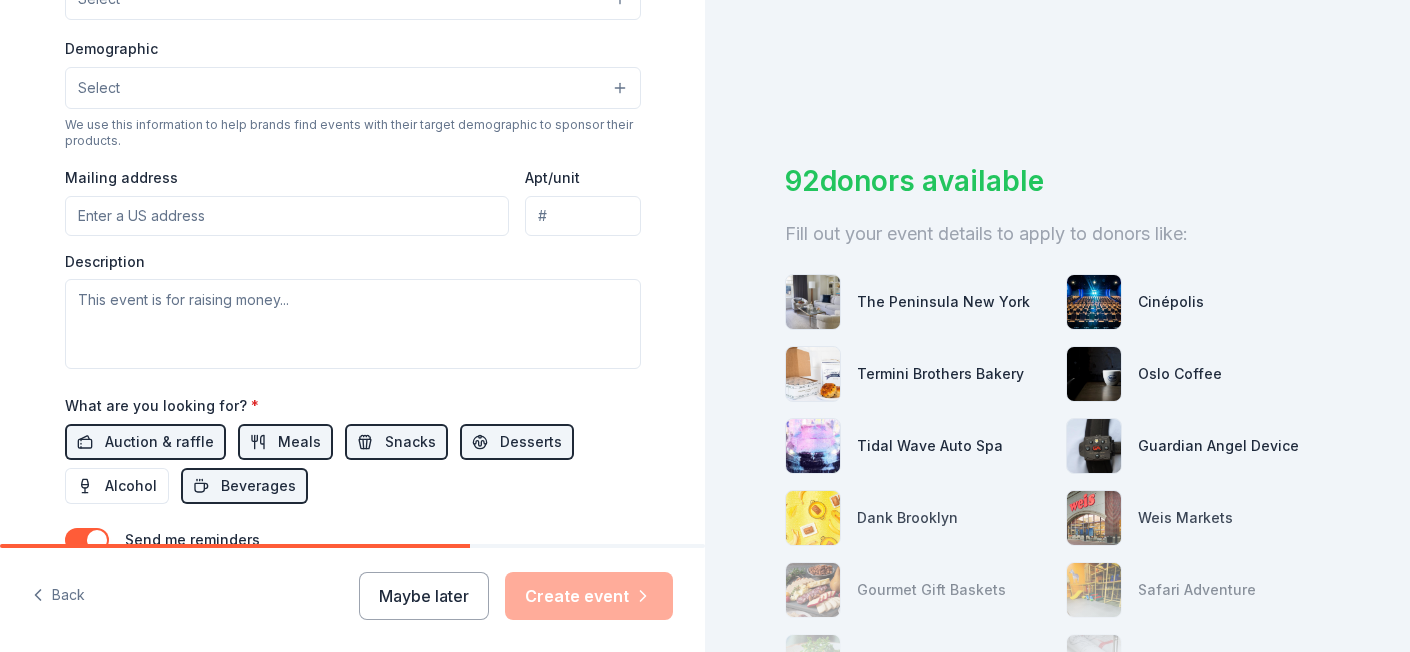 scroll, scrollTop: 608, scrollLeft: 0, axis: vertical 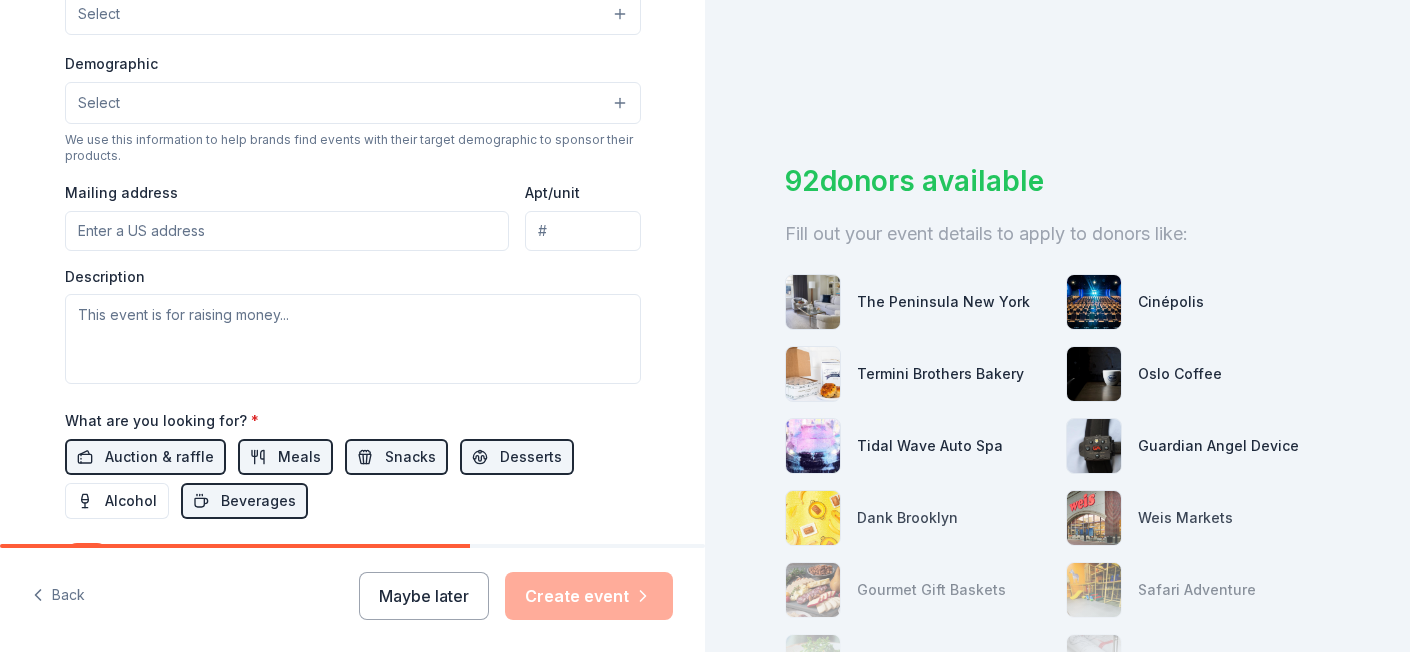 click on "Select" at bounding box center [353, 103] 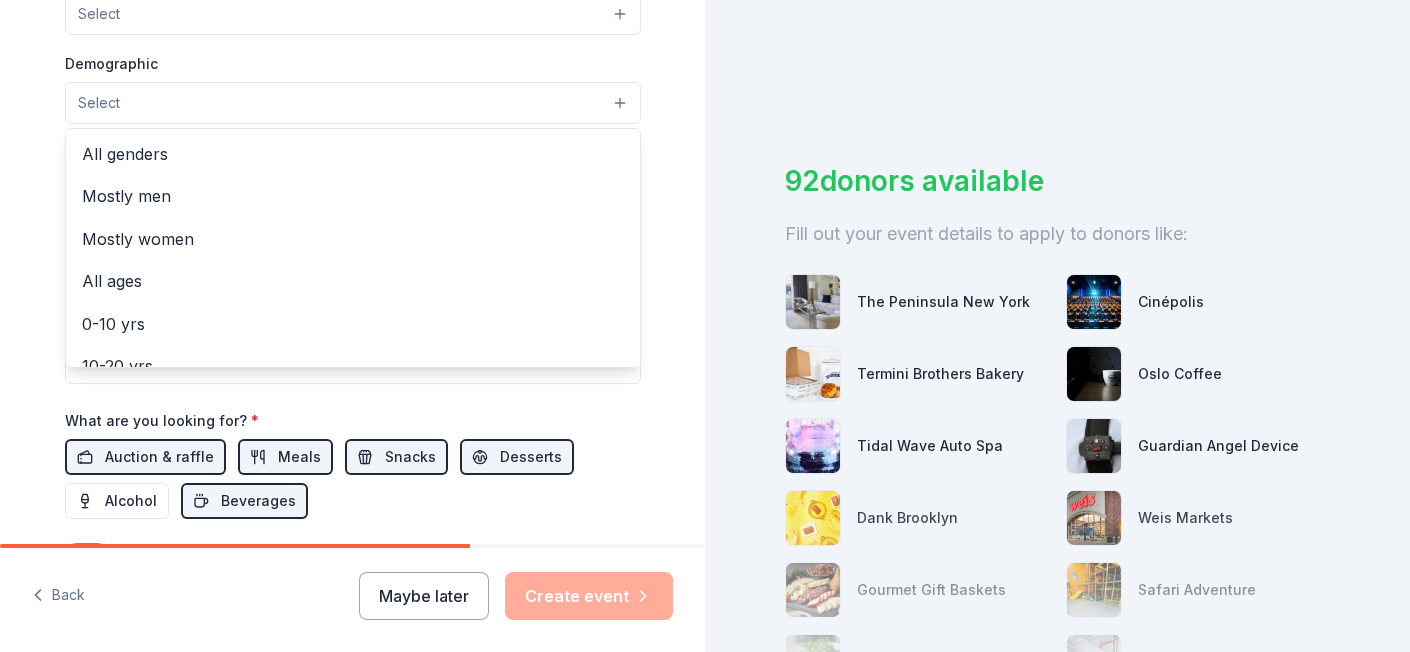 drag, startPoint x: 226, startPoint y: 150, endPoint x: 34, endPoint y: 181, distance: 194.4865 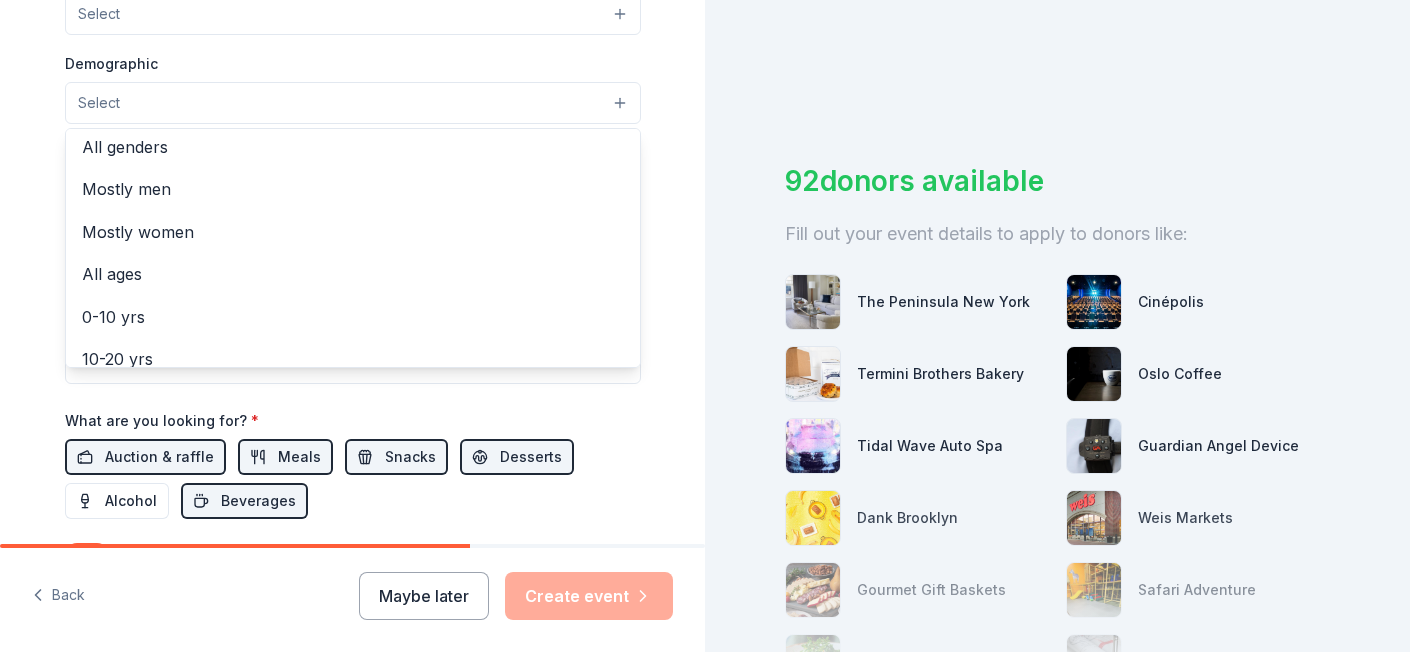 scroll, scrollTop: 0, scrollLeft: 0, axis: both 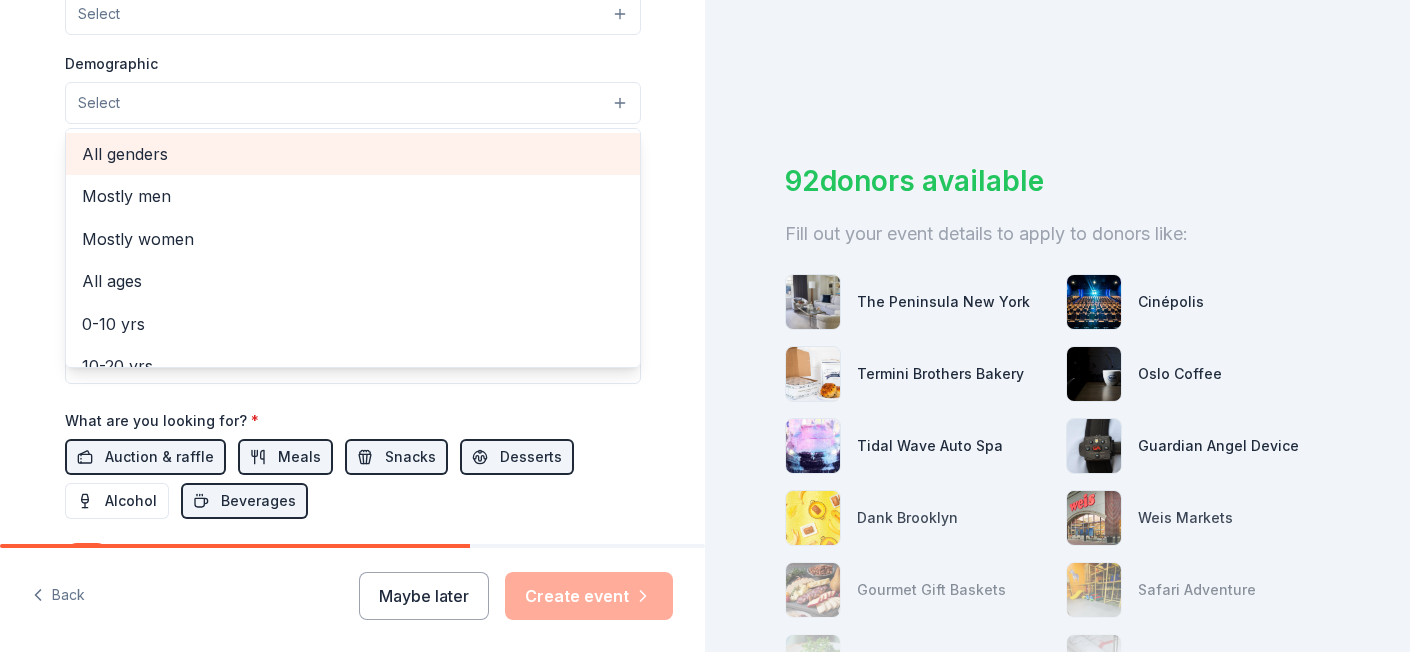 click on "All genders" at bounding box center [353, 154] 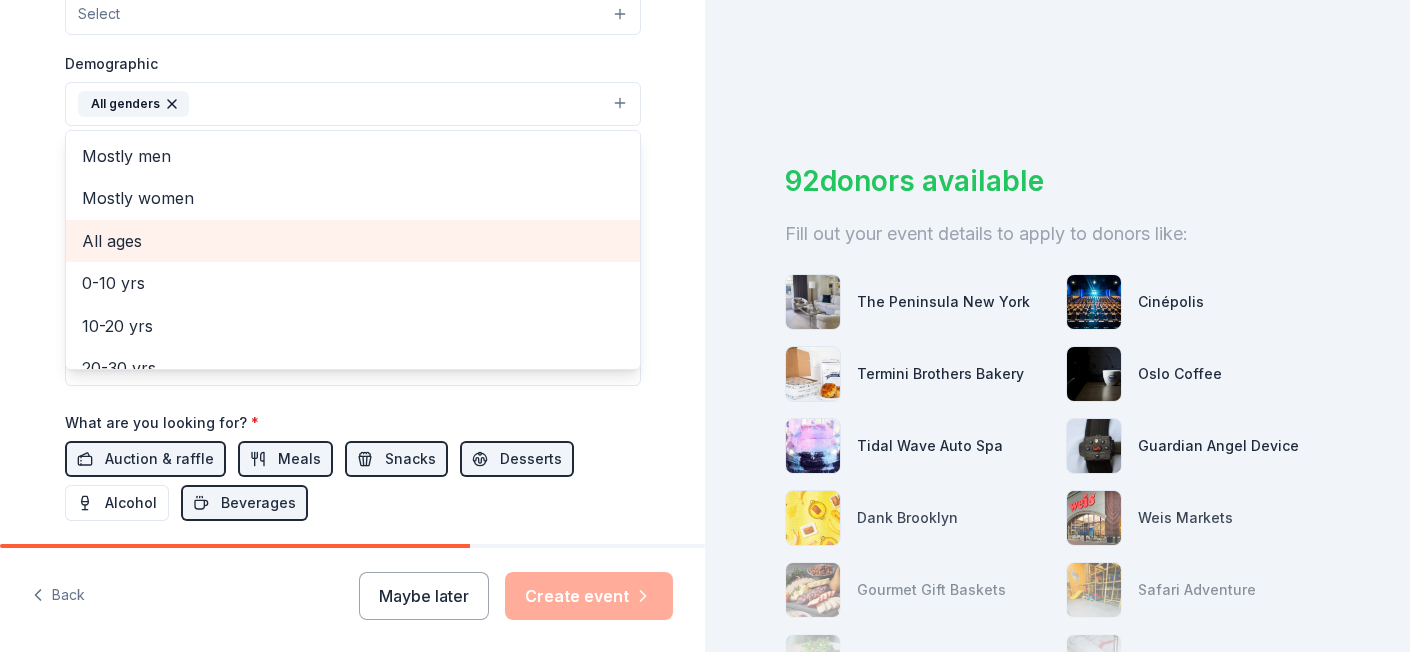 click on "All ages" at bounding box center (353, 241) 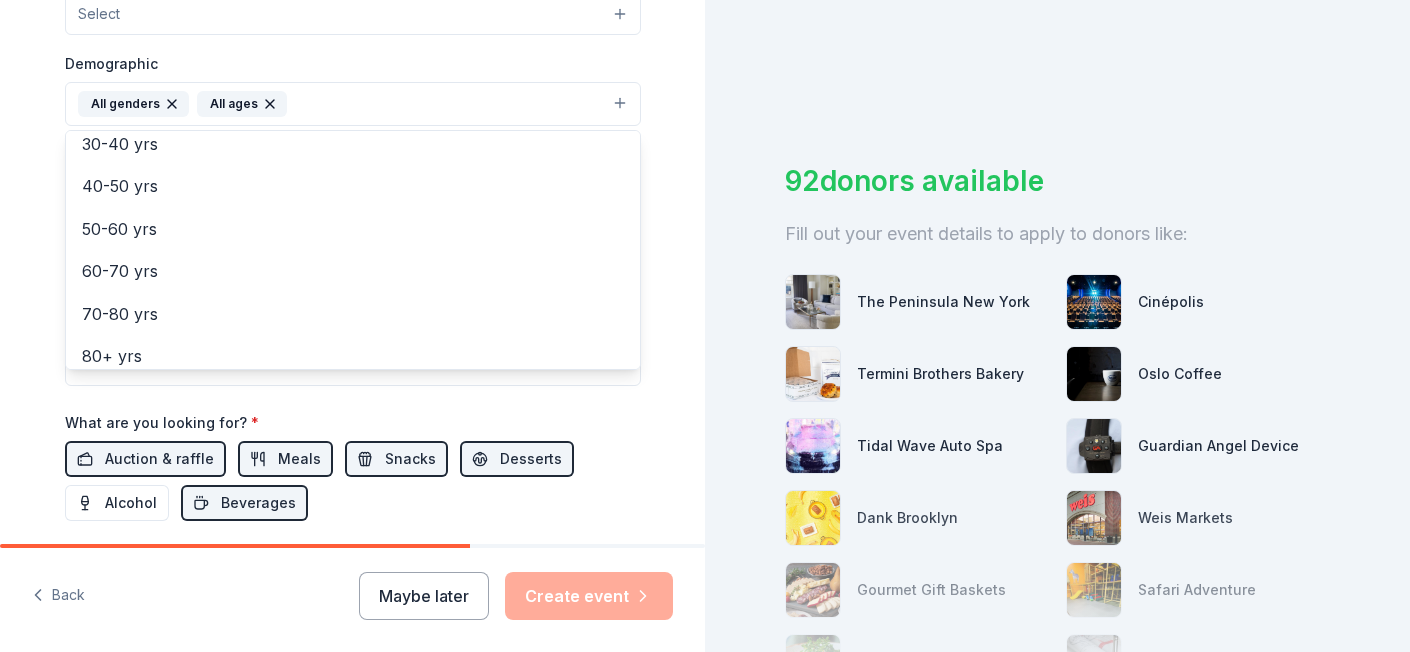 scroll, scrollTop: 232, scrollLeft: 0, axis: vertical 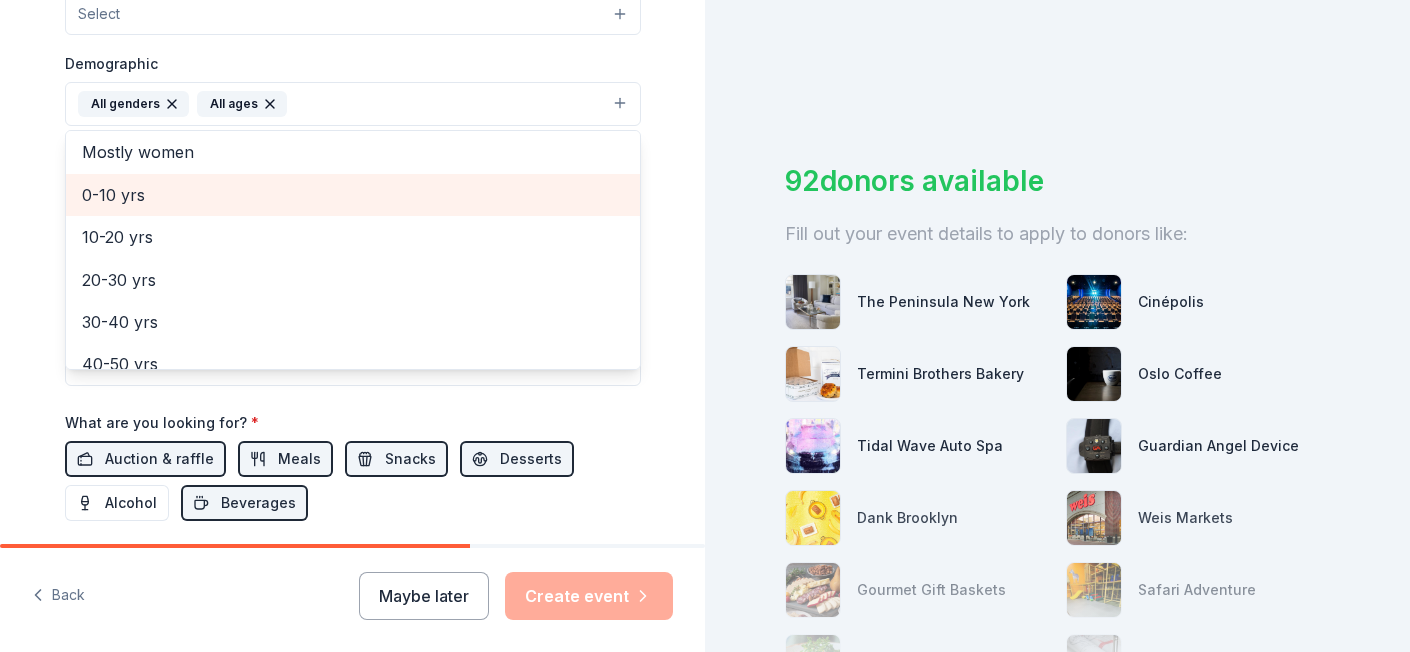 click on "0-10 yrs" at bounding box center [353, 195] 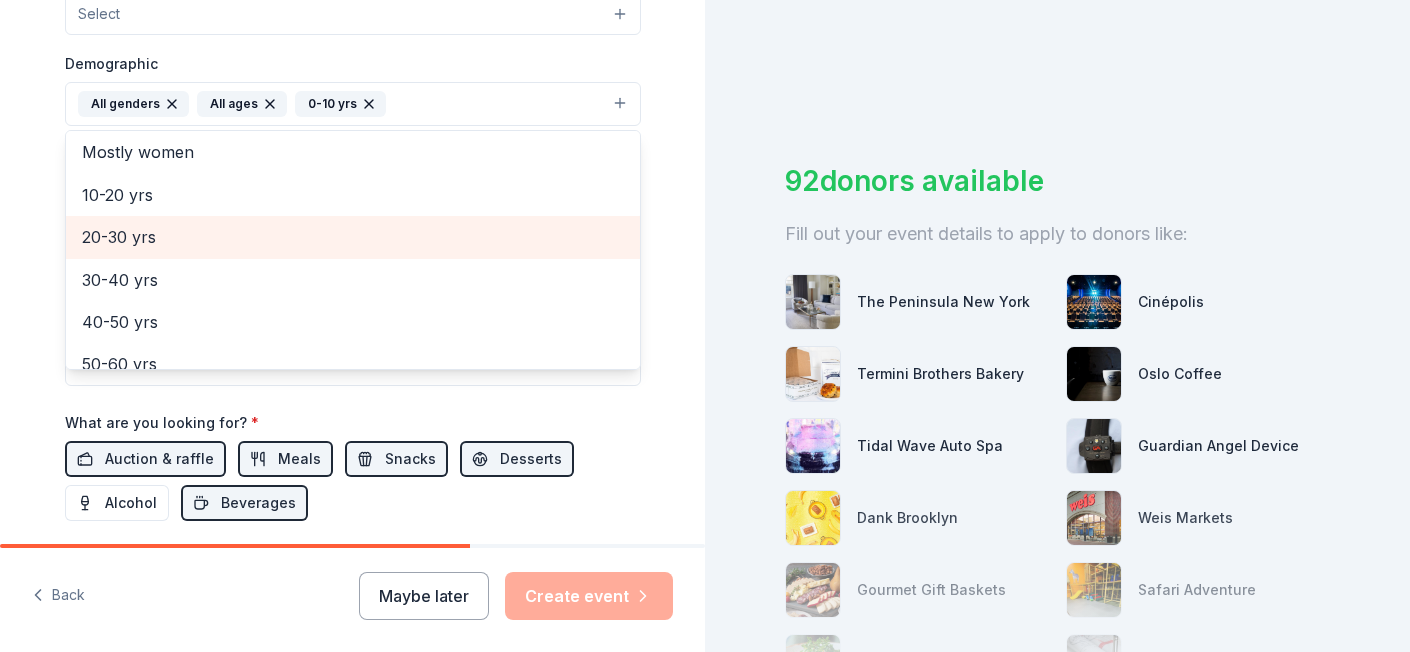click on "20-30 yrs" at bounding box center (353, 237) 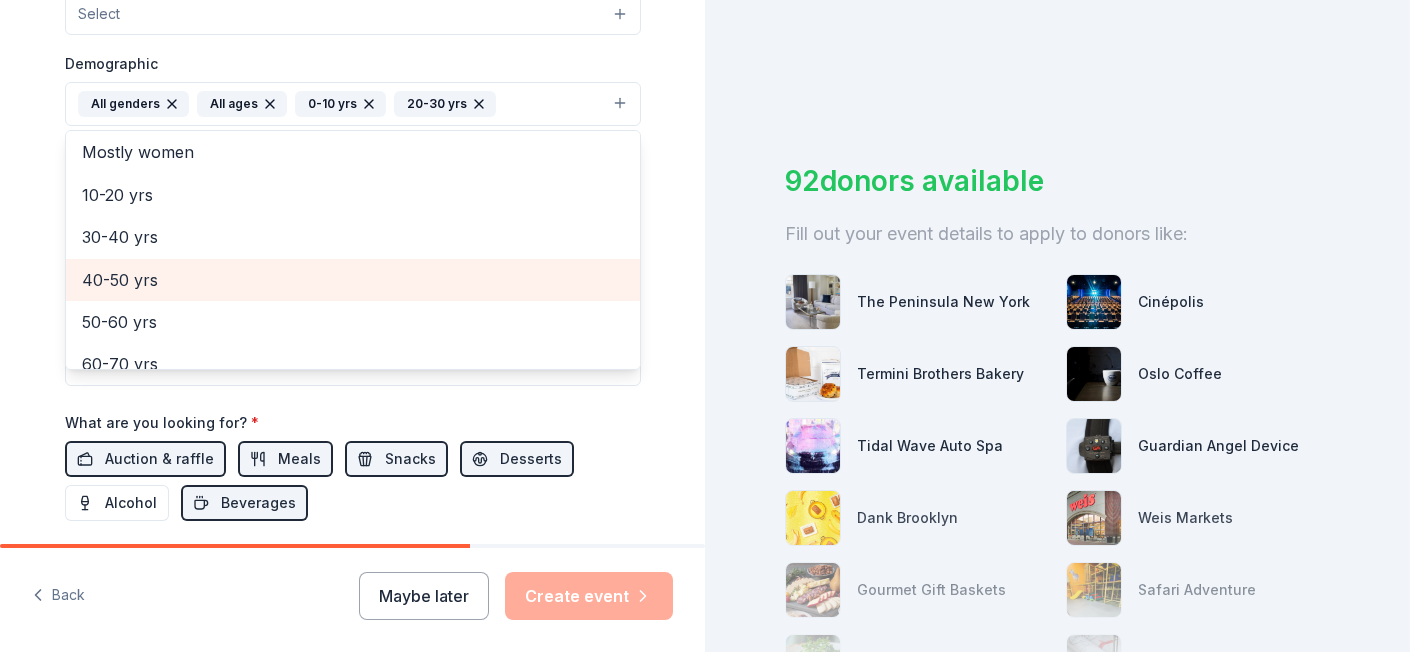 click on "40-50 yrs" at bounding box center (353, 280) 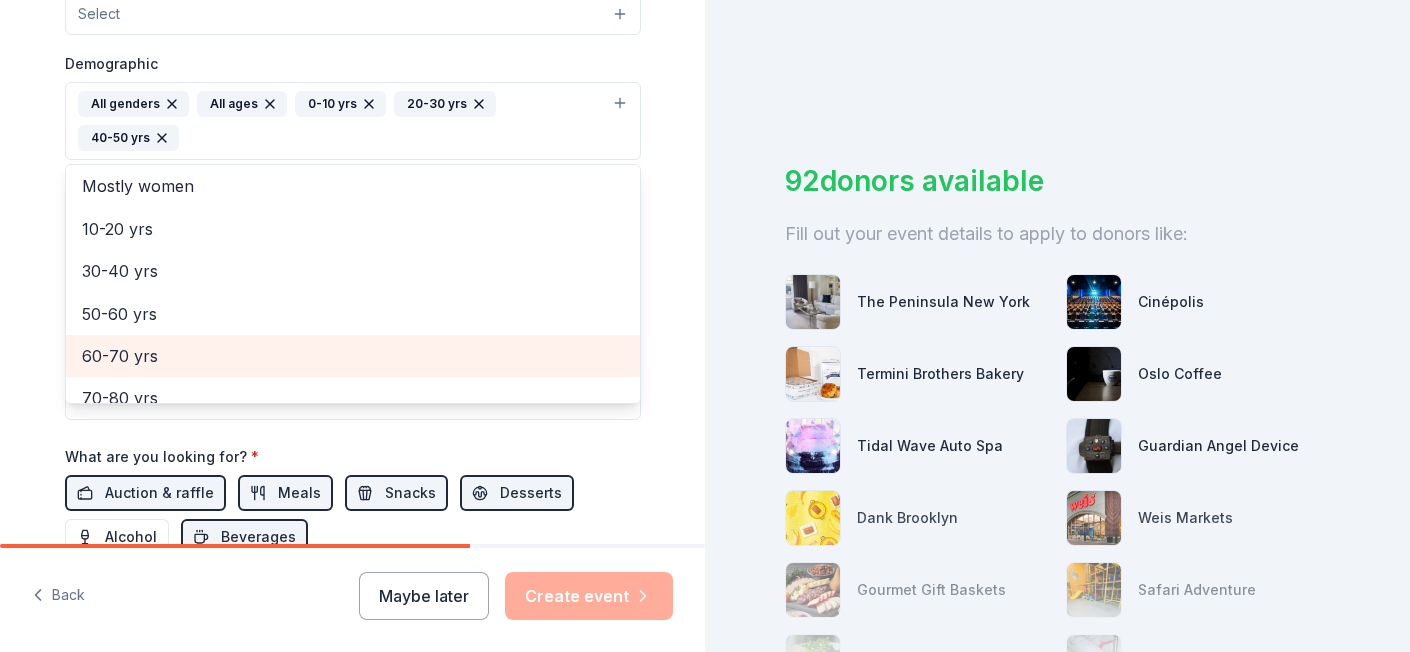click on "60-70 yrs" at bounding box center [353, 356] 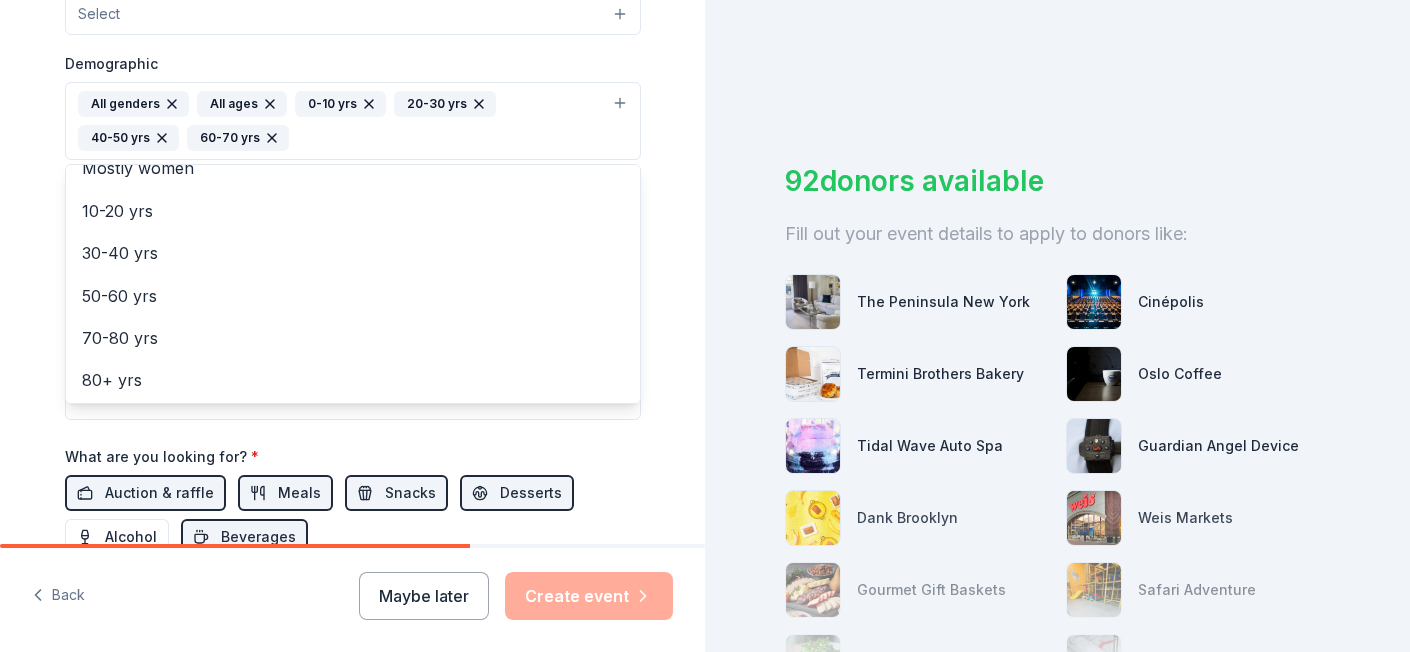 scroll, scrollTop: 0, scrollLeft: 0, axis: both 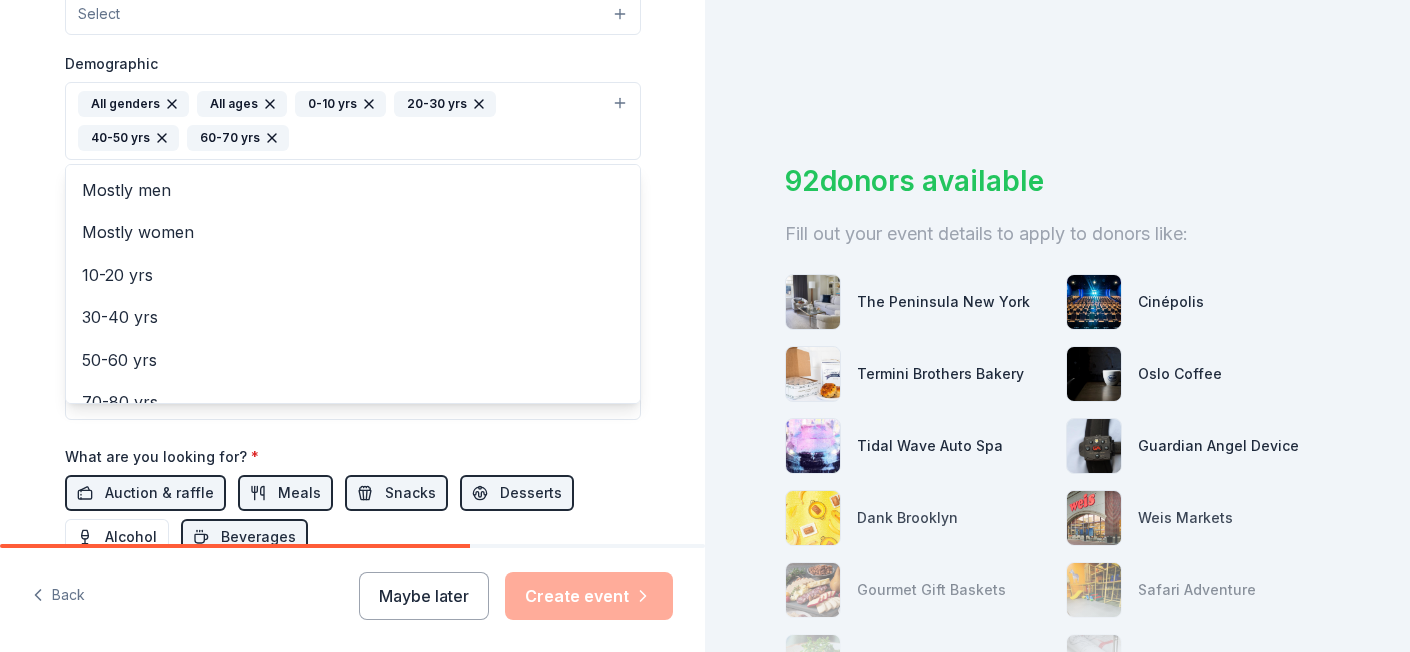 click on "Tell us about your event. We'll find in-kind donations you can apply for. Event name * 0 /100 Event website Attendance * 150 Date * 08/23/2025 ZIP code * 10926 Event type * Select Demographic All genders All ages 0-10 yrs 20-30 yrs 40-50 yrs 60-70 yrs Mostly men Mostly women 10-20 yrs 30-40 yrs 50-60 yrs 70-80 yrs 80+ yrs We use this information to help brands find events with their target demographic to sponsor their products. Mailing address Apt/unit Description What are you looking for? * Auction & raffle Meals Snacks Desserts Alcohol Beverages Send me reminders Email me reminders of donor application deadlines Recurring event This is a recurring event. The next event is in: August 2026" at bounding box center (353, 111) 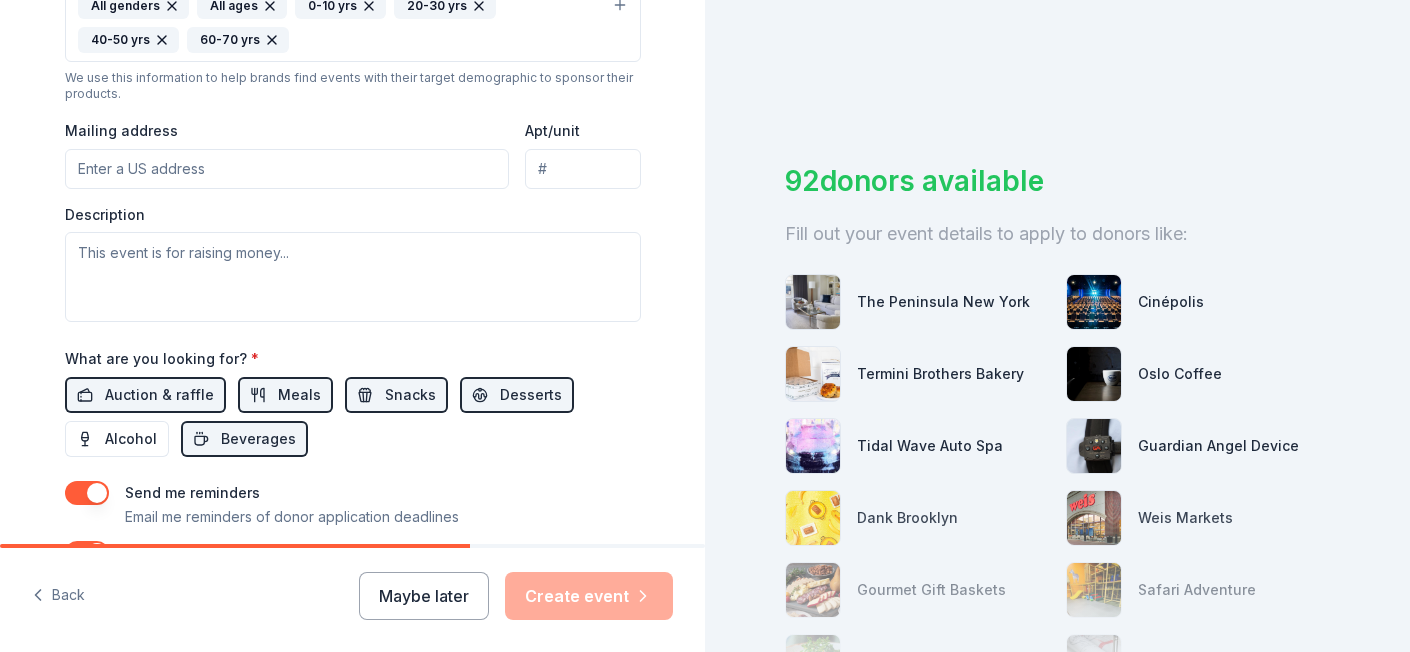 scroll, scrollTop: 769, scrollLeft: 0, axis: vertical 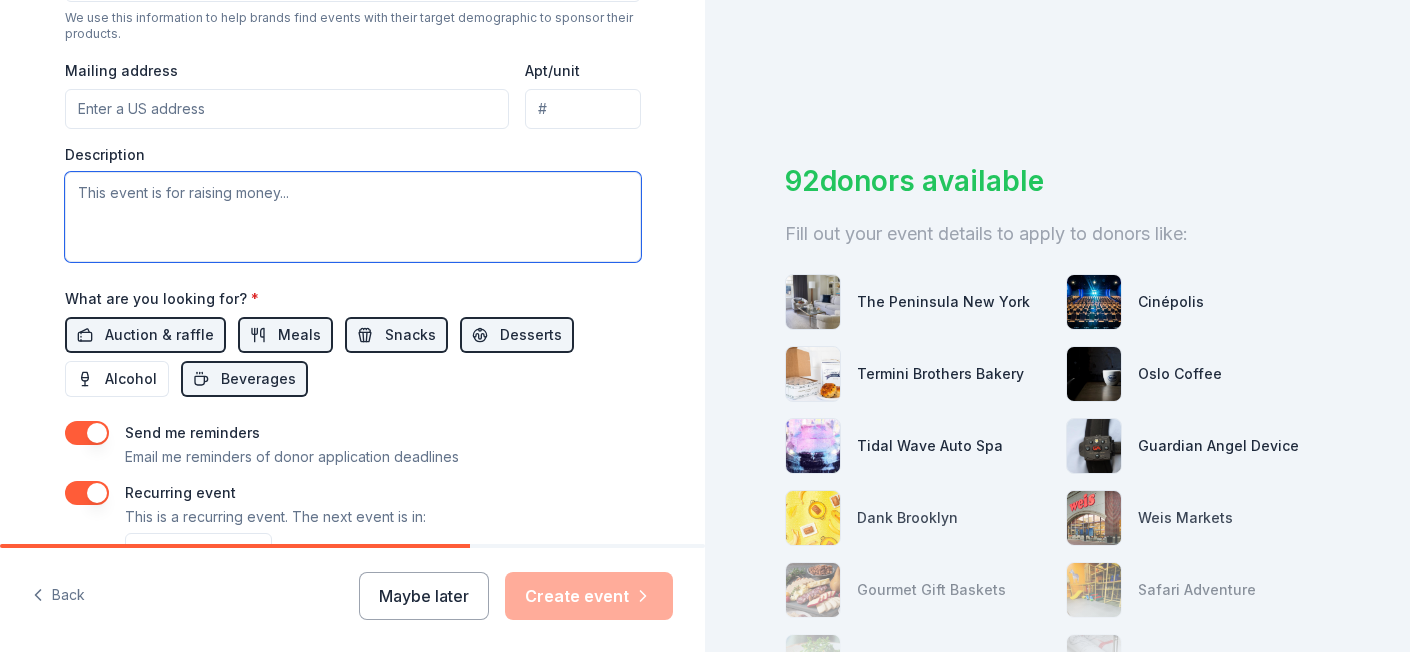 click at bounding box center [353, 217] 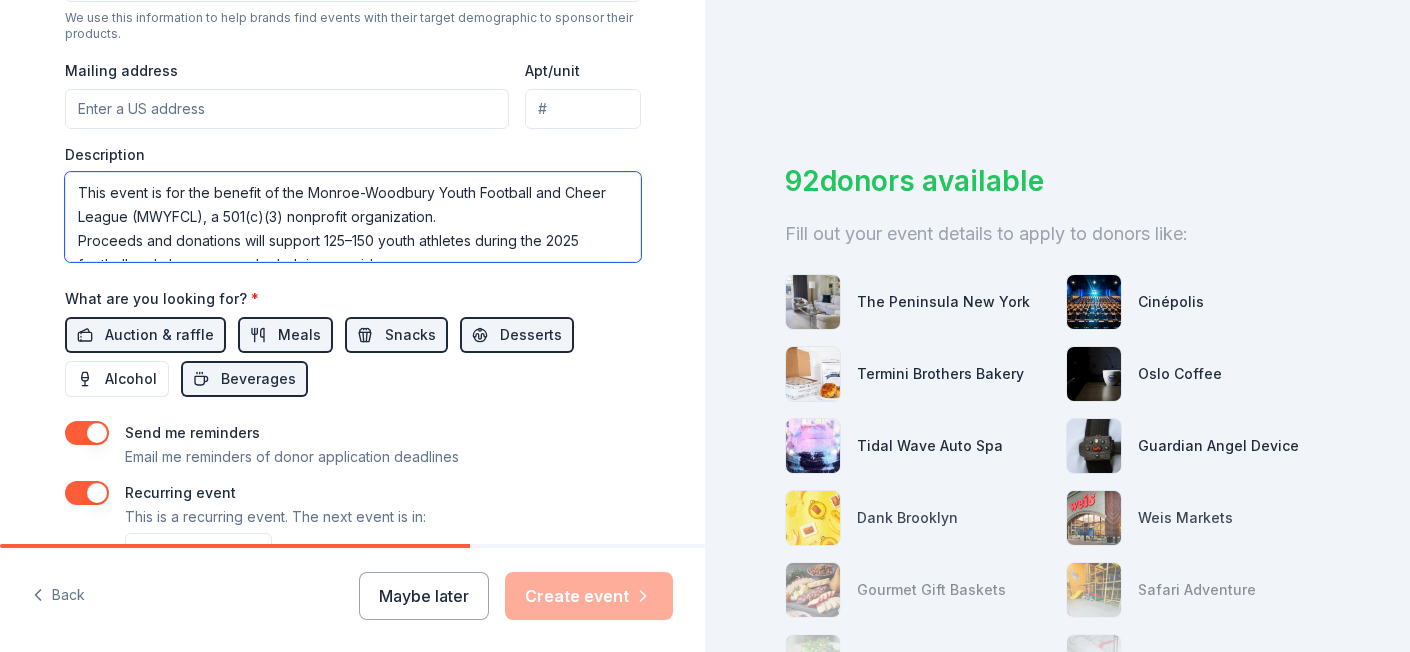 scroll, scrollTop: 192, scrollLeft: 0, axis: vertical 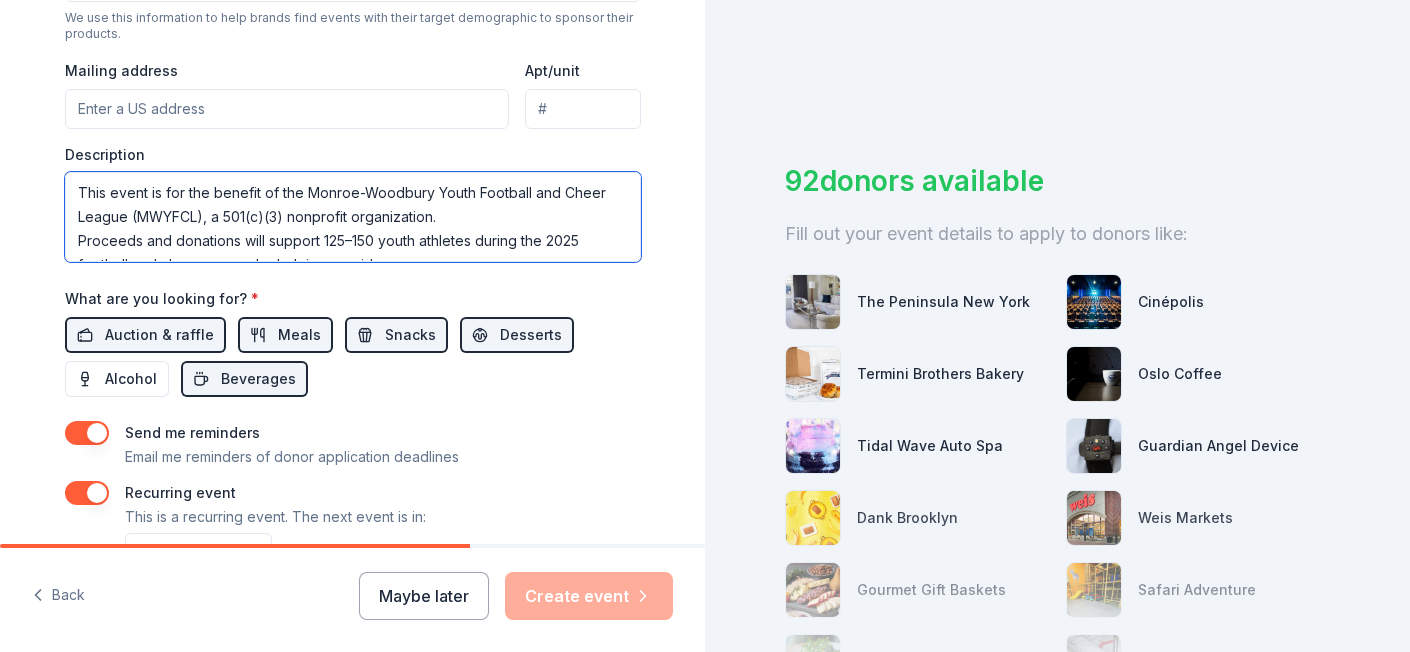 type on "This event is for the benefit of the Monroe-Woodbury Youth Football and Cheer League (MWYFCL), a 501(c)(3) nonprofit organization.
Proceeds and donations will support 125–150 youth athletes during the 2025 football and cheer season by helping provide:
Hydration and nutritious snacks for practices and games
Essential equipment and gear for football and cheer participants
Team-building activities and events that promote sportsmanship and community
Raffle gifts, which will be used to raise additional funds during games and events throughout the season
All contributions directly impact the health, safety, and success of our young athletes." 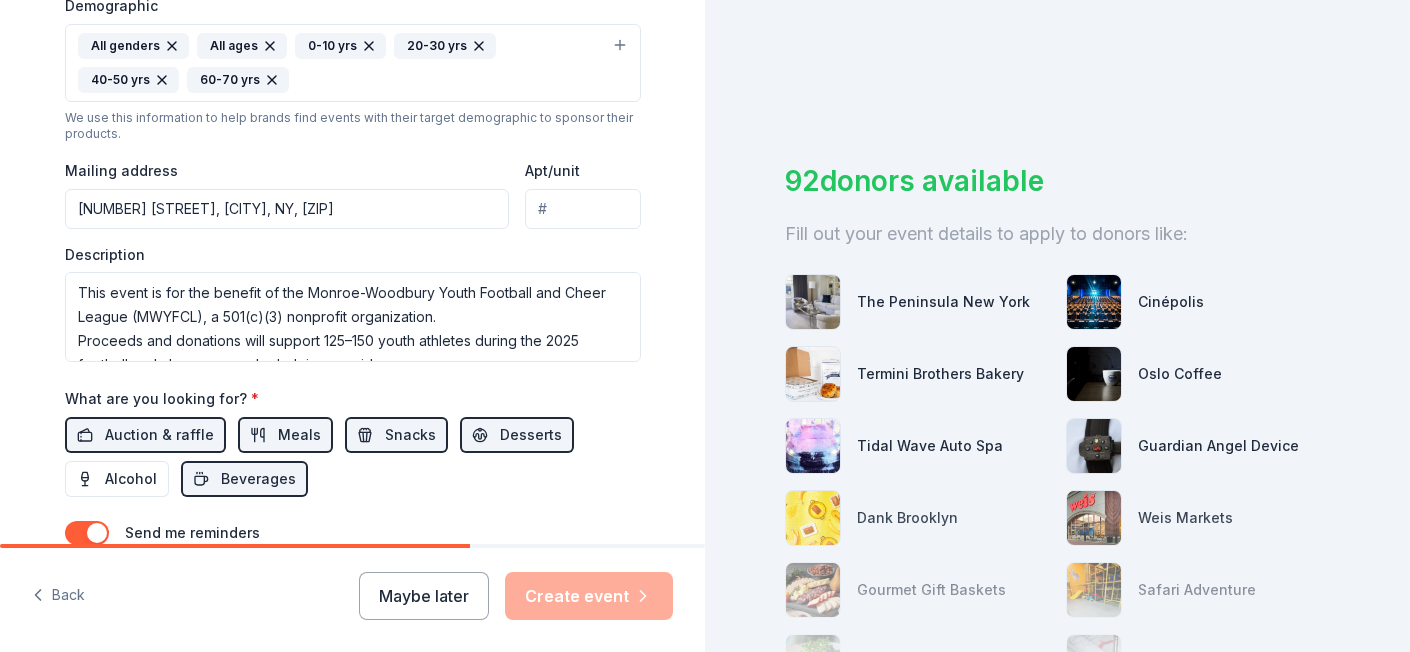 scroll, scrollTop: 658, scrollLeft: 0, axis: vertical 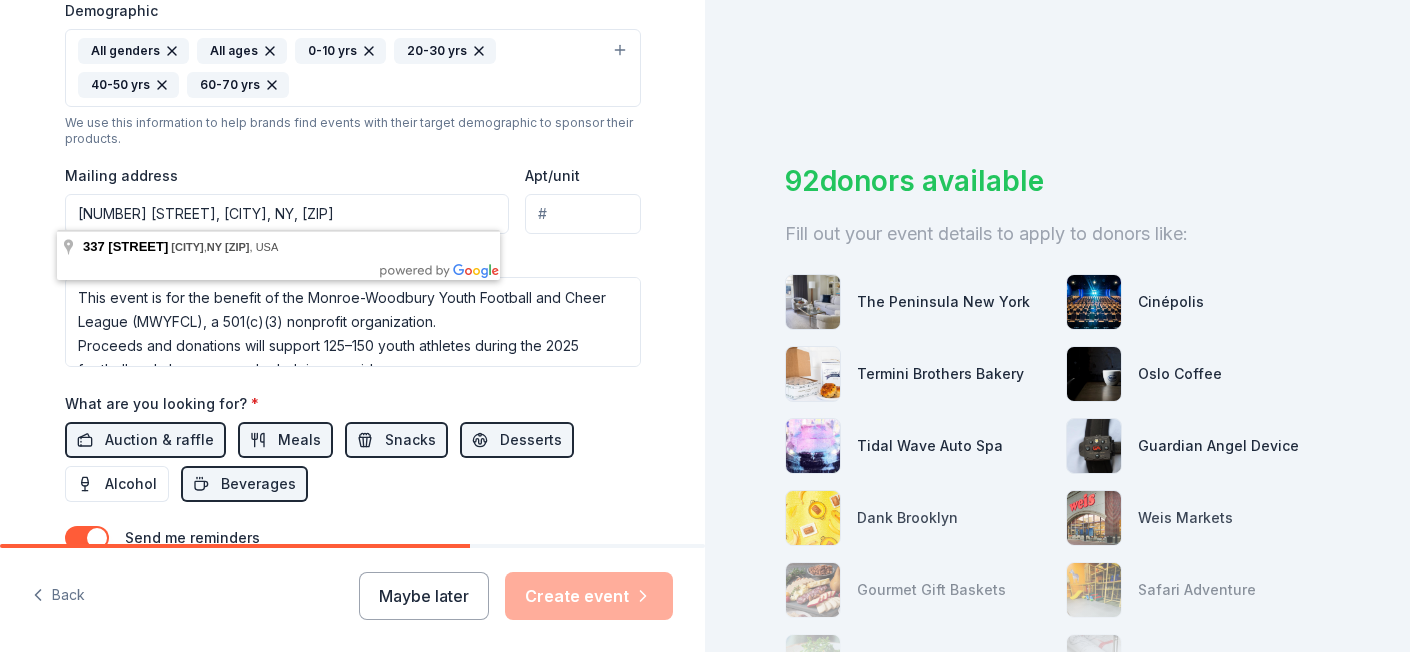 click on "[NUMBER] [STREET], [CITY], NY, [ZIP]" at bounding box center [287, 214] 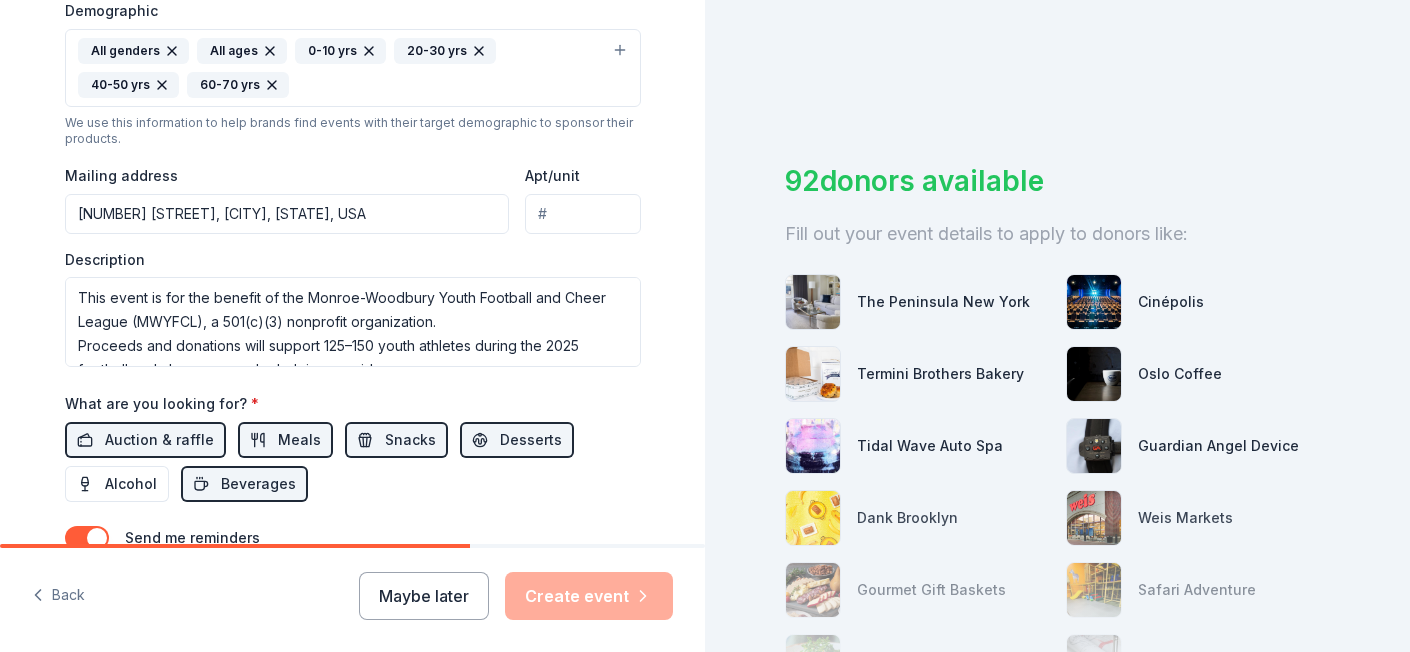 type on "10 [STREET_NAME] [STREET_NAME], [CITY], [STATE], [ZIP]" 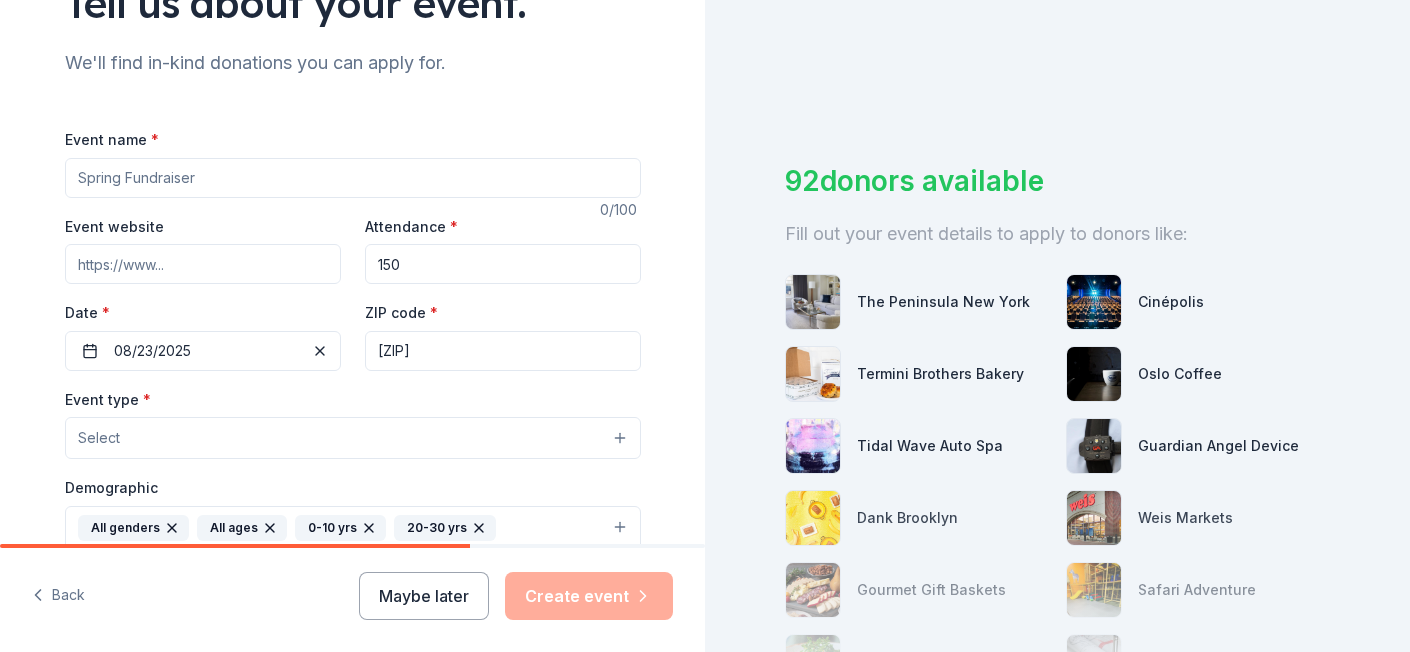 scroll, scrollTop: 179, scrollLeft: 0, axis: vertical 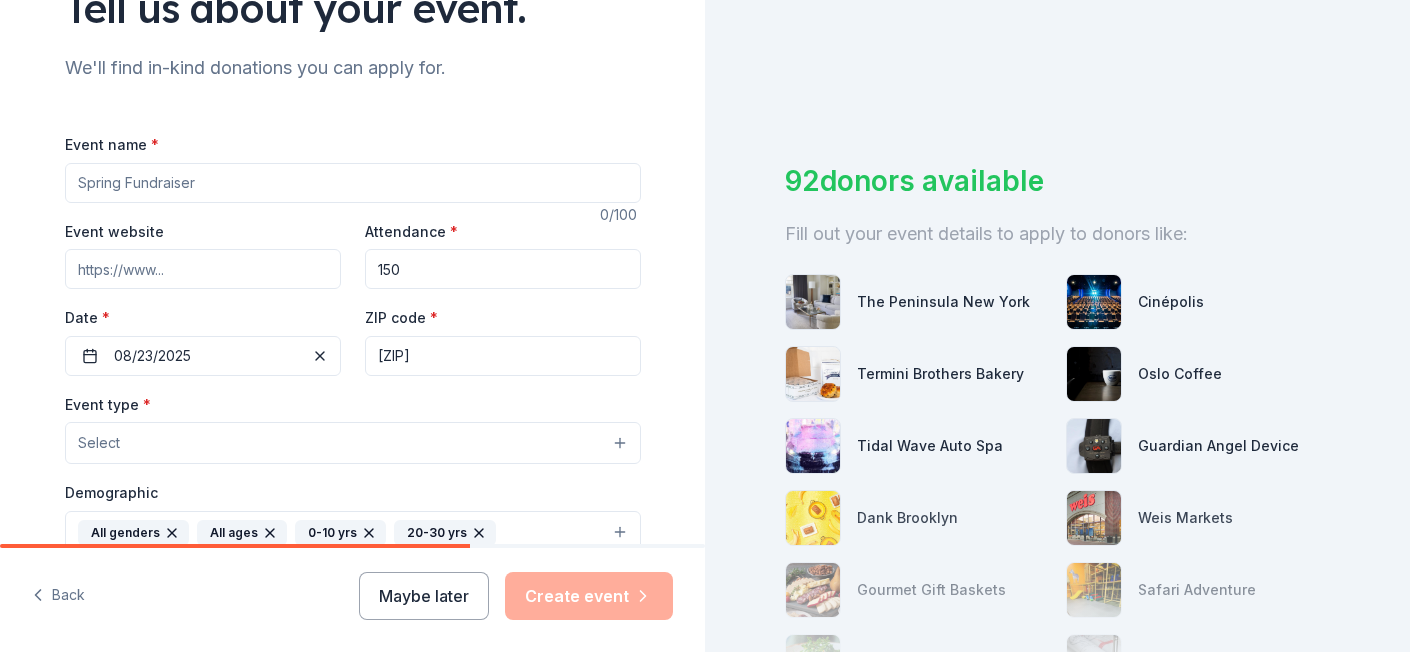 click on "Event name *" at bounding box center (353, 183) 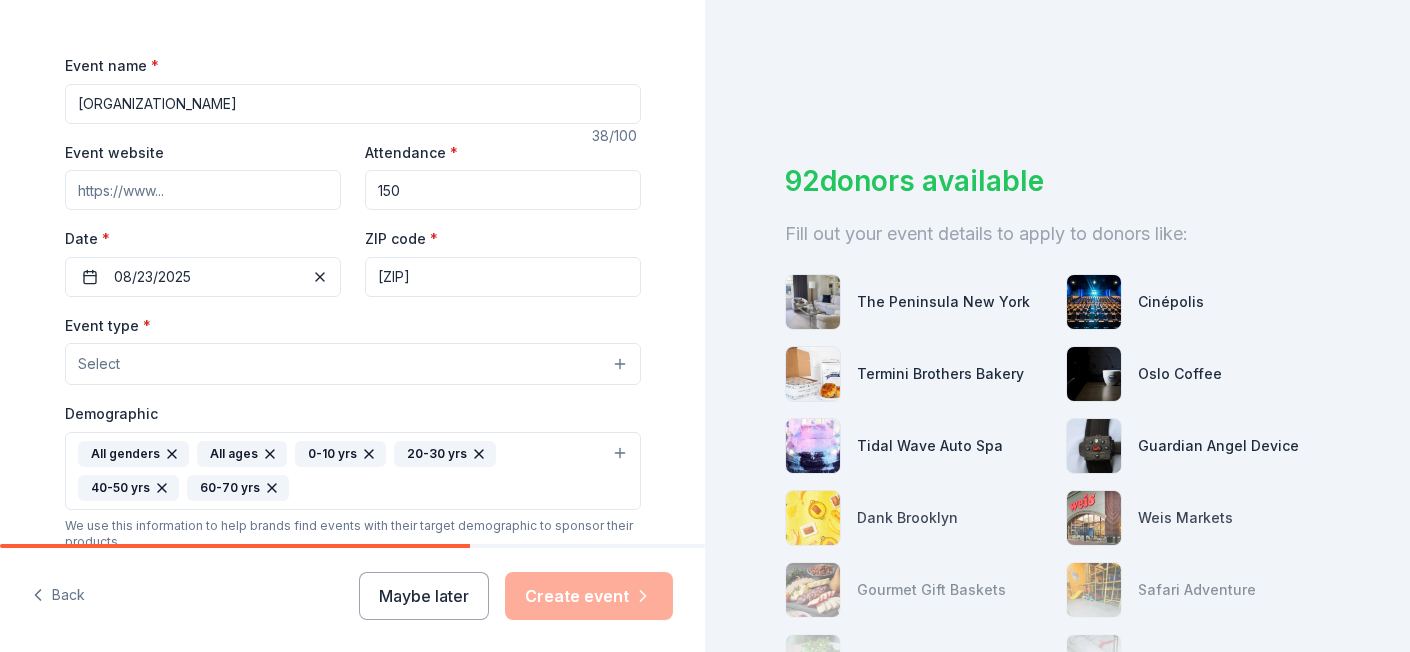 scroll, scrollTop: 271, scrollLeft: 0, axis: vertical 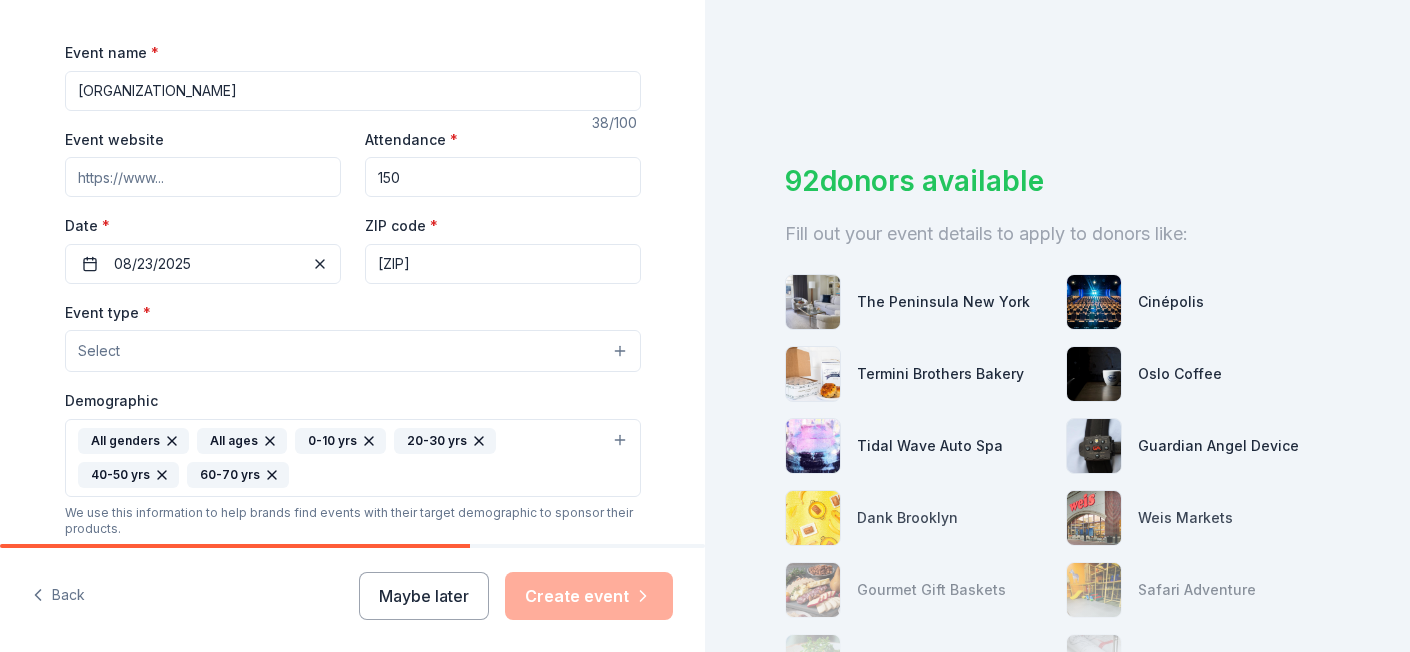 type on "[ORGANIZATION_NAME]" 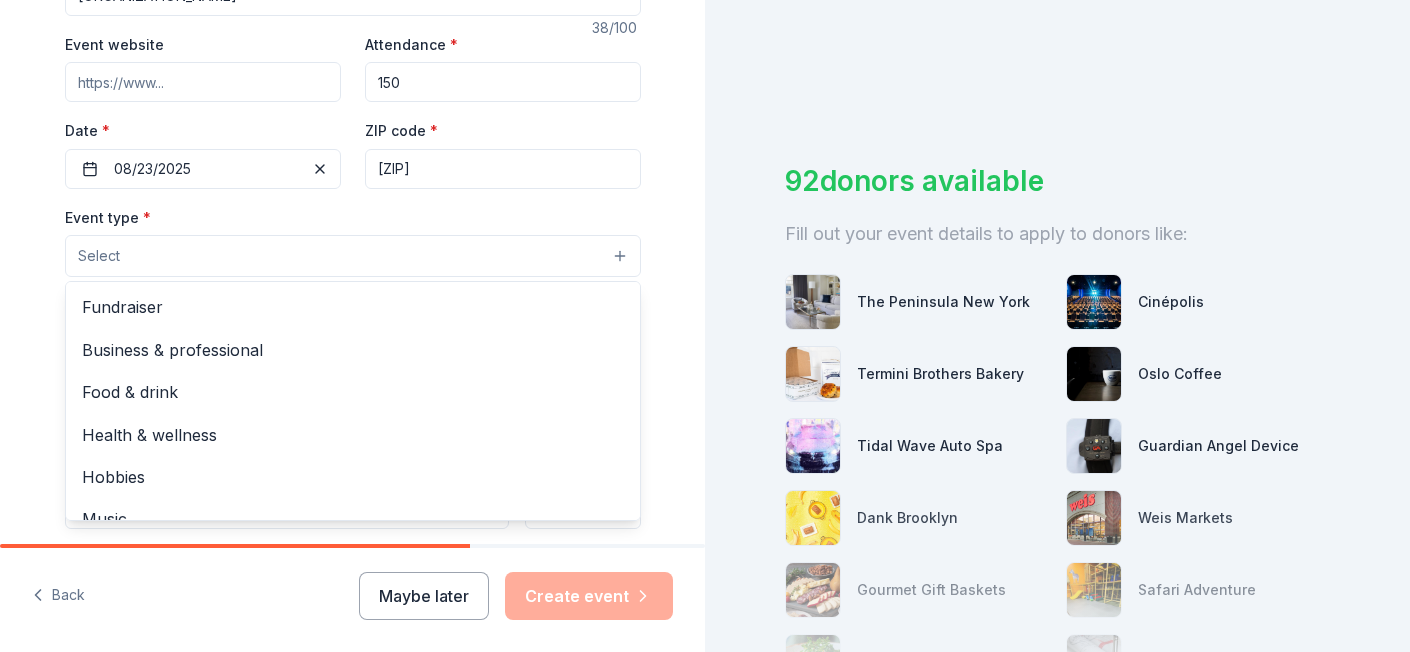 scroll, scrollTop: 392, scrollLeft: 0, axis: vertical 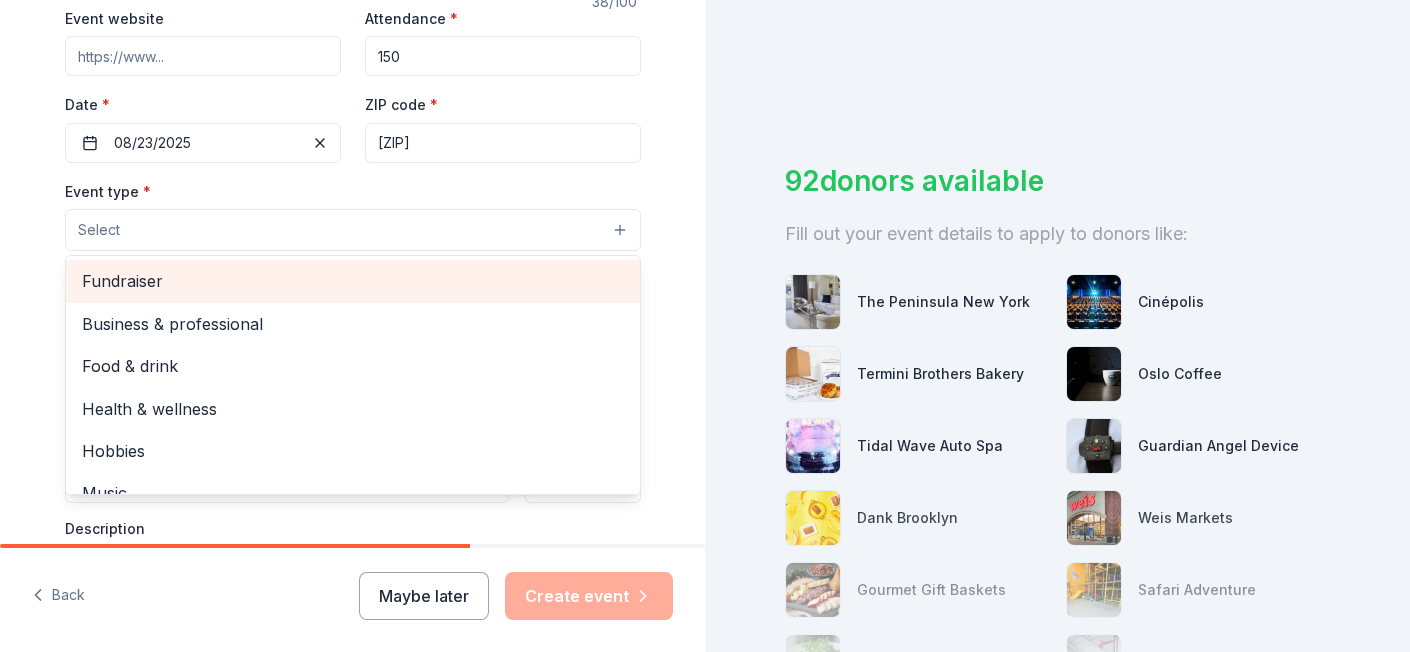 click on "Fundraiser" at bounding box center (353, 281) 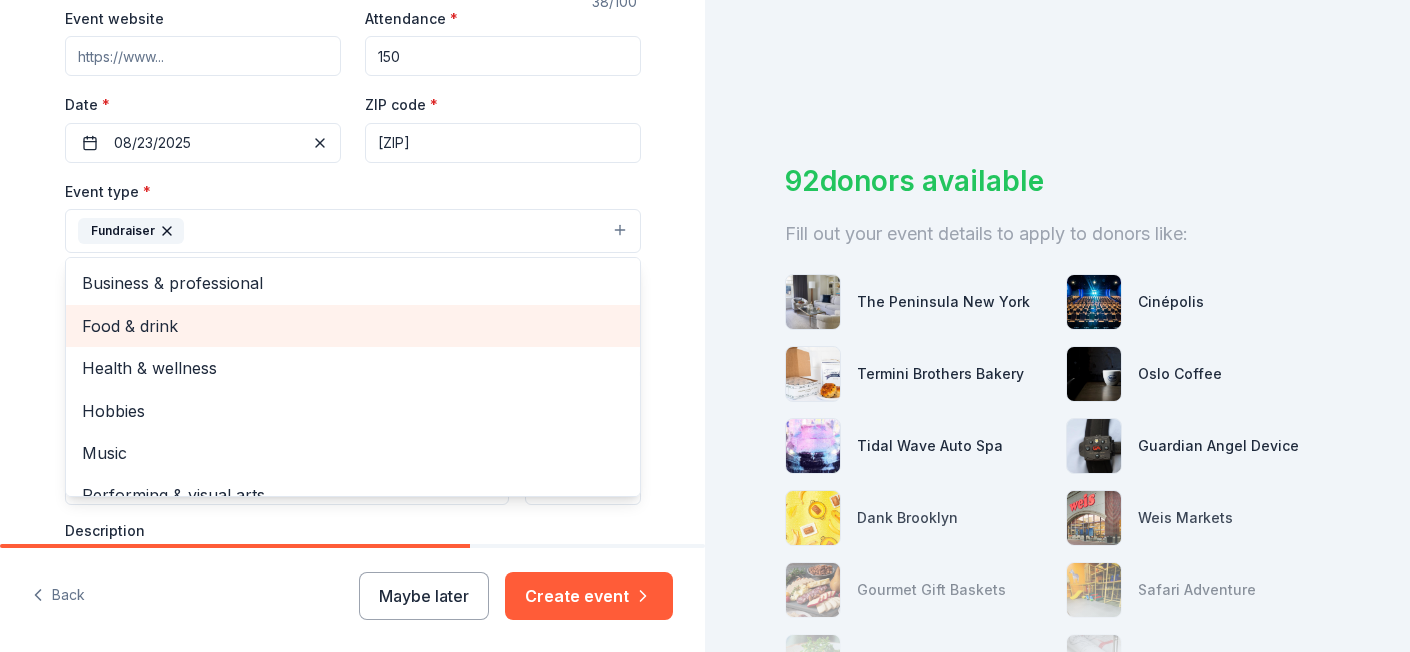 click on "Food & drink" at bounding box center (353, 326) 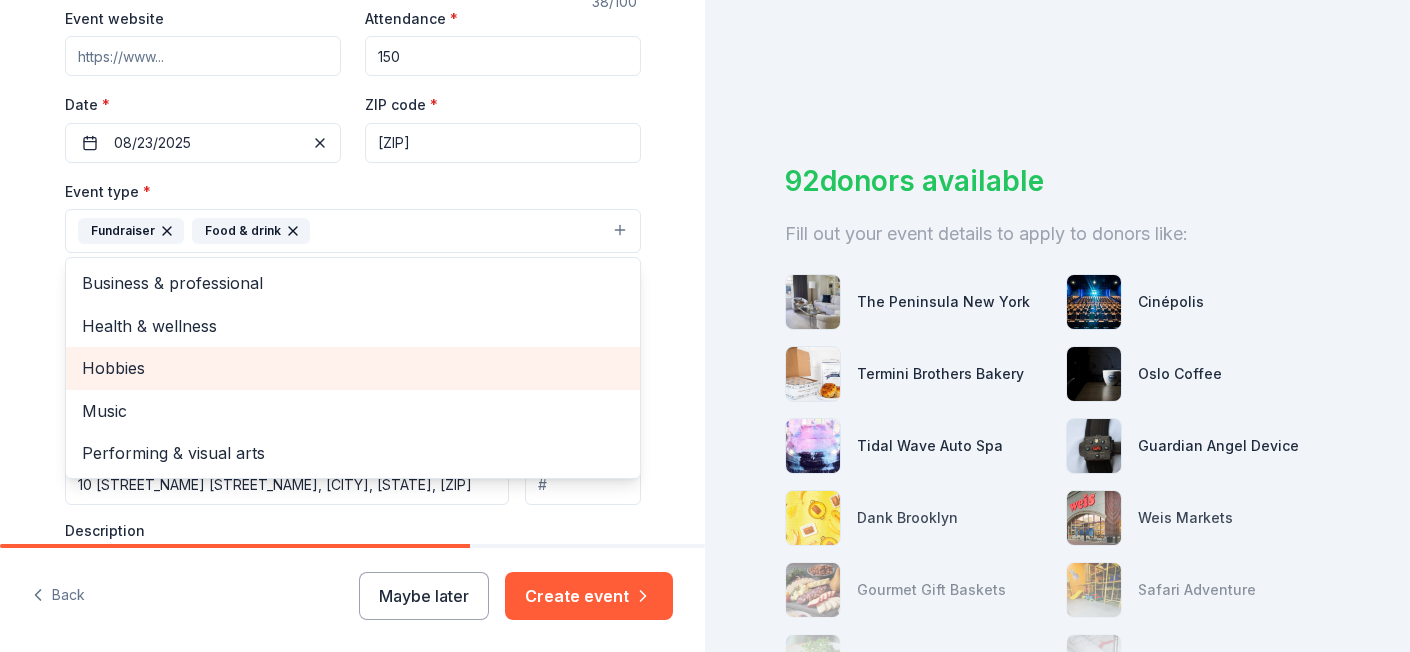 click on "Hobbies" at bounding box center (353, 368) 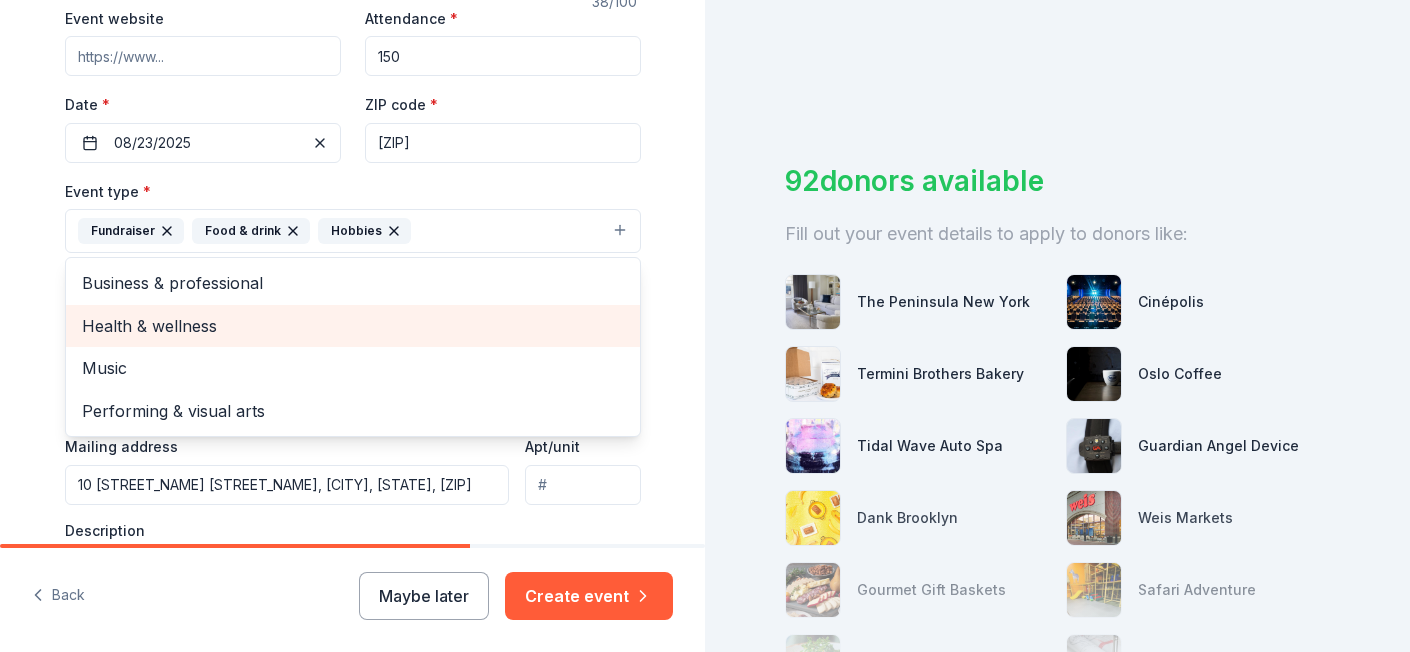 click on "Health & wellness" at bounding box center [353, 326] 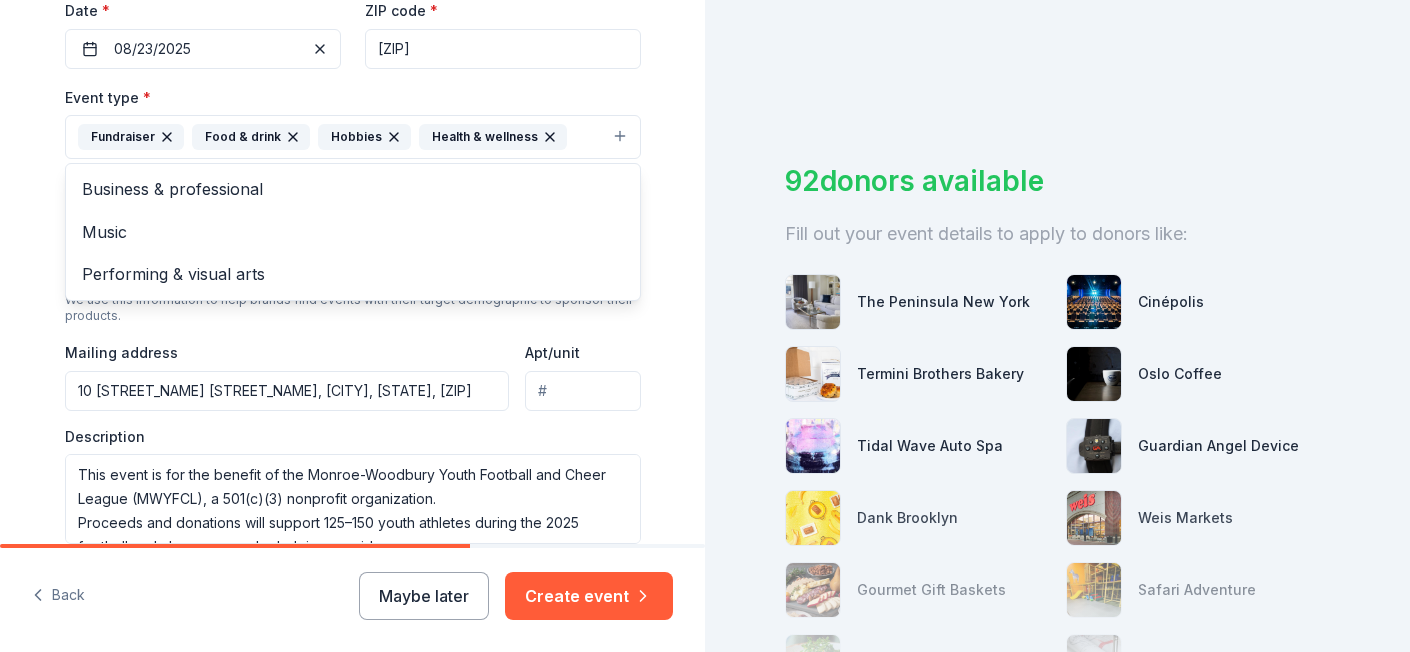 scroll, scrollTop: 499, scrollLeft: 0, axis: vertical 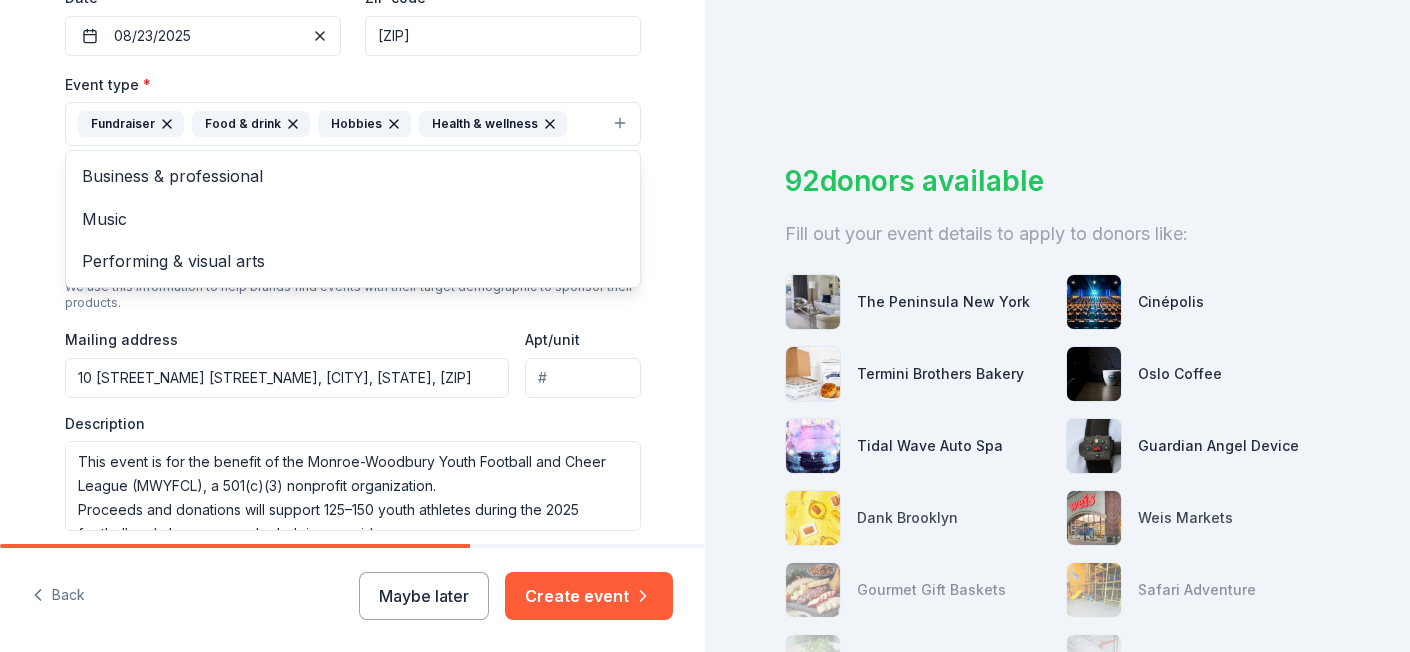 click on "Event type * Fundraiser Food & drink Hobbies Health & wellness Business & professional Music Performing & visual arts Demographic All genders All ages 0-10 yrs 20-30 yrs 40-50 yrs 60-70 yrs We use this information to help brands find events with their target demographic to sponsor their products. Mailing address [NUMBER] [STREET], [CITY], NY, [ZIP] Apt/unit Description This event is for the benefit of the [ORGNAME] ([ORGNAME]), a 501(c)(3) nonprofit organization.
Proceeds and donations will support 125–150 youth athletes during the 2025 football and cheer season by helping provide:
Hydration and nutritious snacks for practices and games
Essential equipment and gear for football and cheer participants
Team-building activities and events that promote sportsmanship and community
Raffle gifts, which will be used to raise additional funds during games and events throughout the season
All contributions directly impact the health, safety, and success of our young athletes." at bounding box center (353, 301) 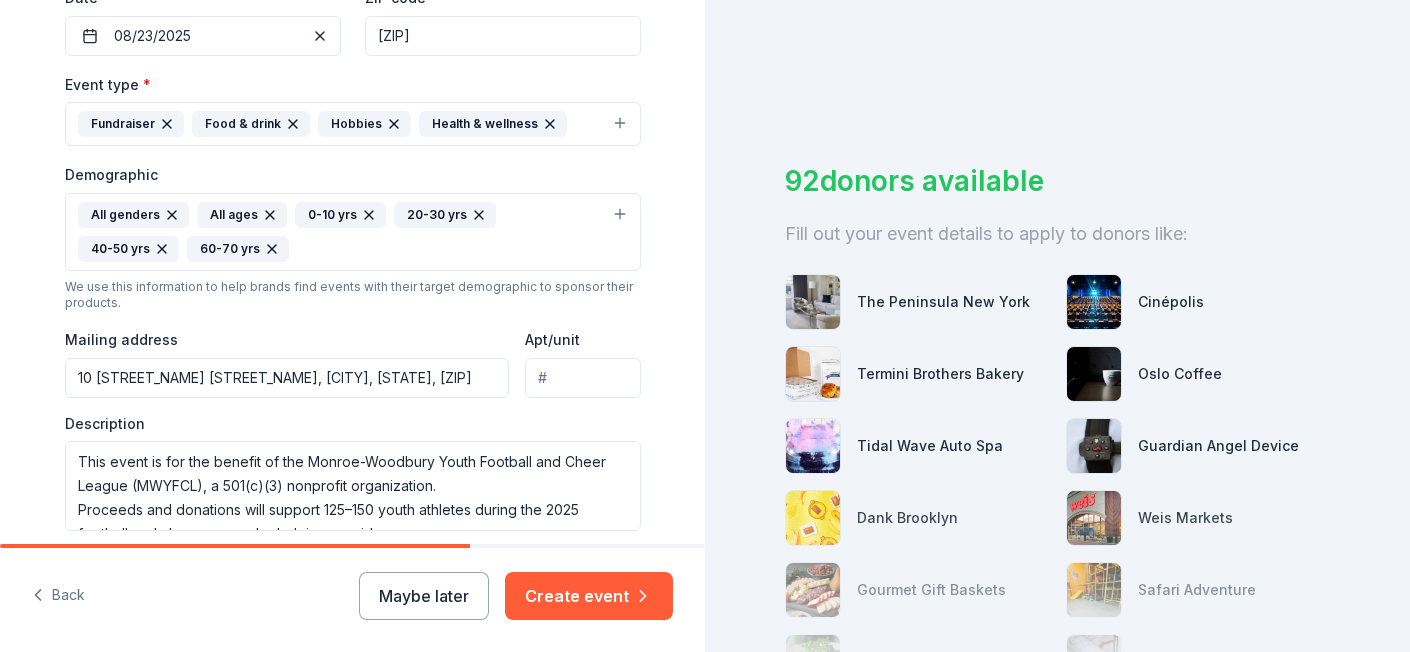 click on "10 [STREET_NAME] [STREET_NAME], [CITY], [STATE], [ZIP]" at bounding box center (287, 378) 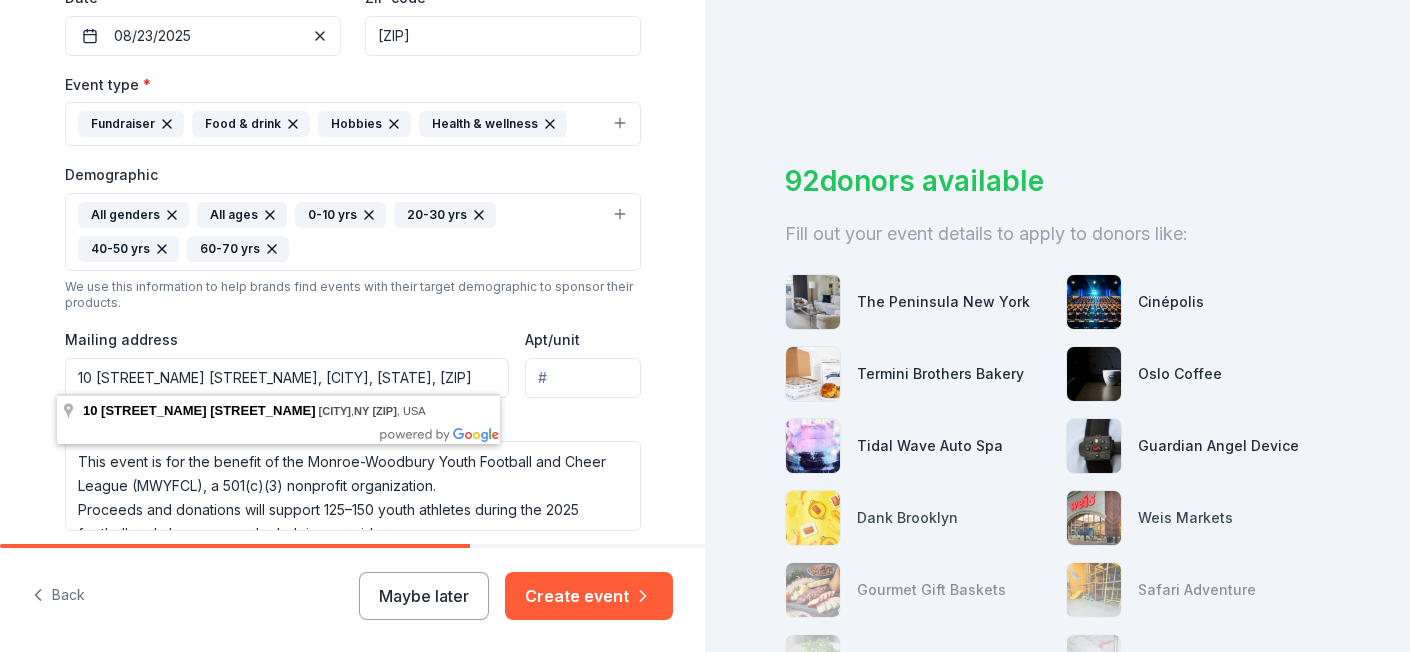 click on "10 [STREET_NAME] [STREET_NAME], [CITY], [STATE], [ZIP]" at bounding box center [287, 378] 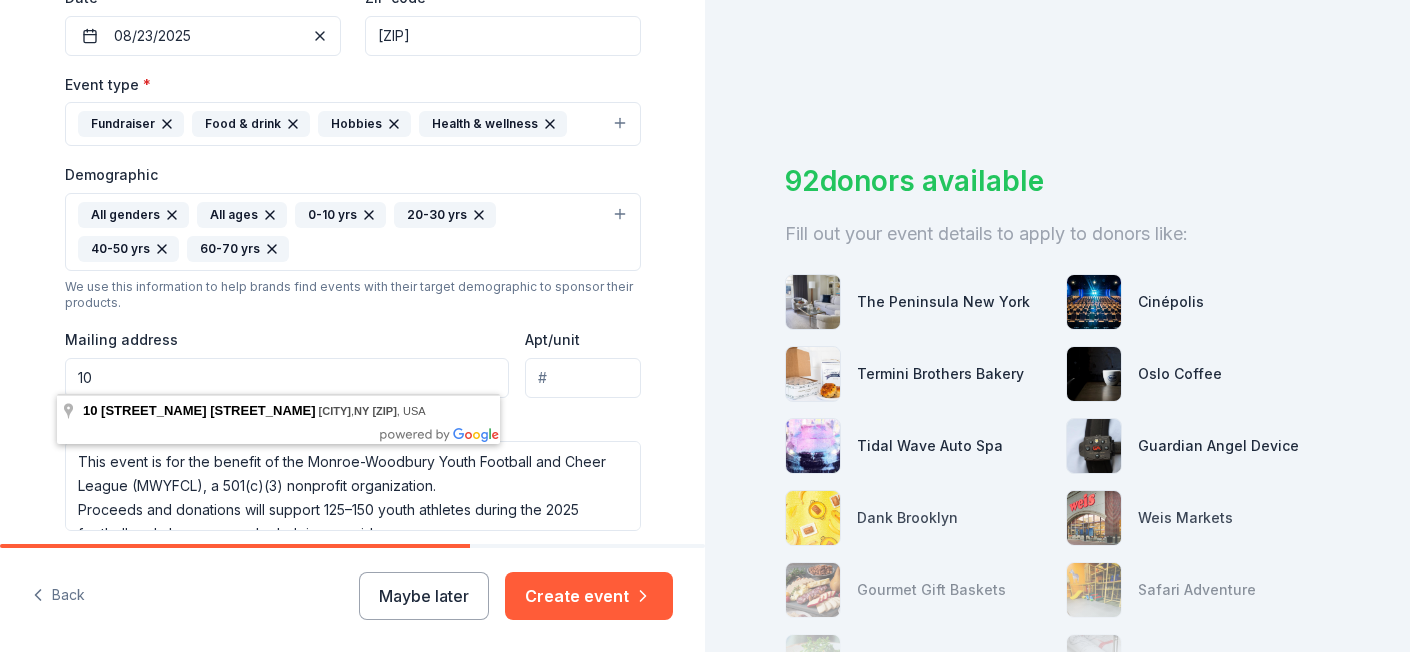 type on "1" 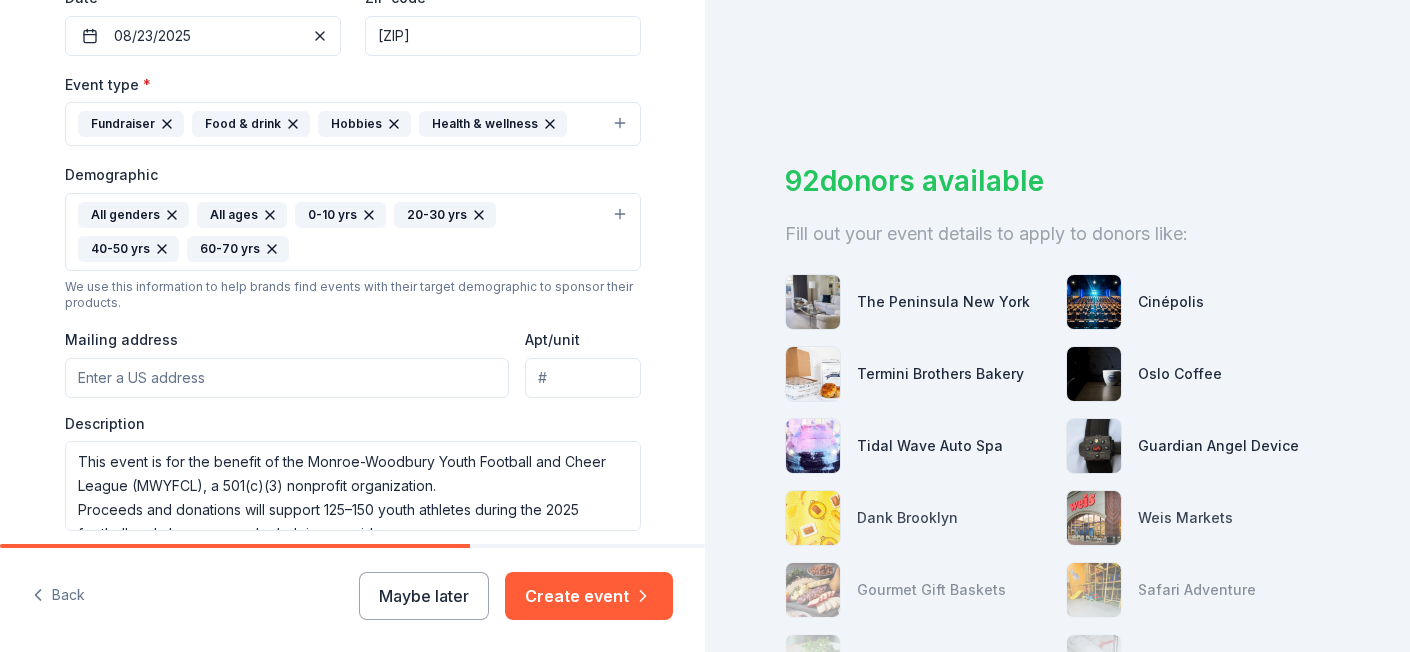 type 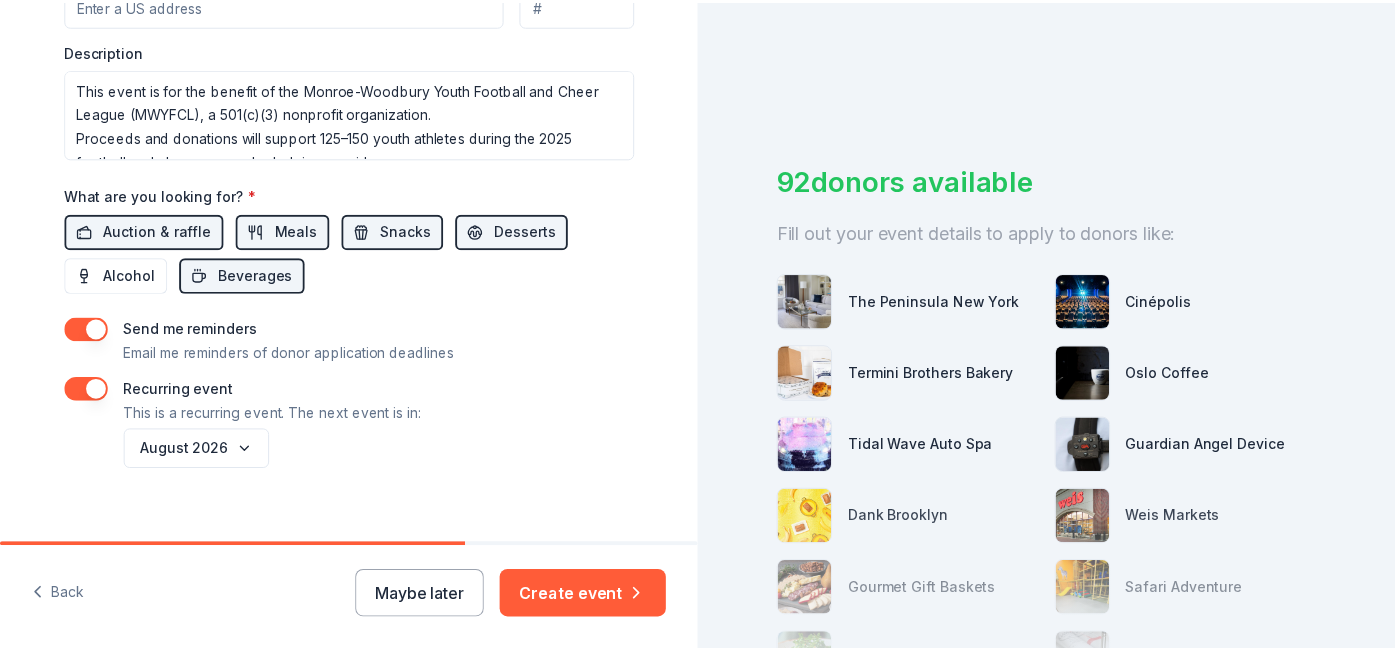 scroll, scrollTop: 892, scrollLeft: 0, axis: vertical 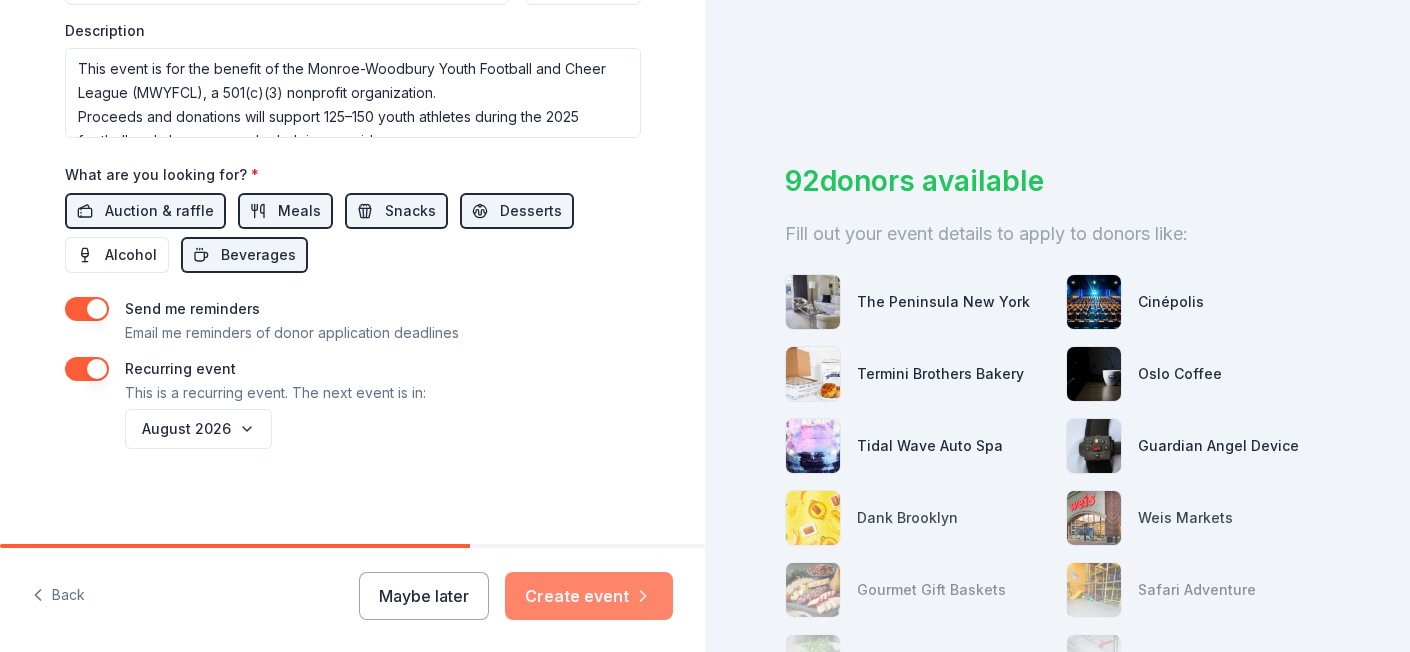 click on "Create event" at bounding box center [589, 596] 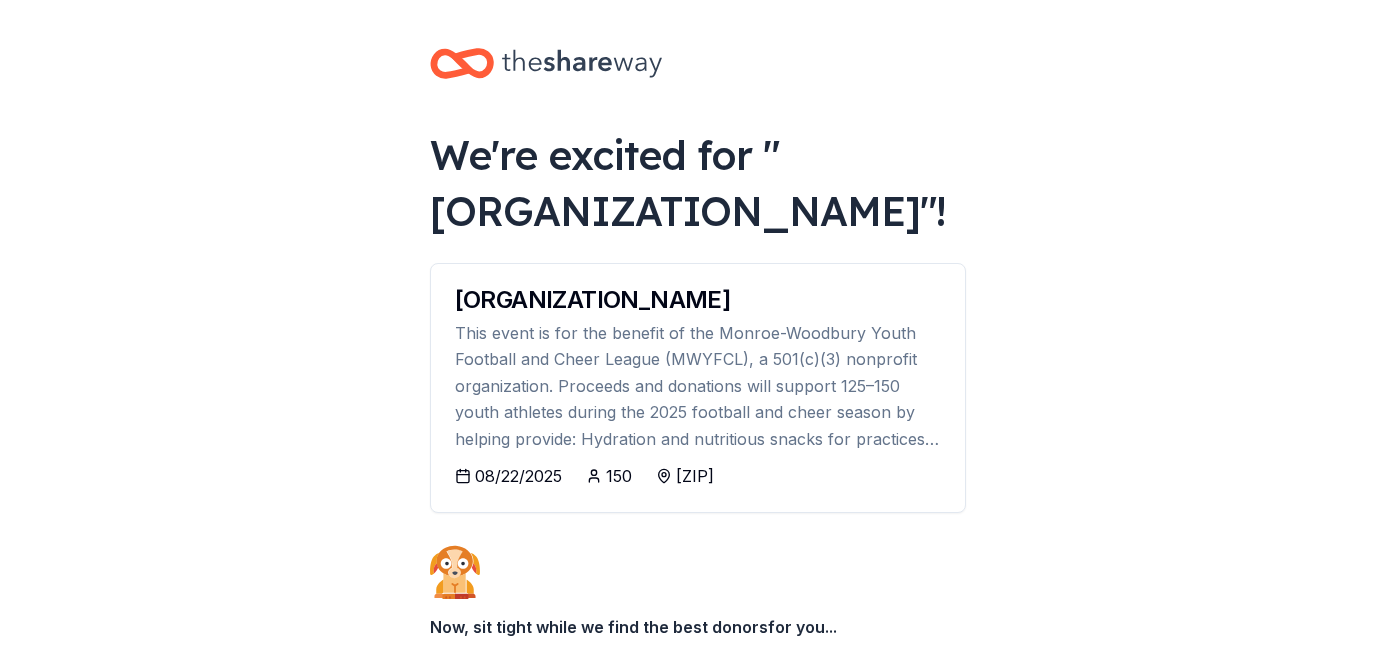 click on "We're excited for " [ORGNAME]  "! [ORGNAME] This event is for the benefit of the [ORGNAME] ([ORGNAME]), a 501(c)(3) nonprofit organization.
Proceeds and donations will support 125–150 youth athletes during the 2025 football and cheer season by helping provide:
Hydration and nutritious snacks for practices and games
Essential equipment and gear for football and cheer participants
Team-building activities and events that promote sportsmanship and community
Raffle gifts, which will be used to raise additional funds during games and events throughout the season
All contributions directly impact the health, safety, and success of our young athletes. 08/22/2025 150 10926 Now, sit tight while we find the best   donors  for you... Narrowing down the best matches based on your organization Finding donors with high acceptance percentage Choosing the right vibes" at bounding box center [697, 326] 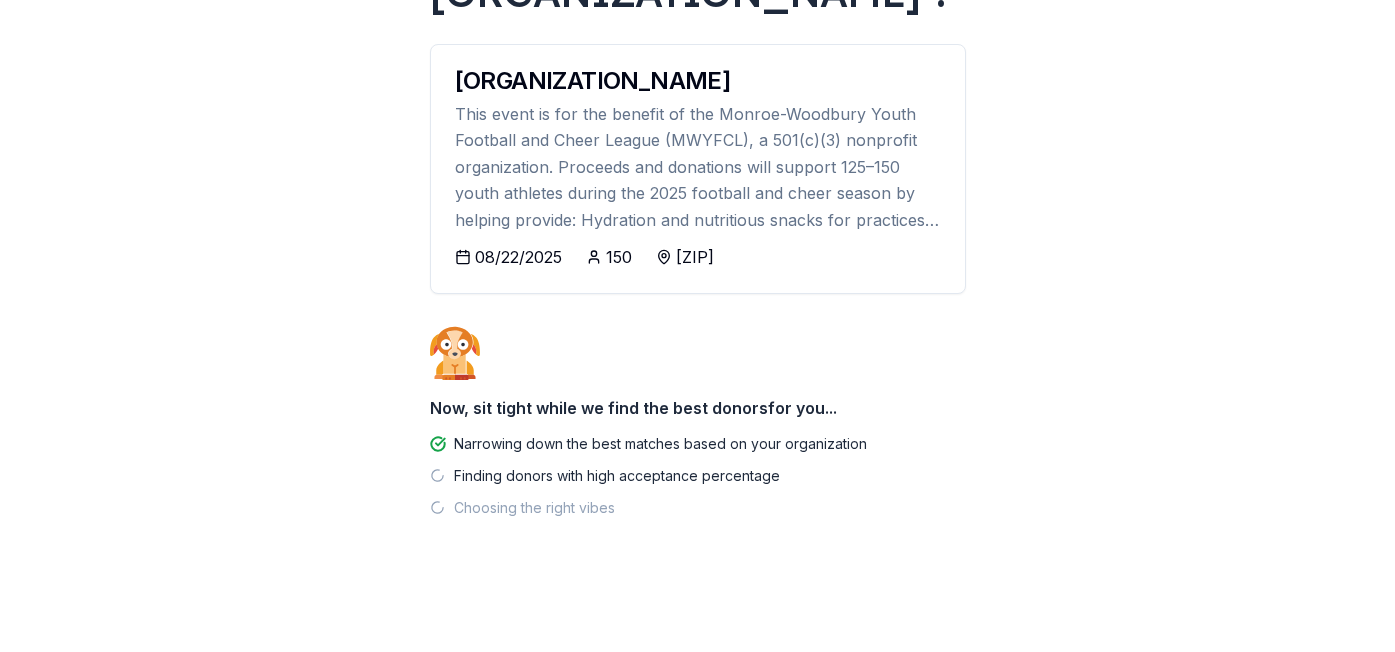 scroll, scrollTop: 273, scrollLeft: 0, axis: vertical 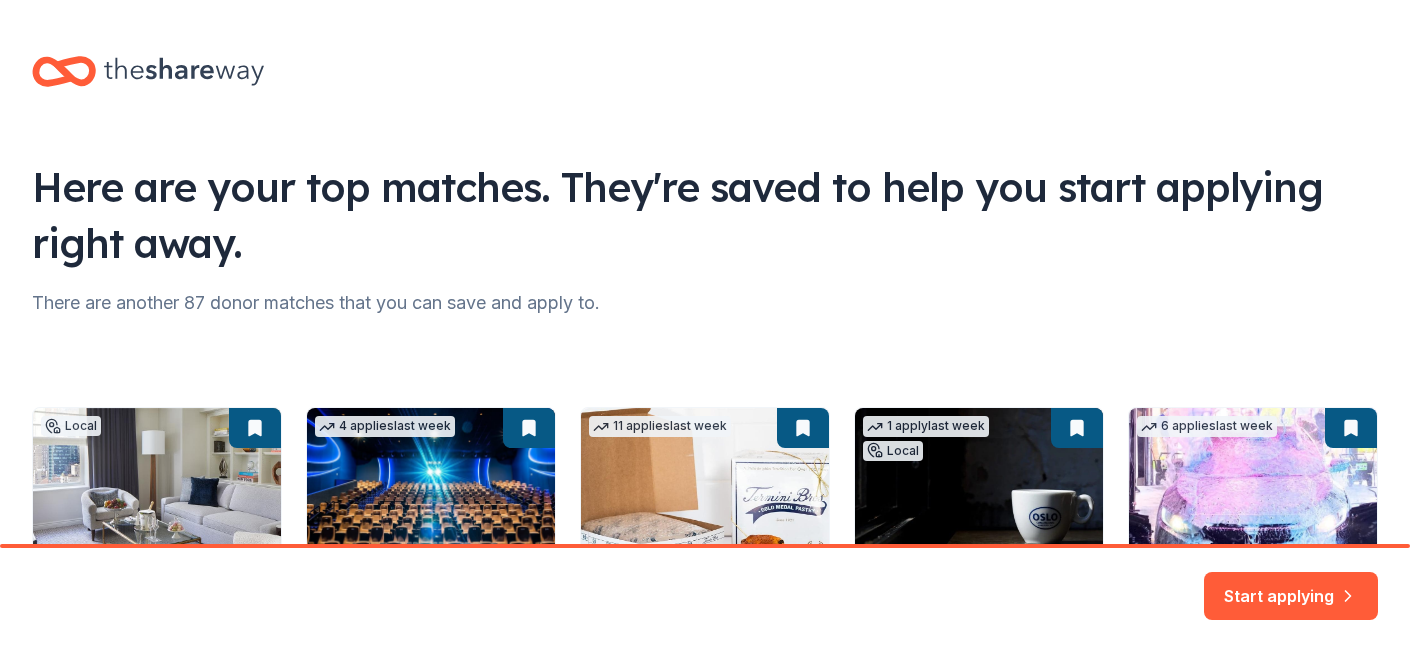 click on "Here are your top matches. They're saved to help you start applying right away. There are another 87 donor matches that you can save and apply to. Local Due tomorrow Online app [BRANDNAME] [BRANDNAME] New Gift certificates, accommodation packages 4 applies last week Rolling Online app [BRANDNAME] New Movie ticket(s) 11 applies last week Rolling Online app [BRANDNAME] New Gift cards, product donations 1 apply last week Local Due tomorrow Online app [BRANDNAME] New Whole bean coffee bag(s), coffee bar service, gift card(s), gift box(es) 6 applies last week Rolling Online app [BRANDNAME] 5.0 Car wash coupons" at bounding box center [705, 420] 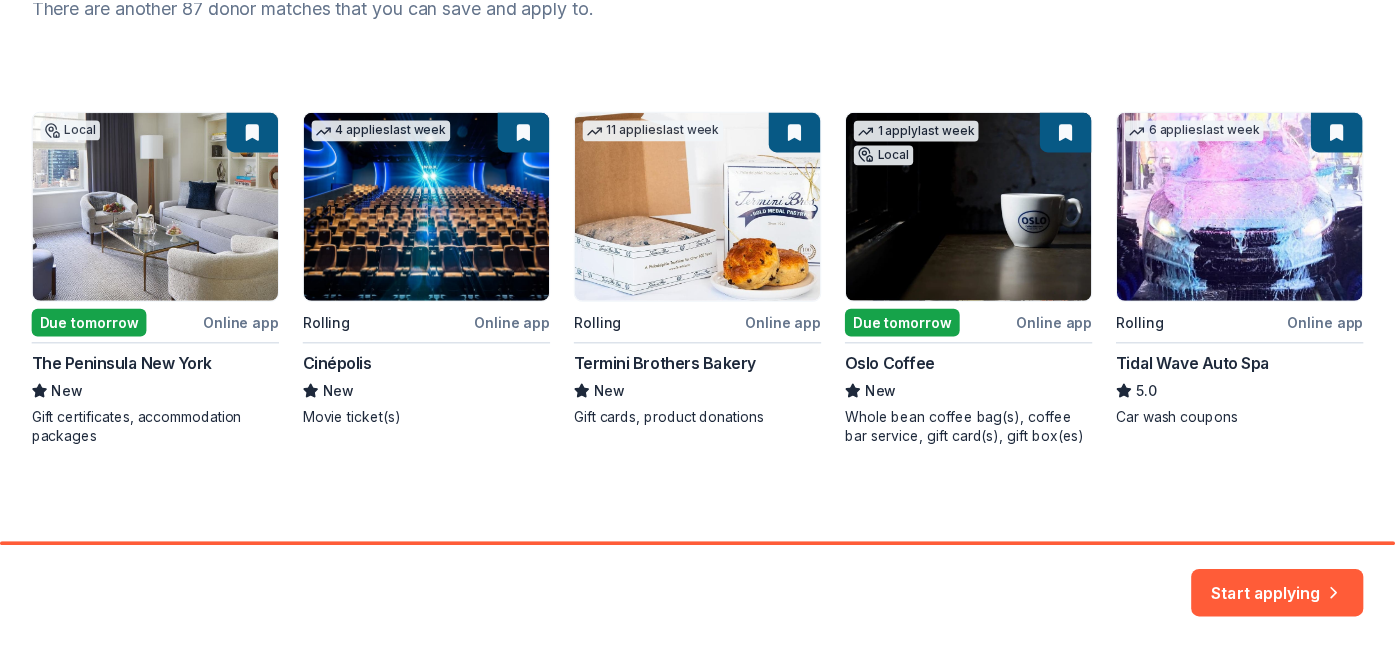 scroll, scrollTop: 297, scrollLeft: 0, axis: vertical 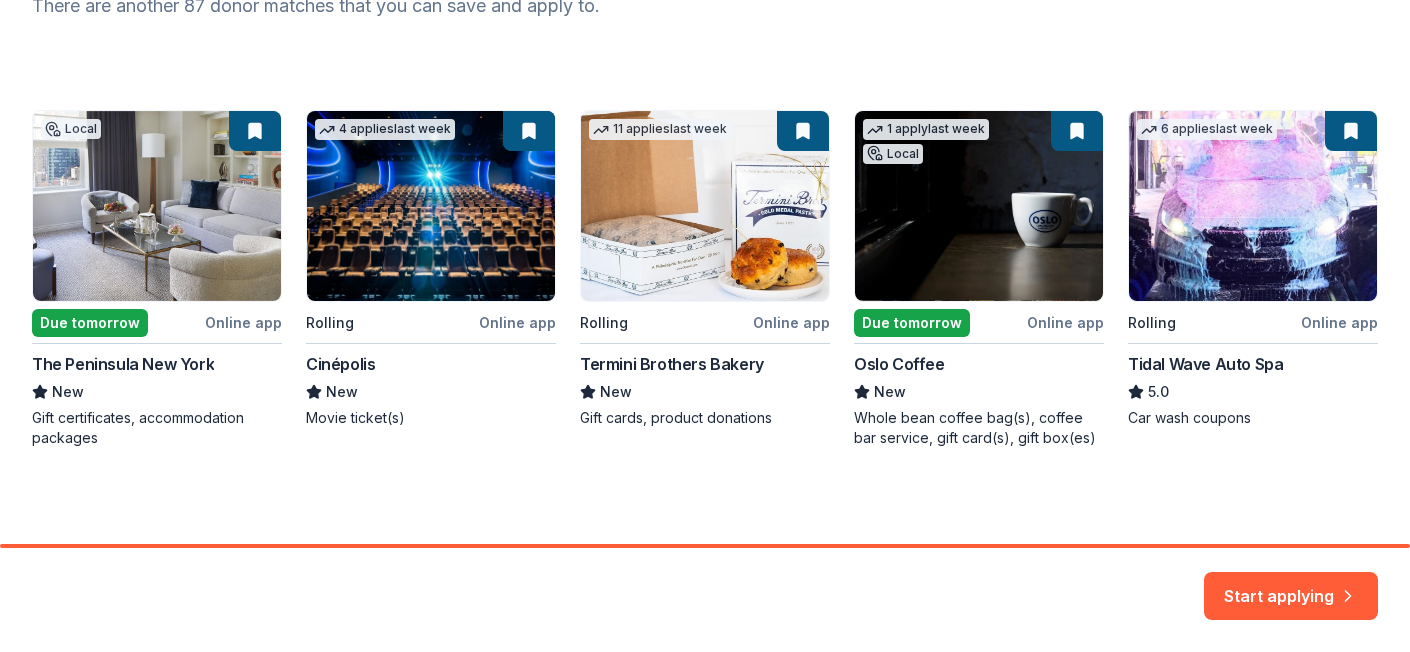 click on "Local Due tomorrow Online app The Peninsula New York New Gift certificates, accommodation packages 4   applies  last week Rolling Online app Cinépolis New Movie ticket(s) 11   applies  last week Rolling Online app Termini Brothers Bakery New Gift cards, product donations 1   apply  last week Local Due tomorrow Online app Oslo Coffee New Whole bean coffee bag(s), coffee bar service, gift card(s), gift box(es) 6   applies  last week Rolling Online app Tidal Wave Auto Spa 5.0 Car wash coupons" at bounding box center (705, 279) 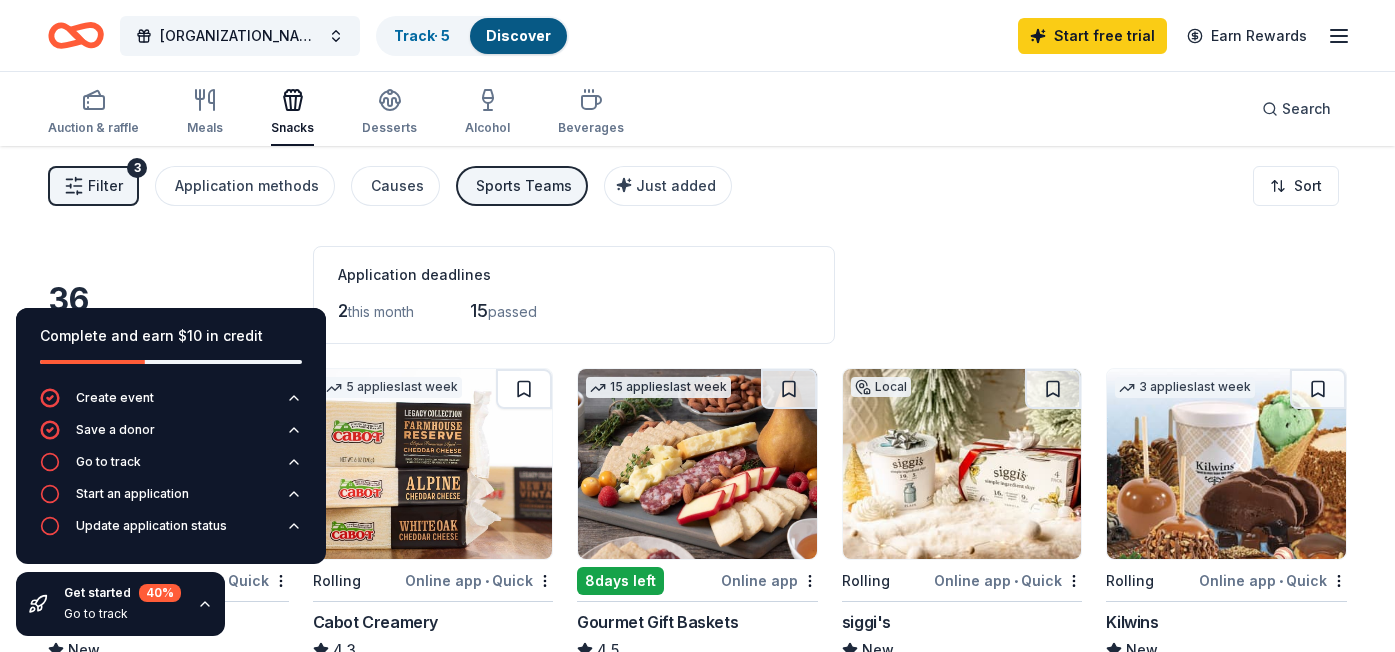 click on "36 results in [CITY], [STATE] Application deadlines 2 this month 15 passed" at bounding box center (697, 295) 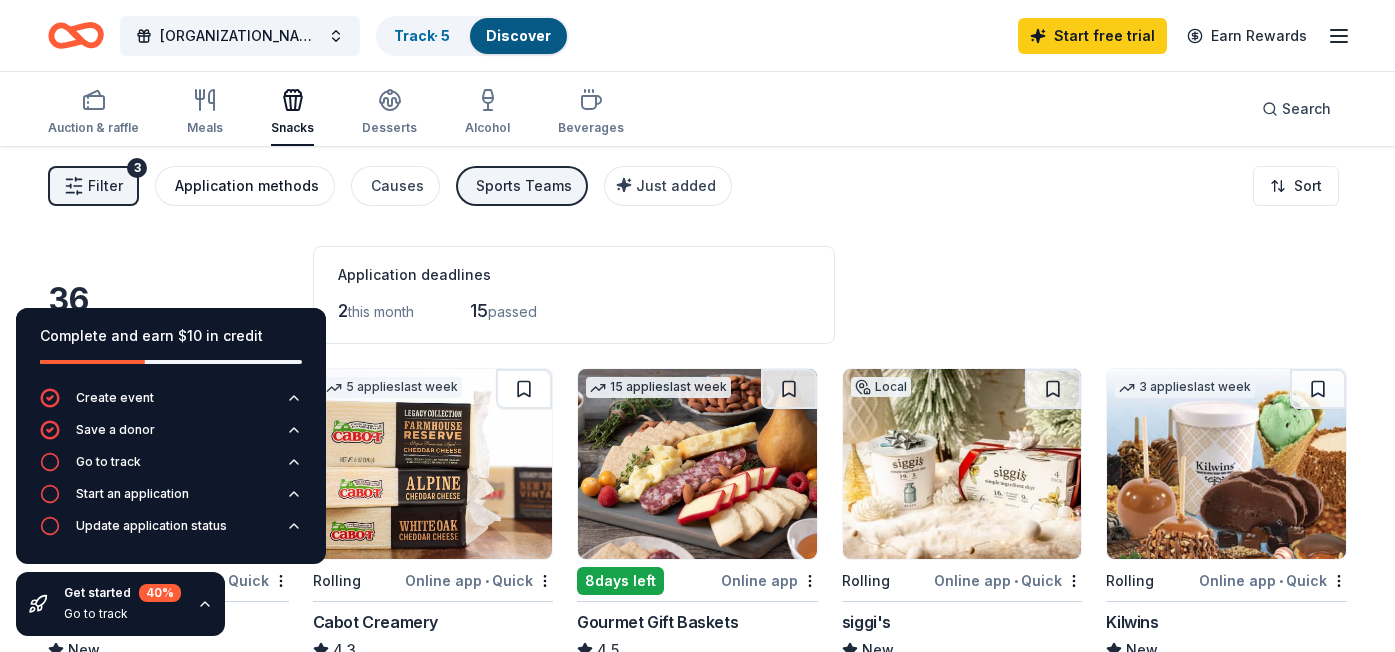 click on "Application methods" at bounding box center [247, 186] 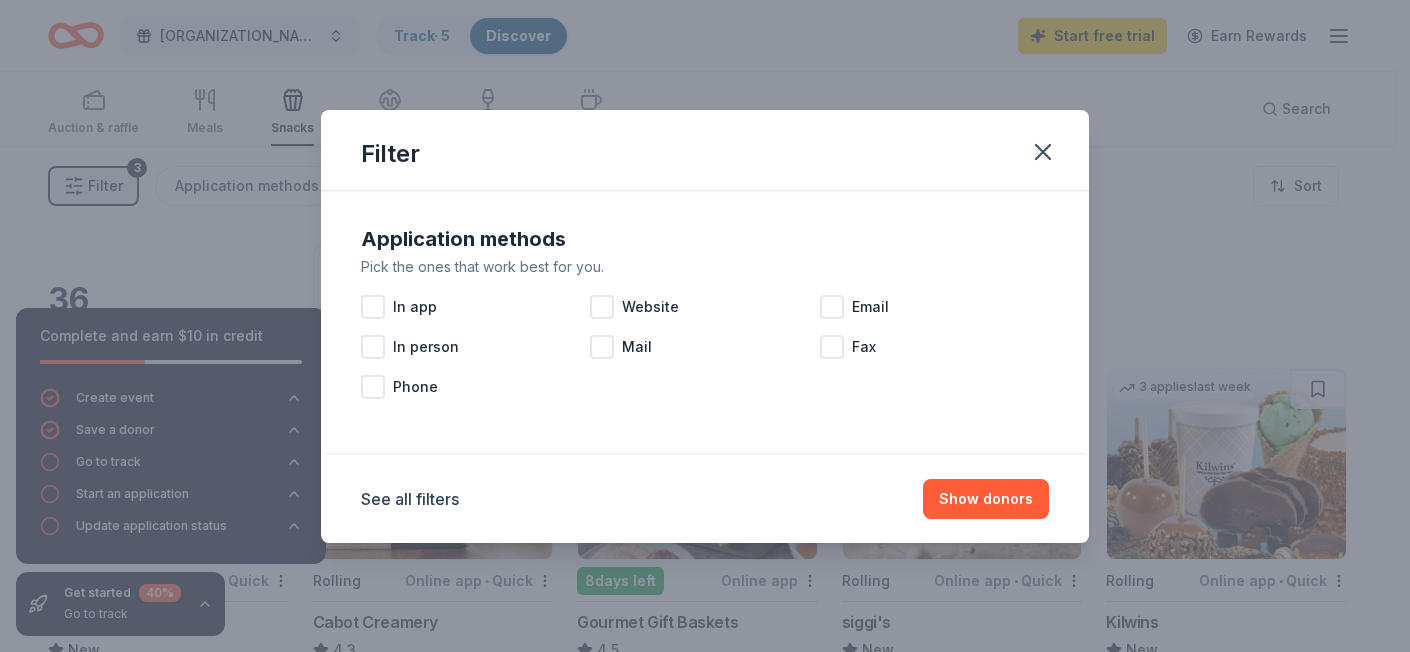 click on "Filter Application methods Pick the ones that work best for you. In app Website Email In person Mail Fax Phone See all filters Show    donors" at bounding box center (705, 326) 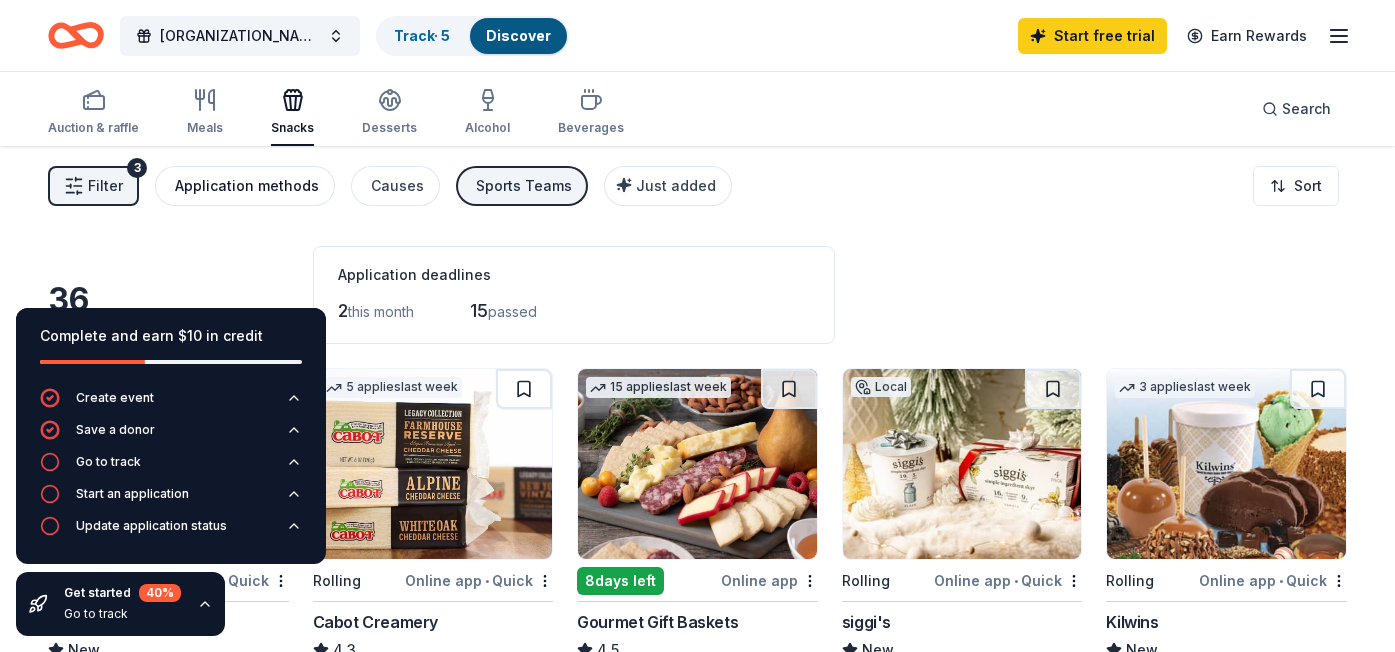 click on "Application methods" at bounding box center (247, 186) 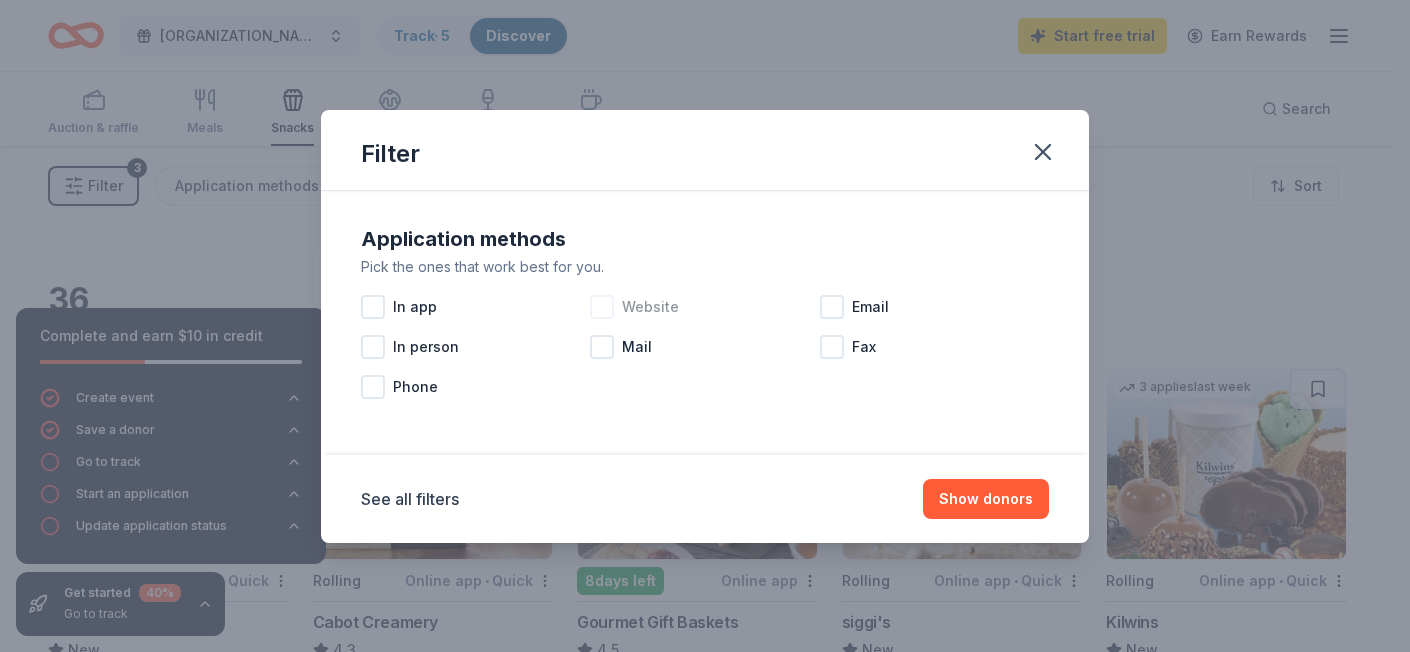 click at bounding box center (602, 307) 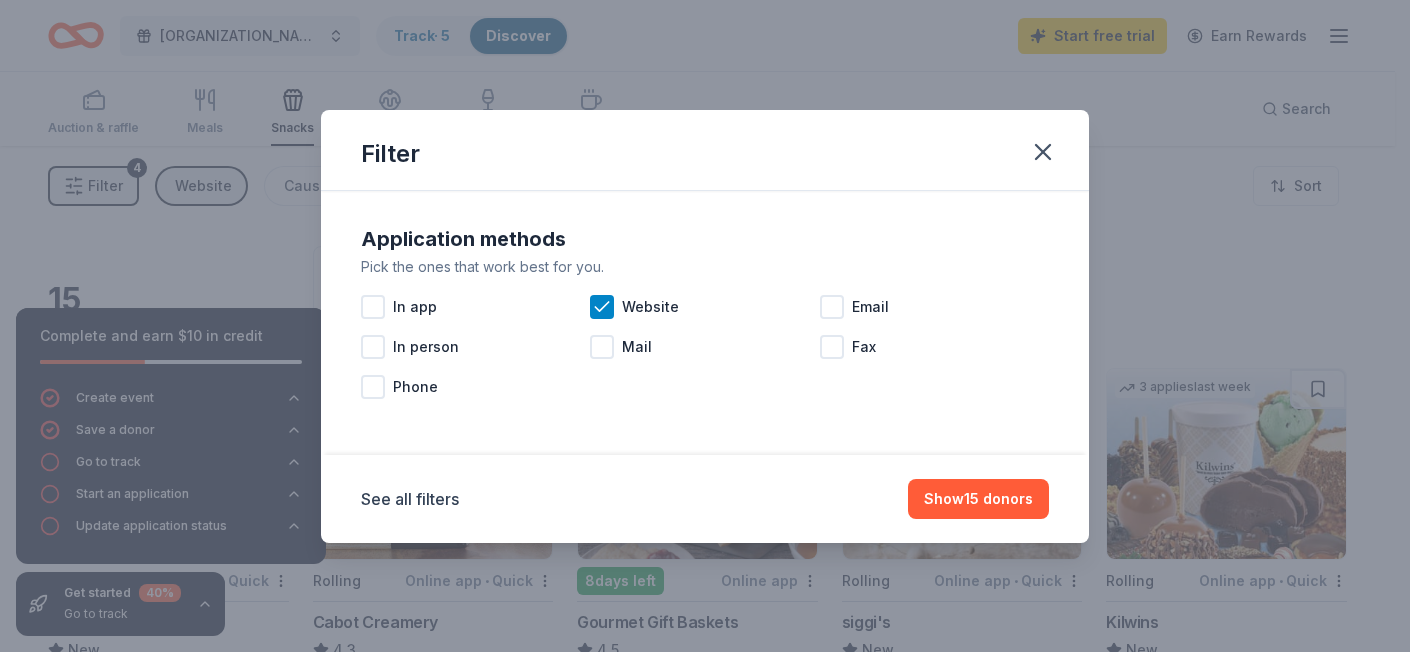 click on "Filter Application methods Pick the ones that work best for you. In app Website Email In person Mail Fax Phone See all filters Show  15   donors" at bounding box center [705, 326] 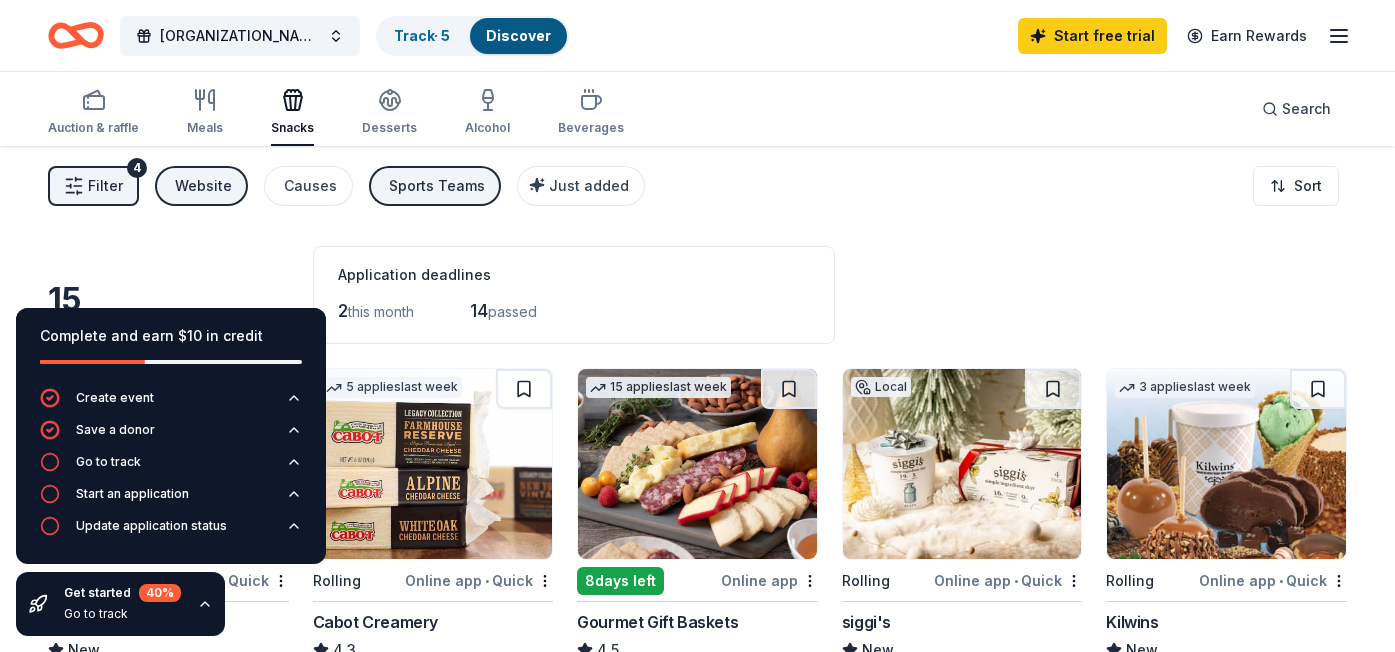type 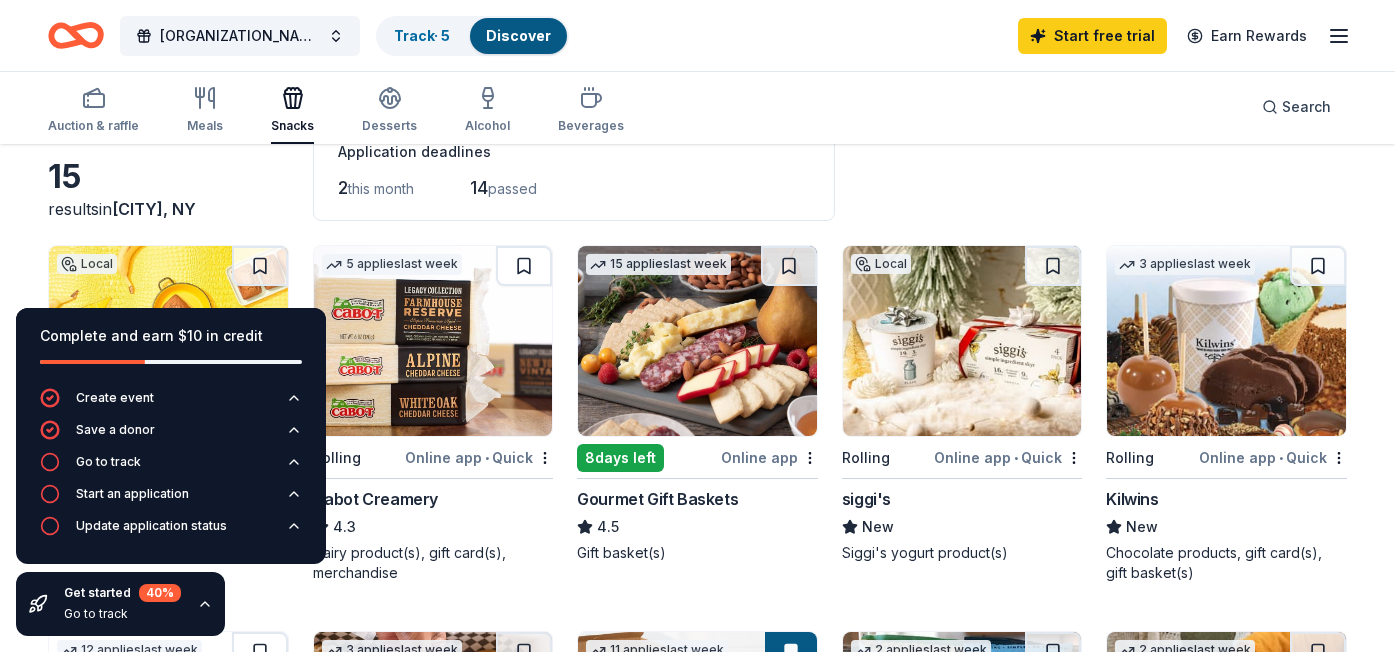 scroll, scrollTop: 111, scrollLeft: 0, axis: vertical 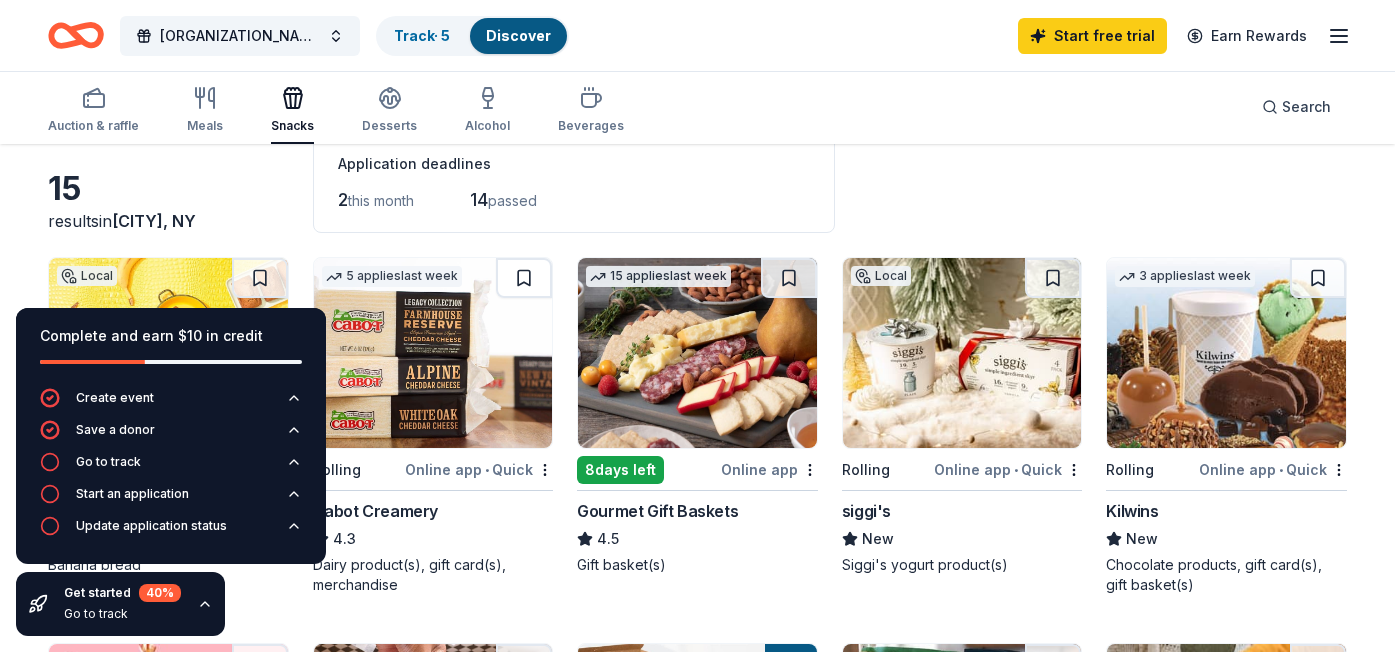 click on "Online app" at bounding box center (769, 469) 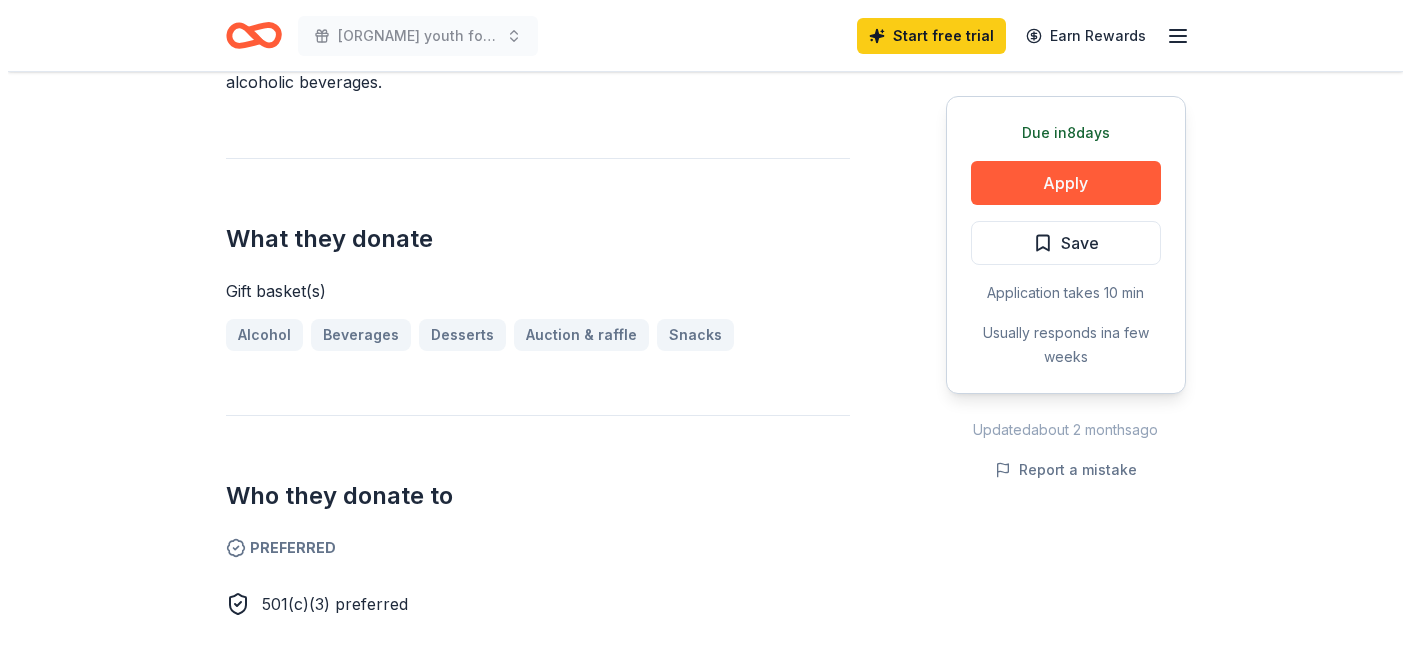 scroll, scrollTop: 693, scrollLeft: 0, axis: vertical 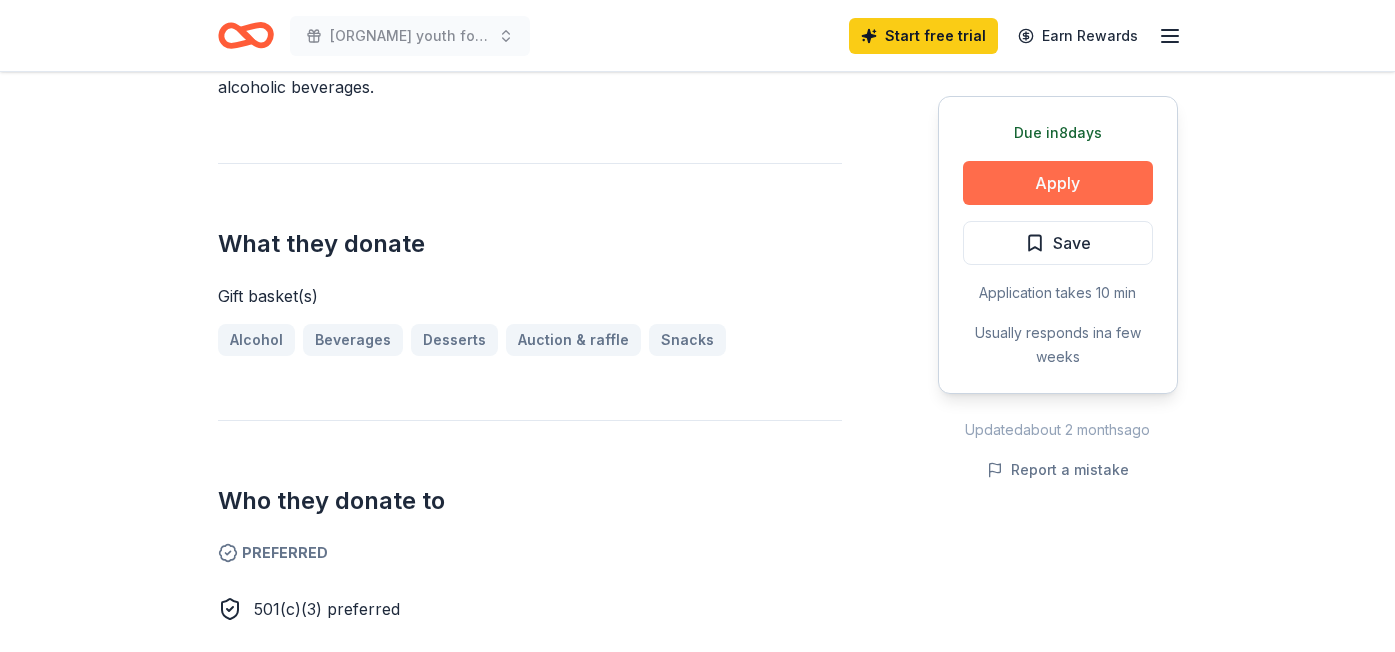 click on "Apply" at bounding box center (1058, 183) 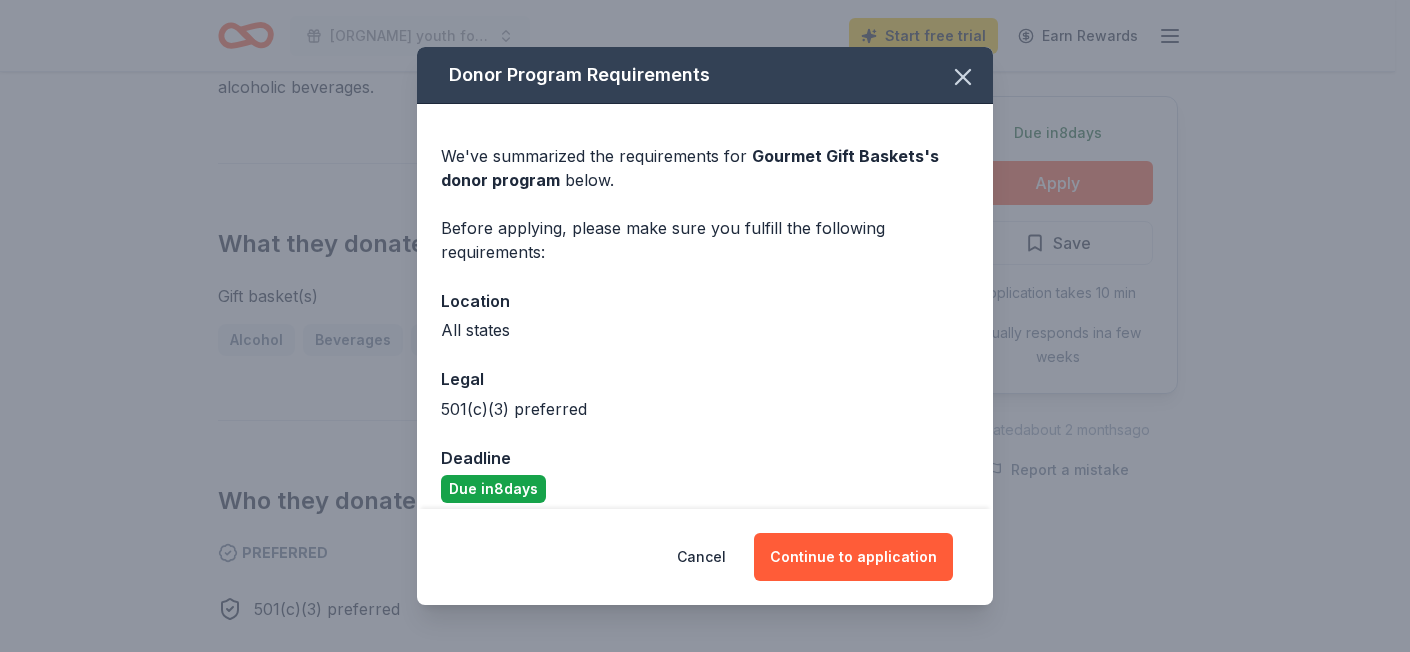scroll, scrollTop: 17, scrollLeft: 0, axis: vertical 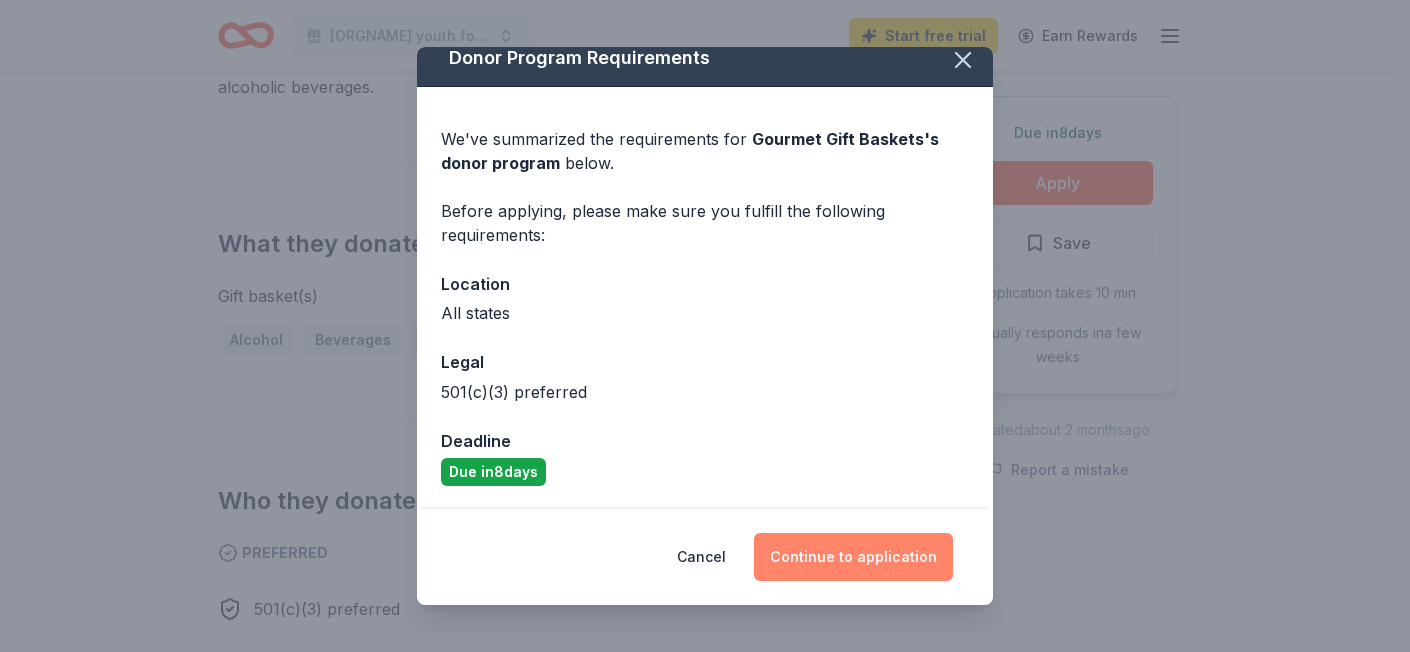 click on "Continue to application" at bounding box center (853, 557) 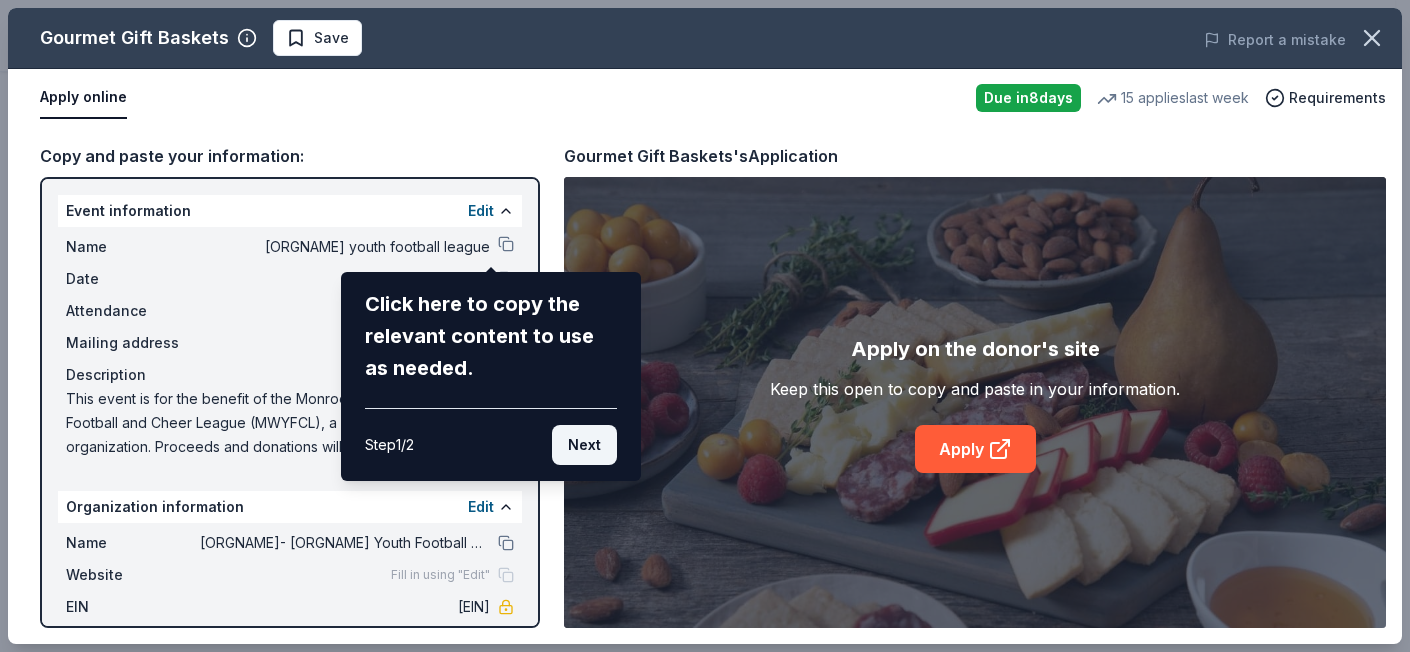 click on "Next" at bounding box center [584, 445] 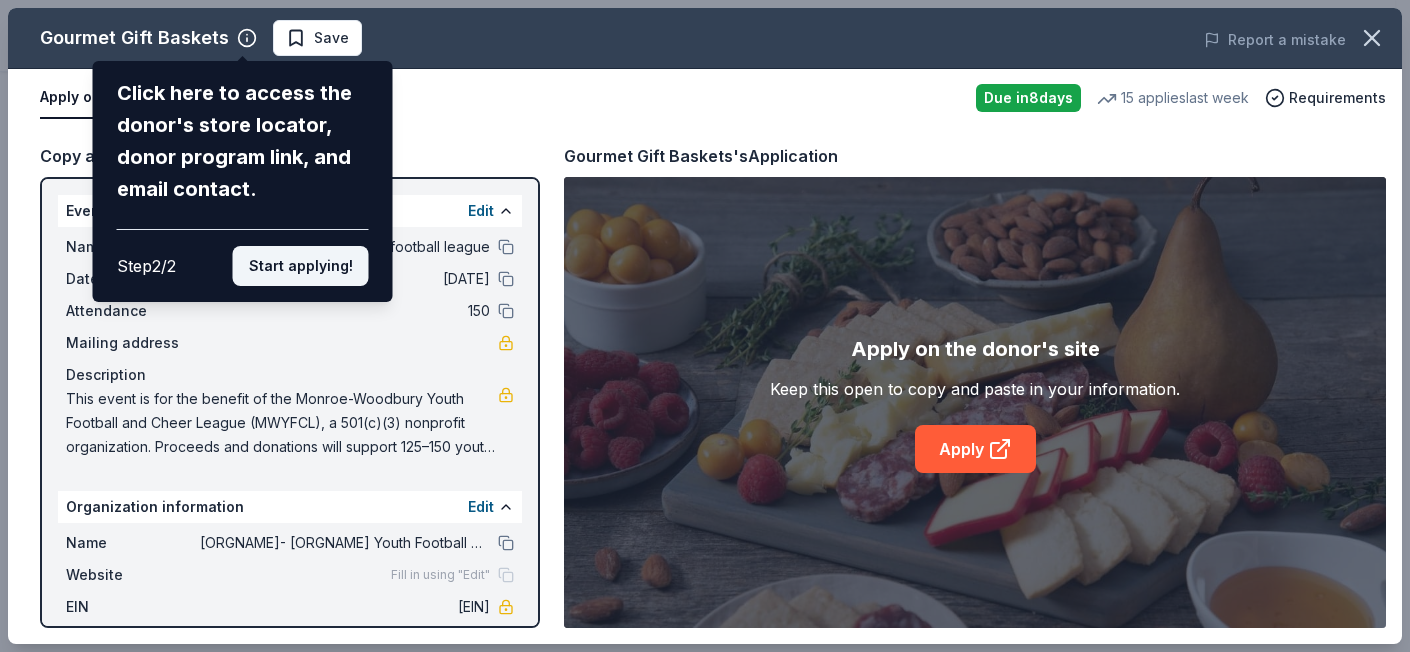 click on "Start applying!" at bounding box center [301, 266] 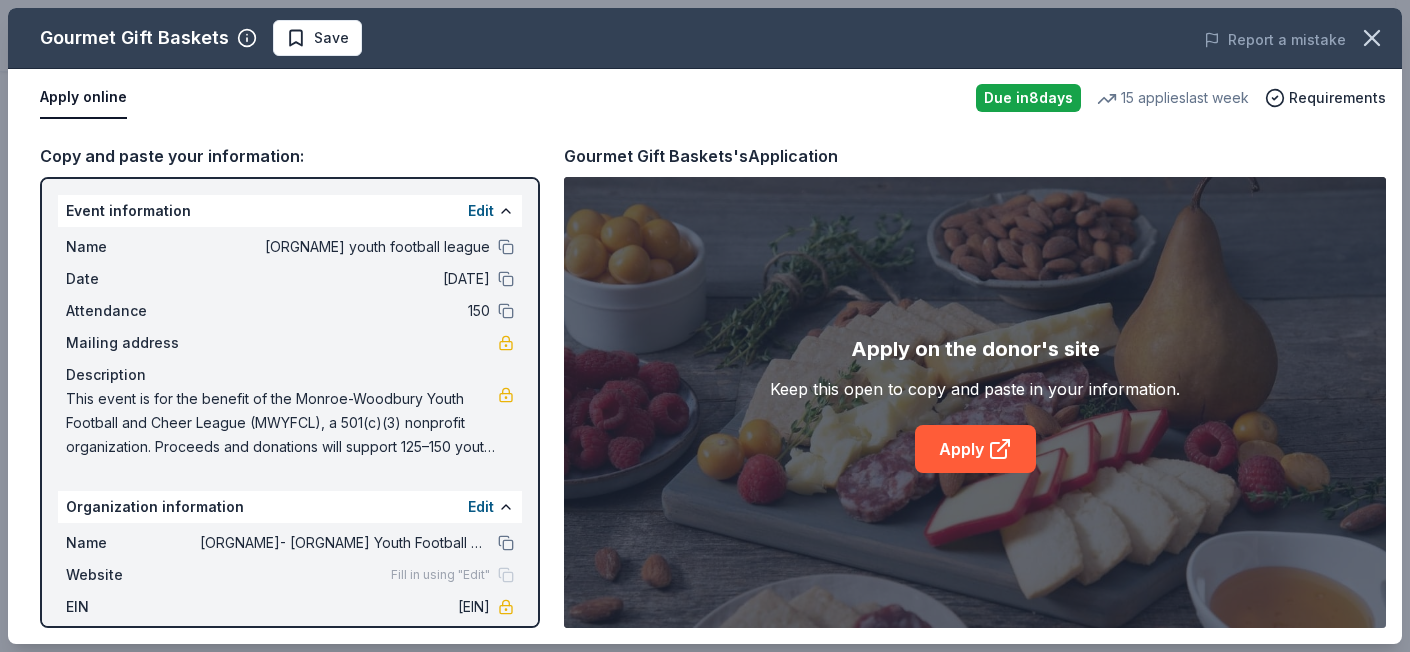 drag, startPoint x: 515, startPoint y: 190, endPoint x: 515, endPoint y: 214, distance: 24 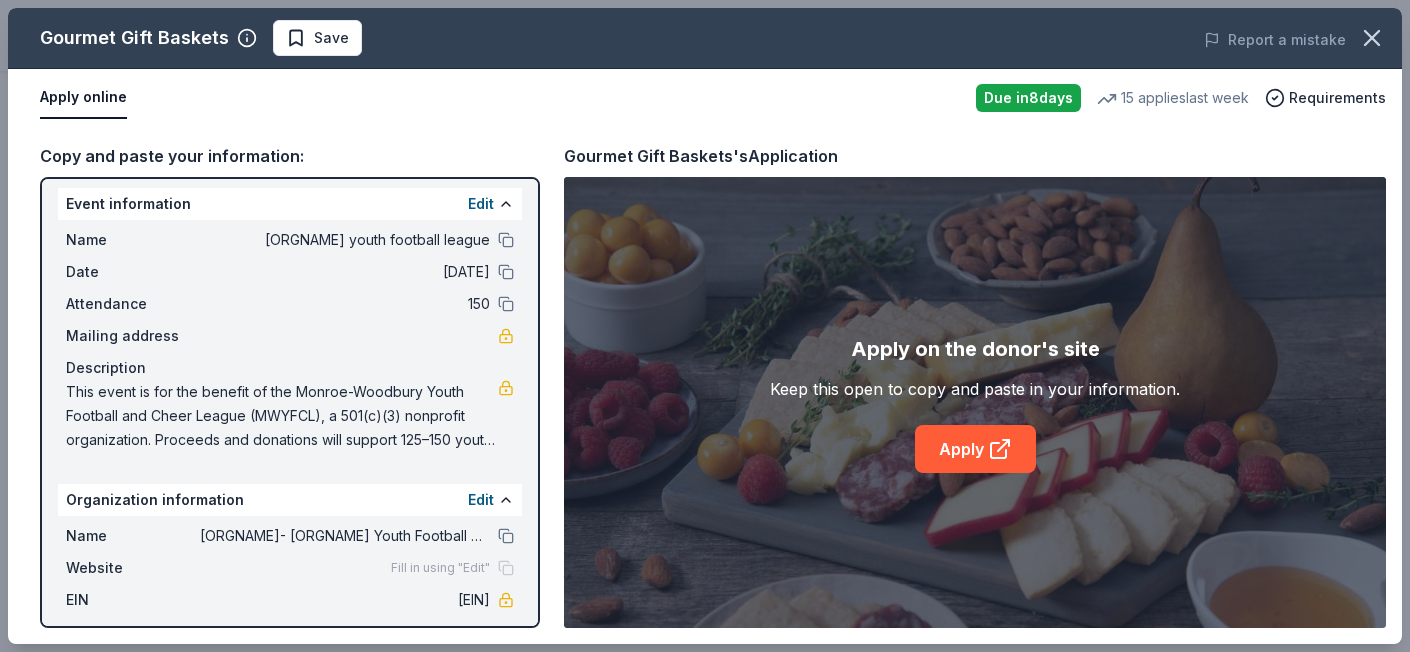 scroll, scrollTop: 0, scrollLeft: 0, axis: both 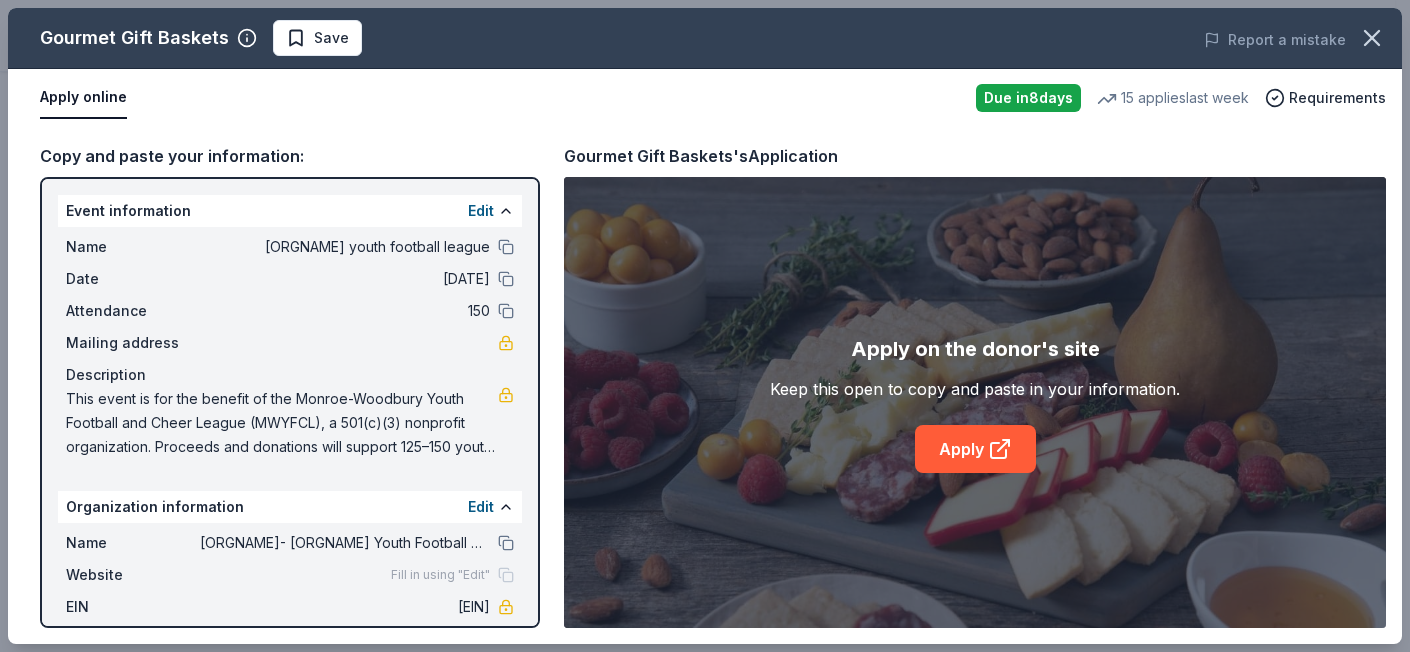 click on "Apply online" at bounding box center [500, 98] 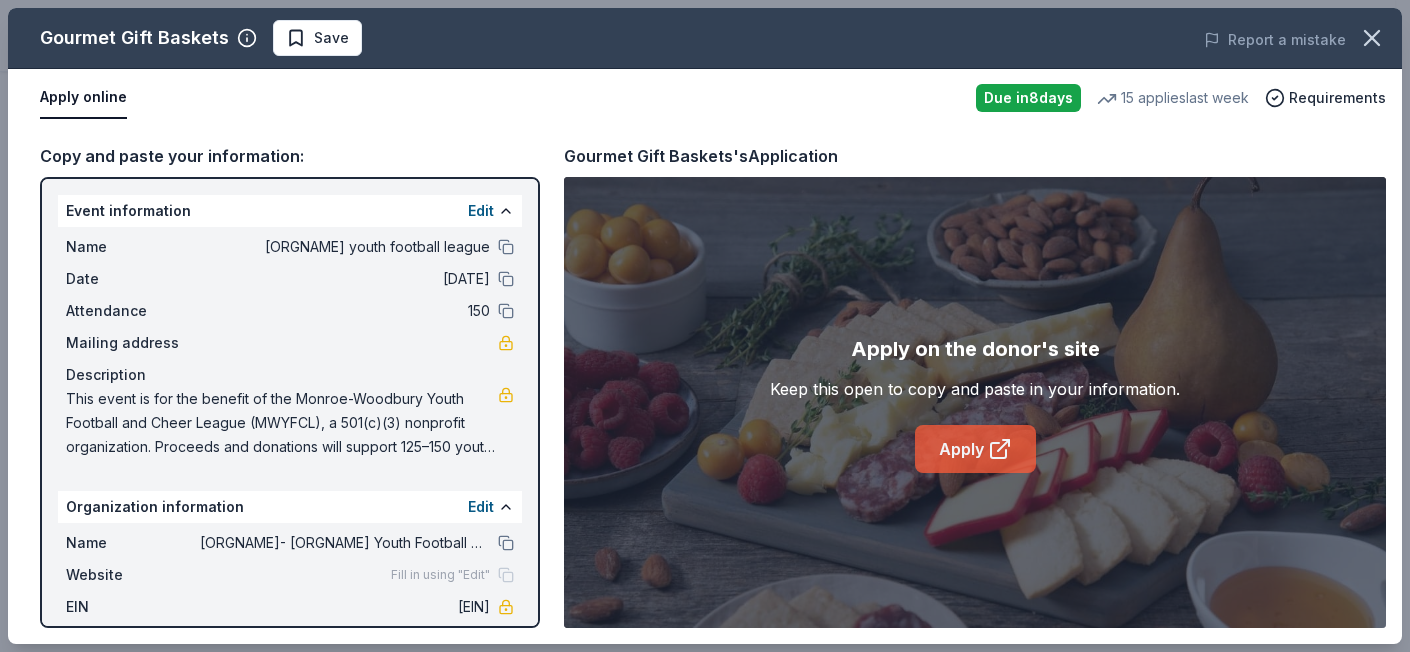 click on "Apply" at bounding box center (975, 449) 